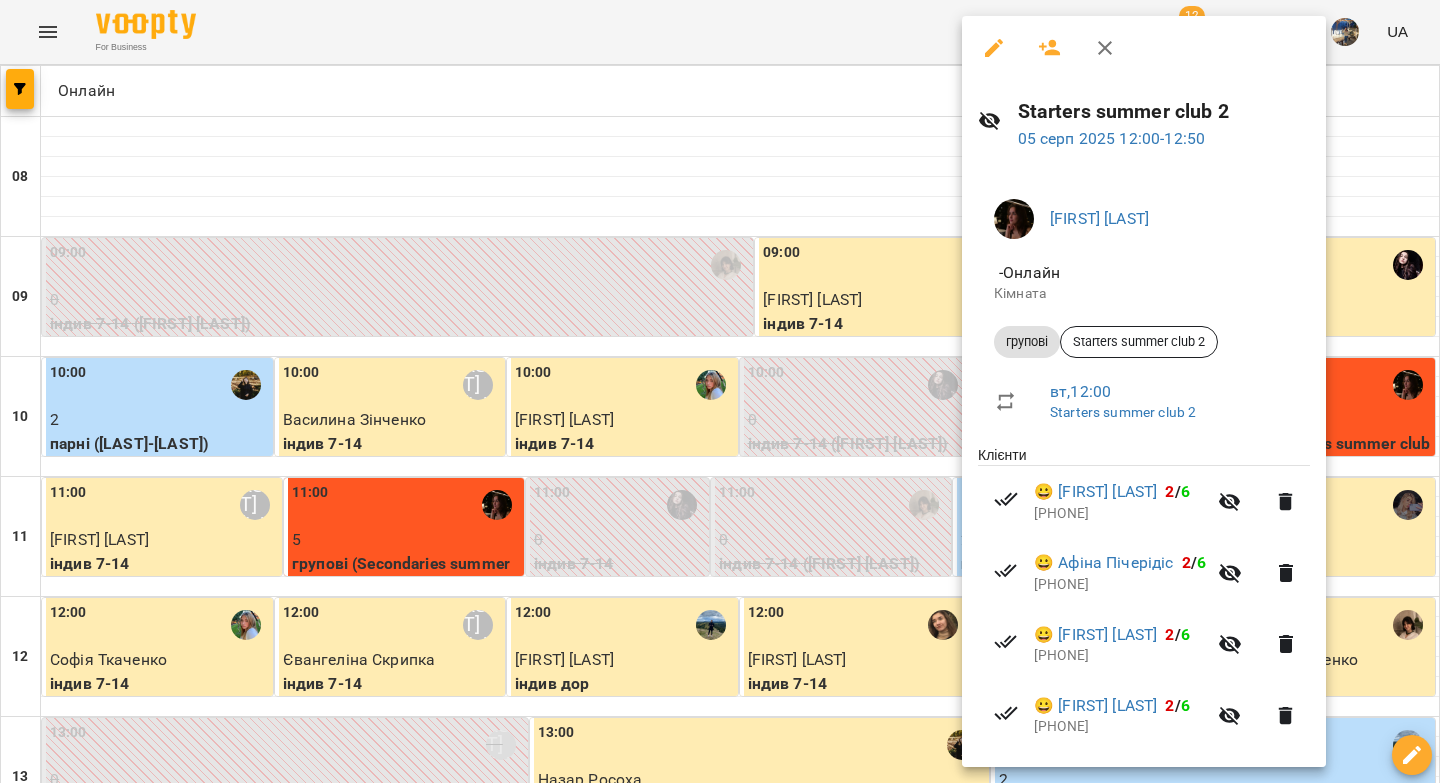 scroll, scrollTop: 0, scrollLeft: 0, axis: both 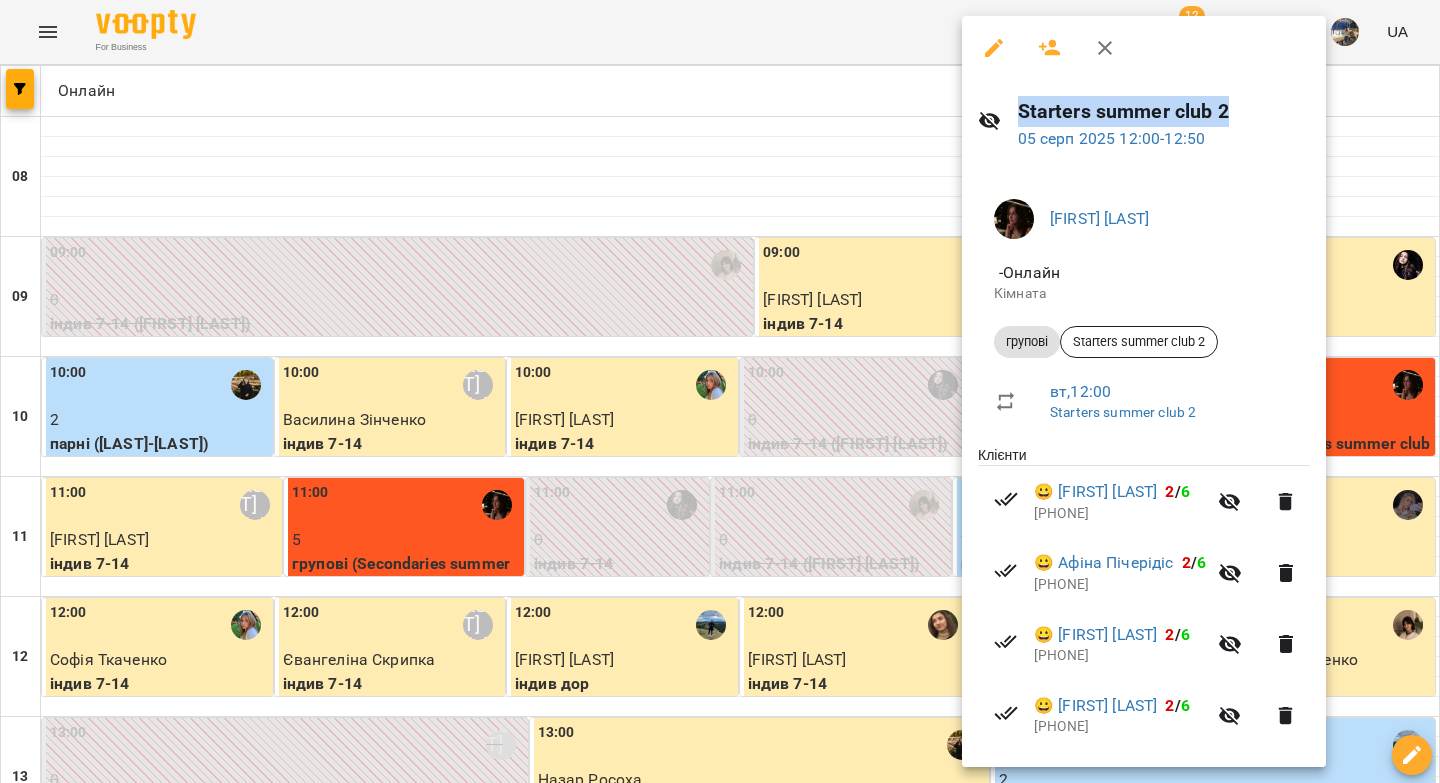 click 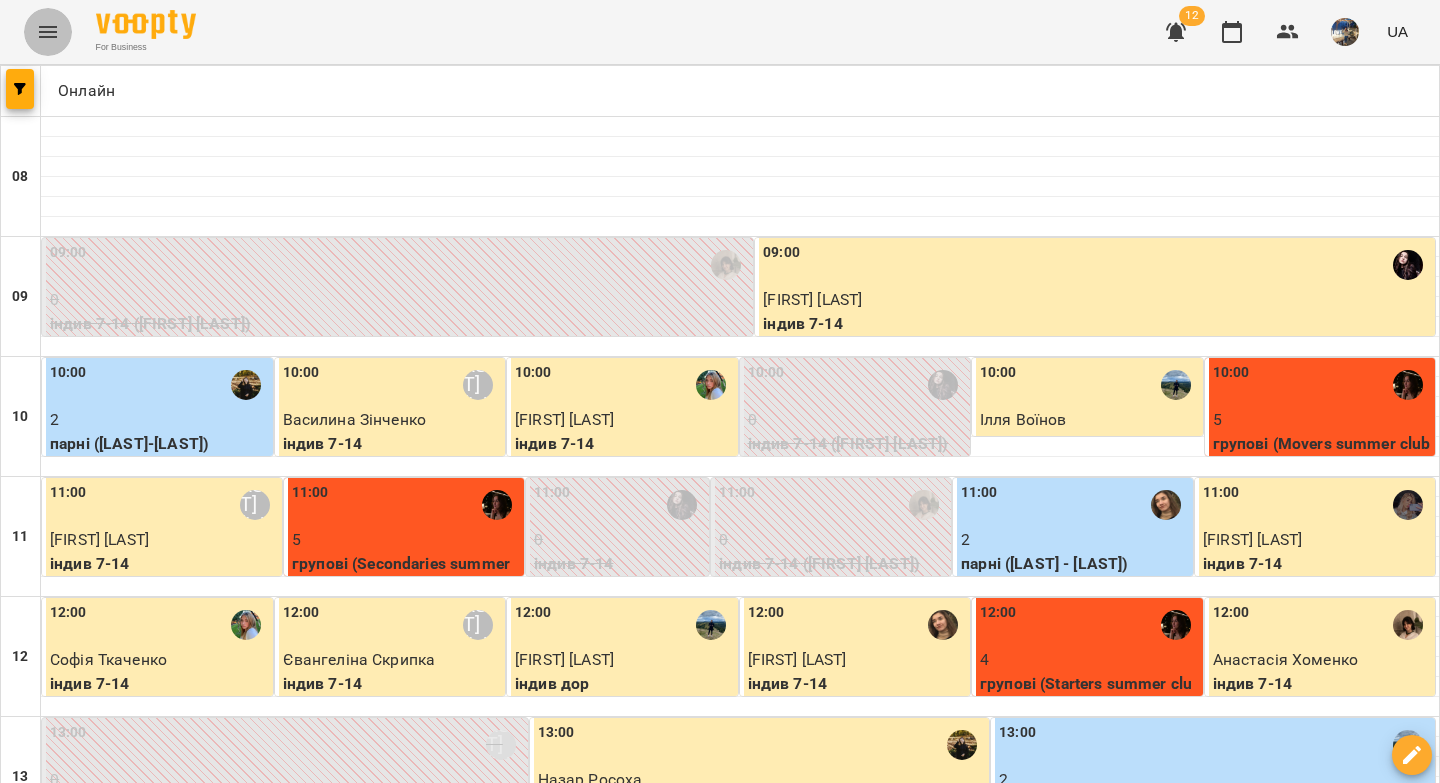 click 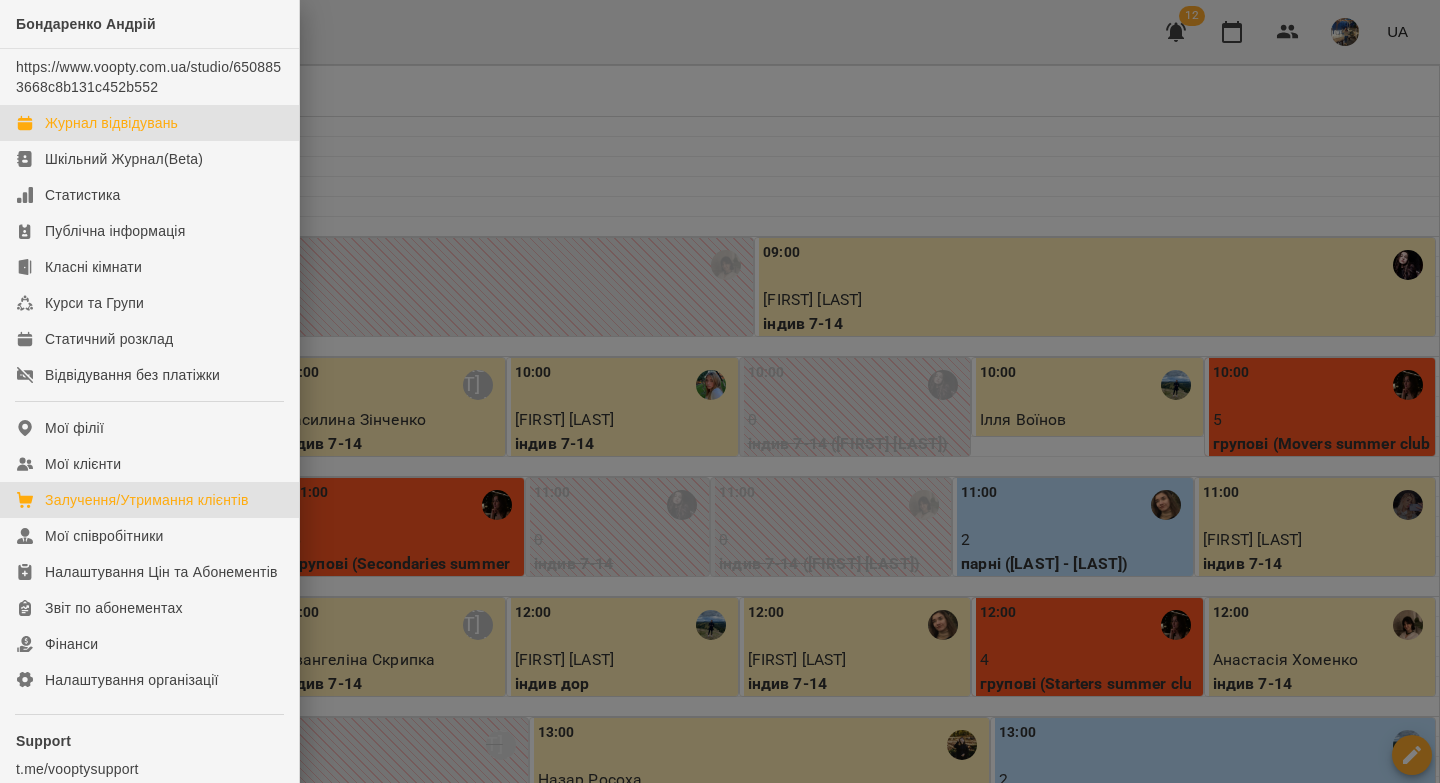 click on "Залучення/Утримання клієнтів" at bounding box center (147, 500) 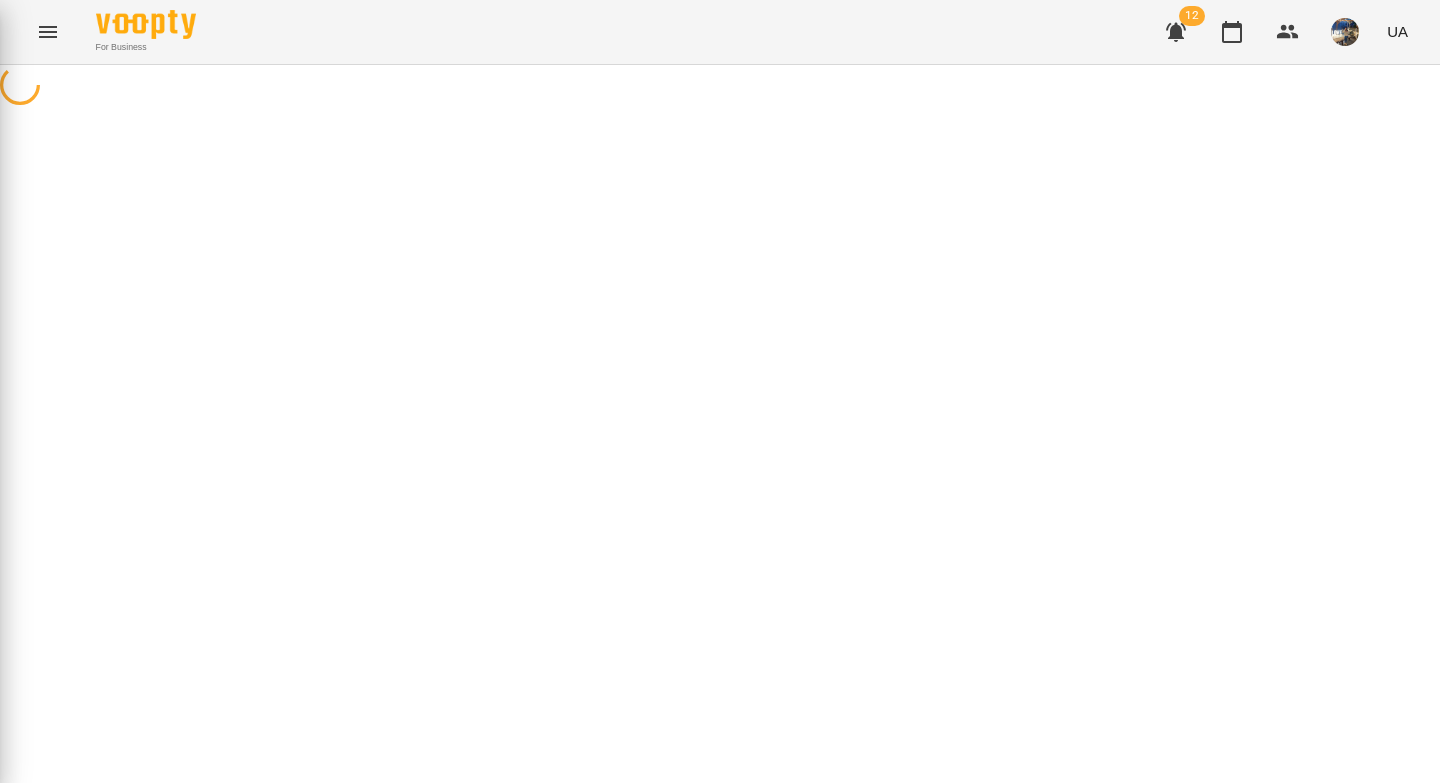 select on "**********" 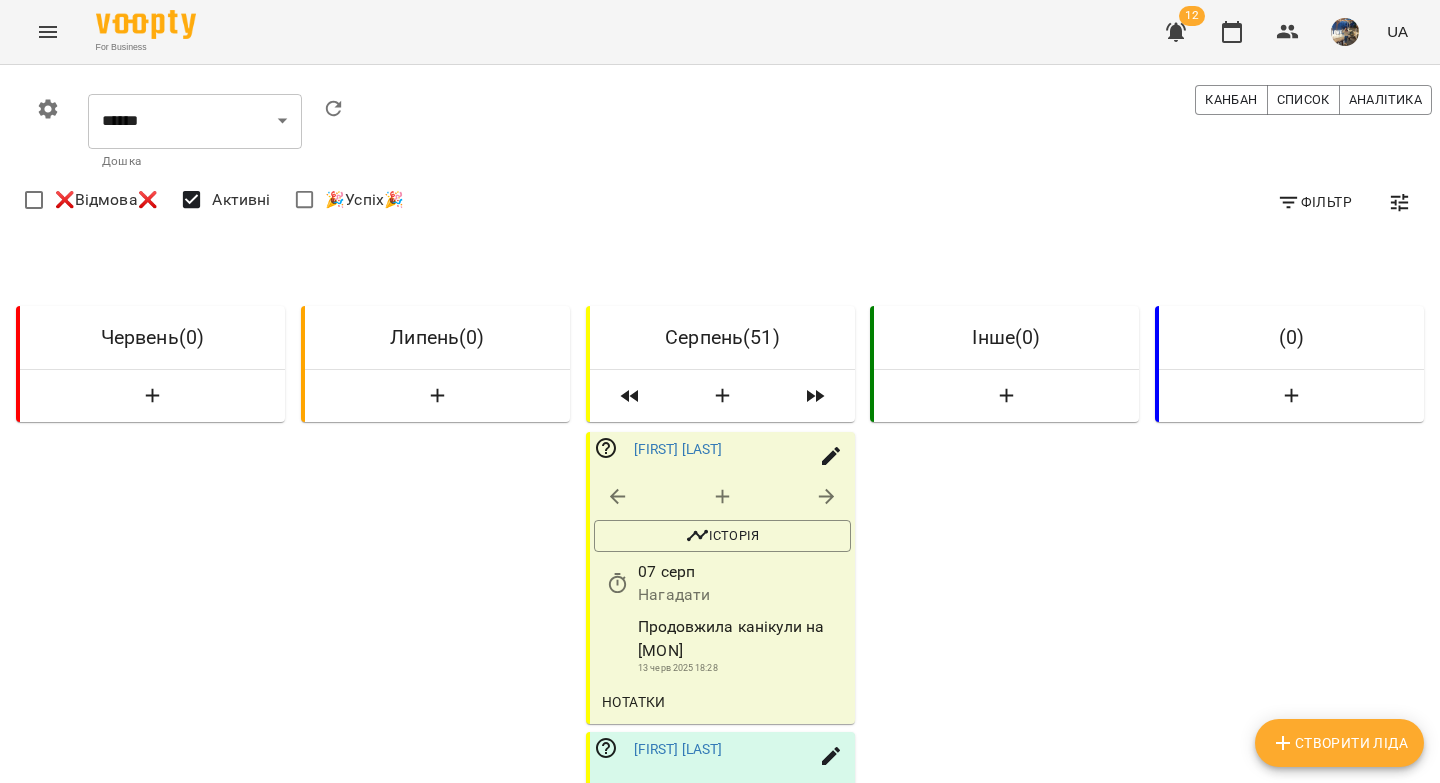 scroll, scrollTop: 2469, scrollLeft: 0, axis: vertical 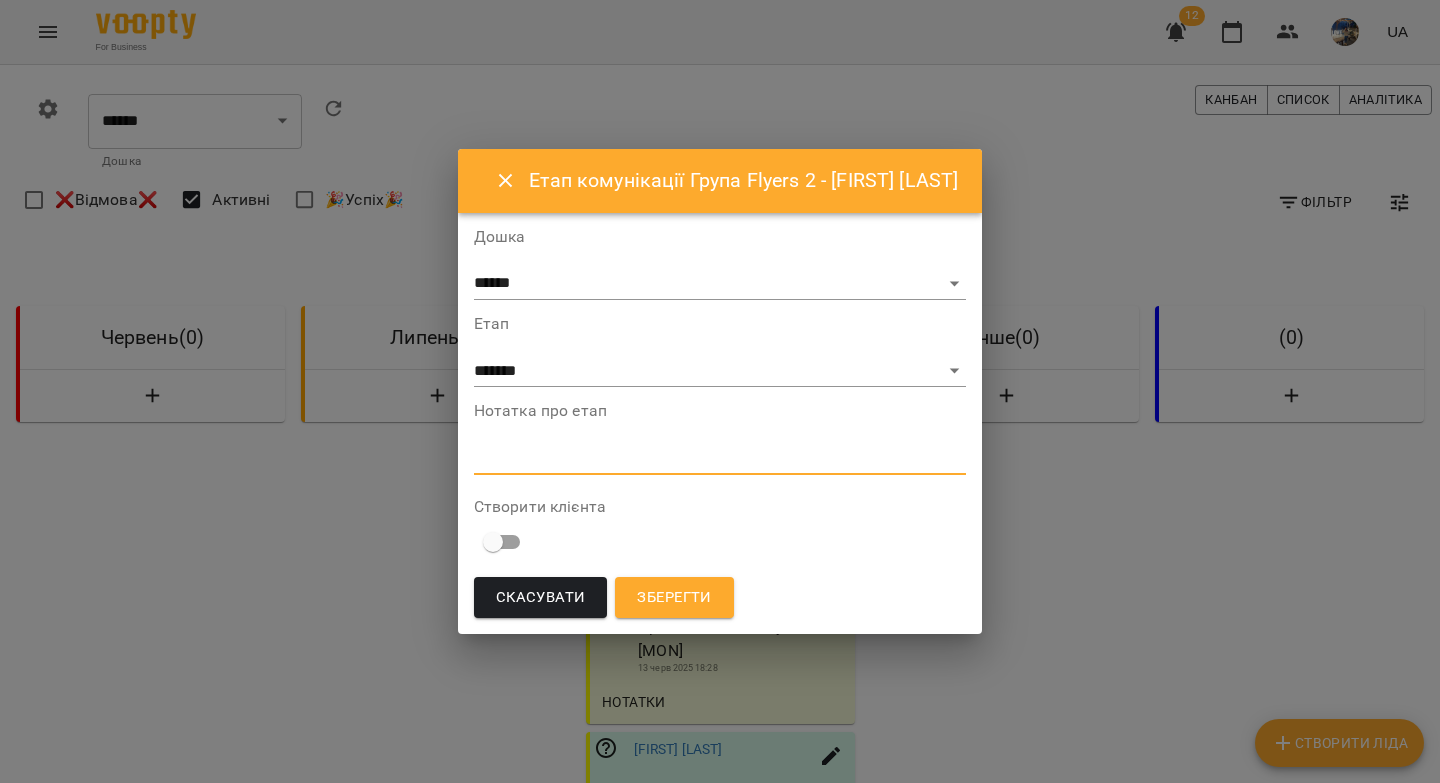 click at bounding box center [720, 458] 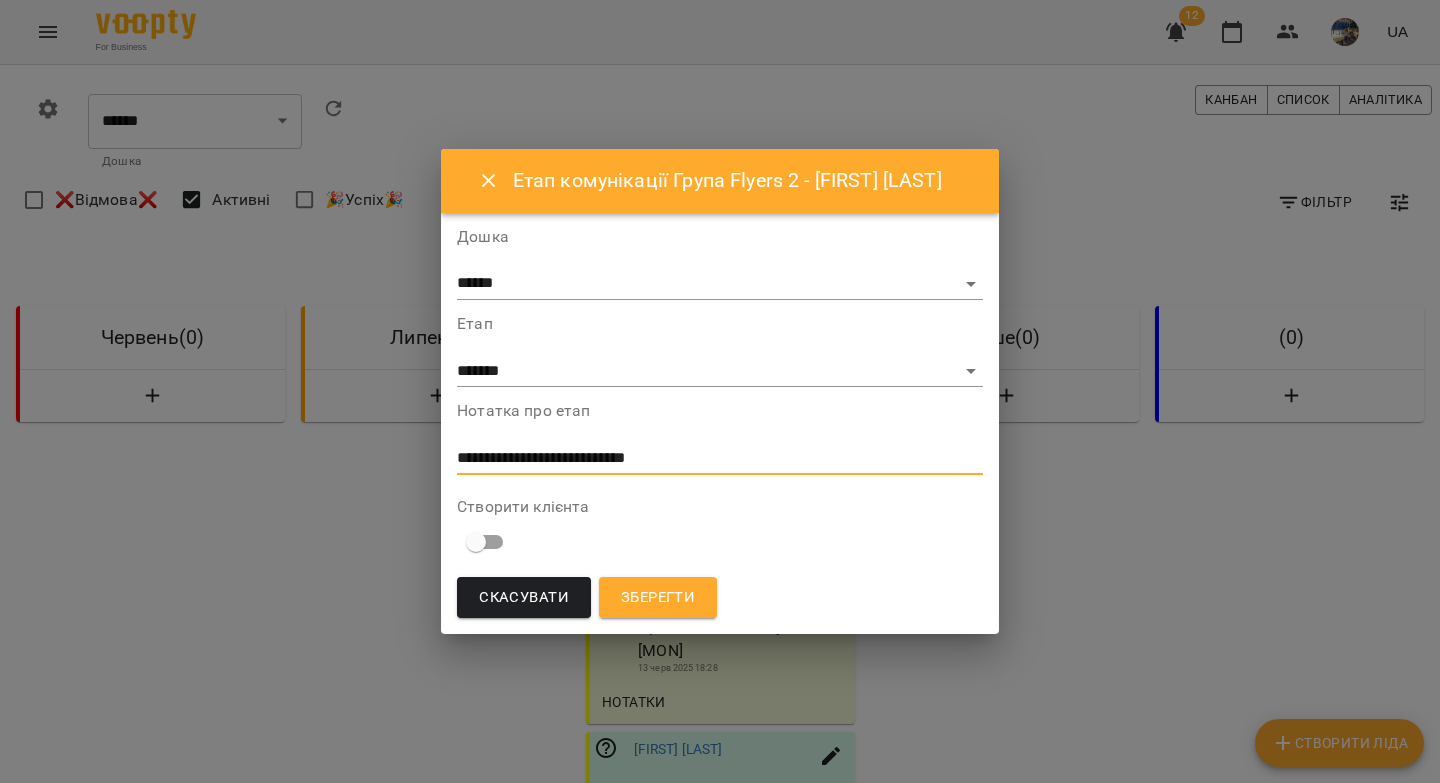 drag, startPoint x: 690, startPoint y: 454, endPoint x: 486, endPoint y: 445, distance: 204.19843 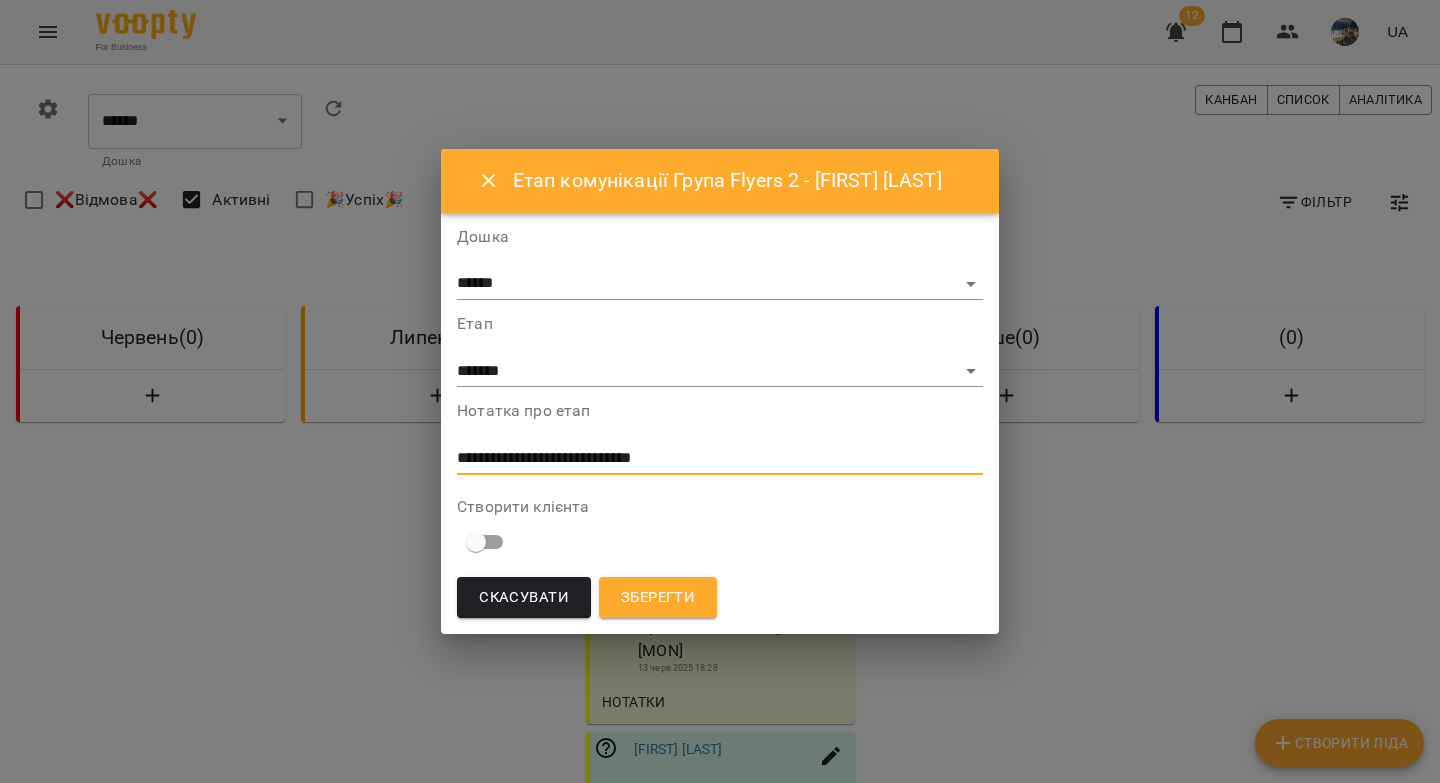 drag, startPoint x: 696, startPoint y: 458, endPoint x: 459, endPoint y: 465, distance: 237.10335 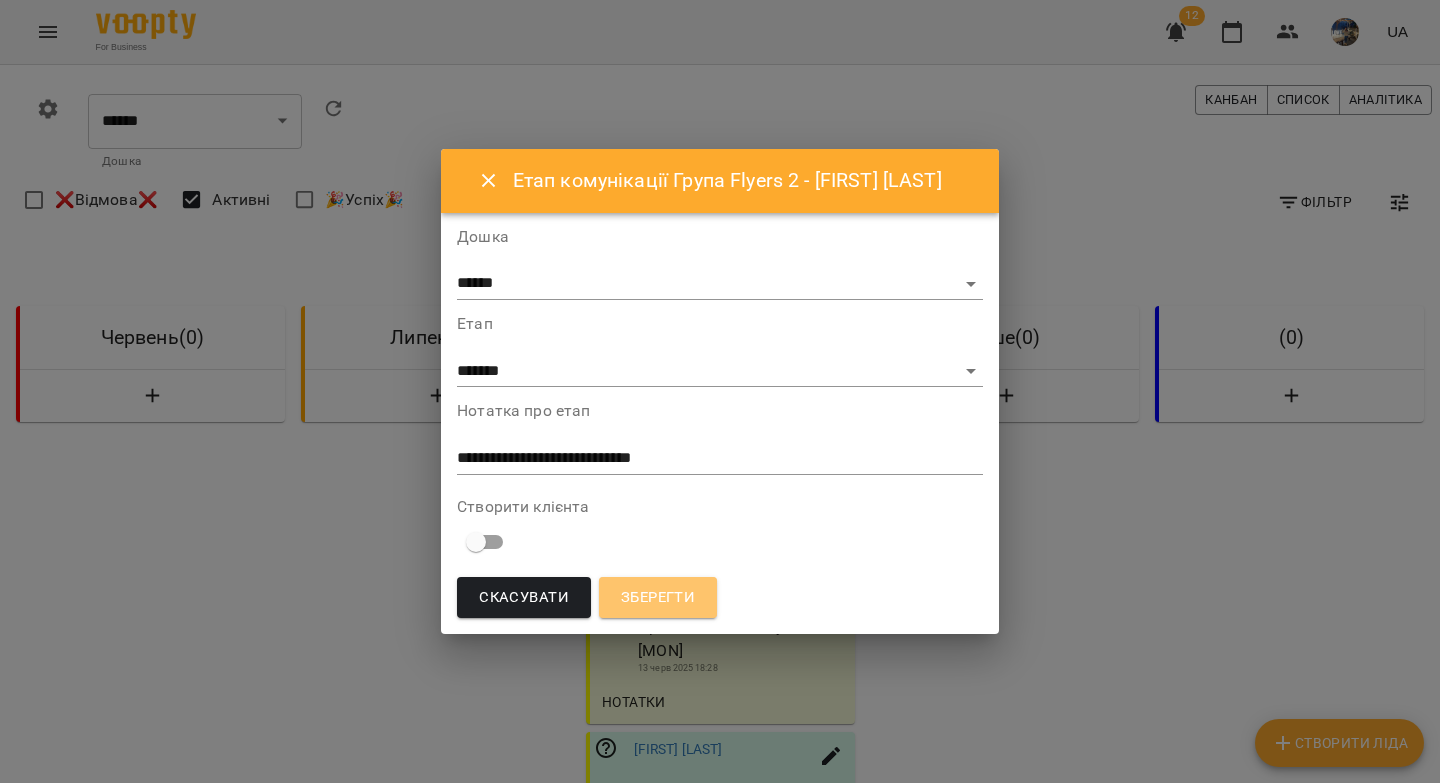 click on "Зберегти" at bounding box center [658, 598] 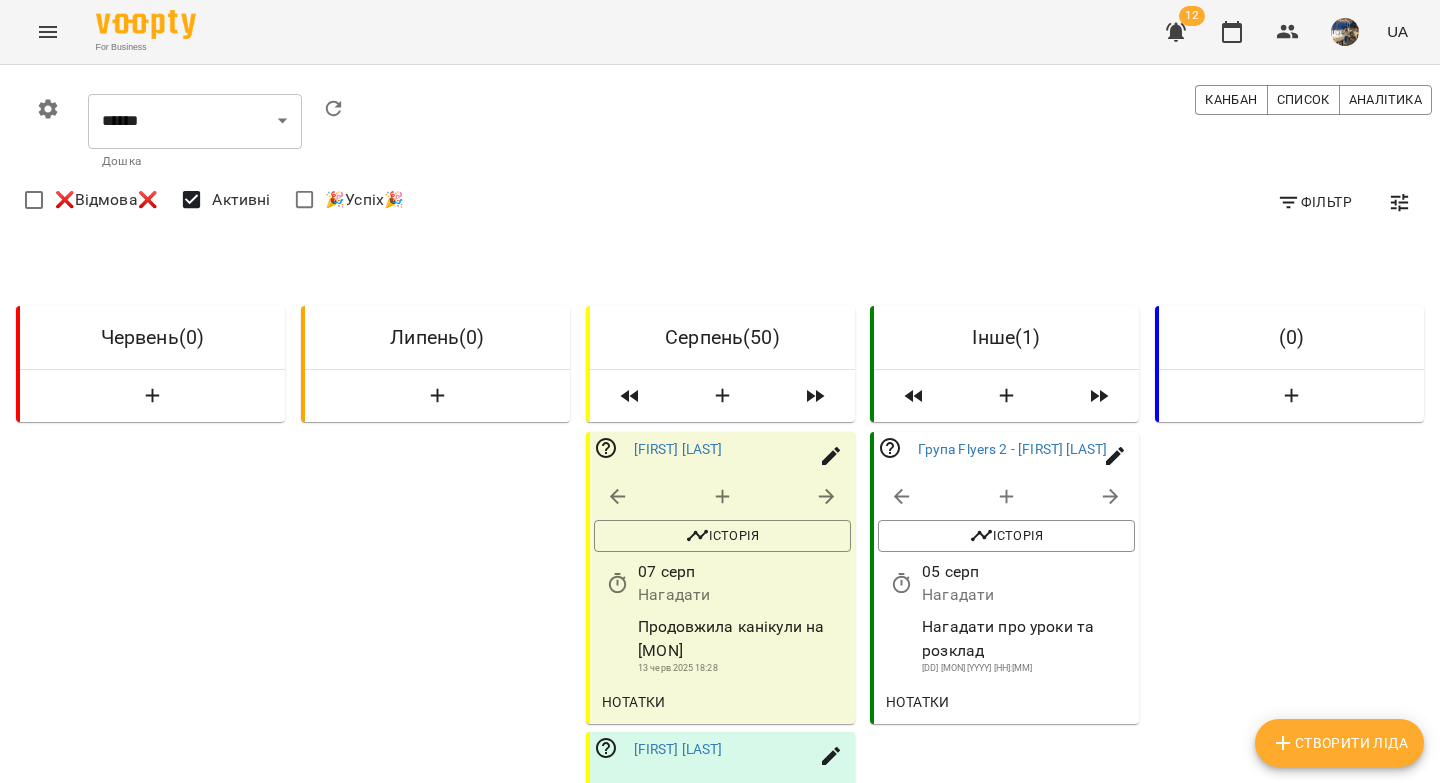 scroll, scrollTop: 1365, scrollLeft: 0, axis: vertical 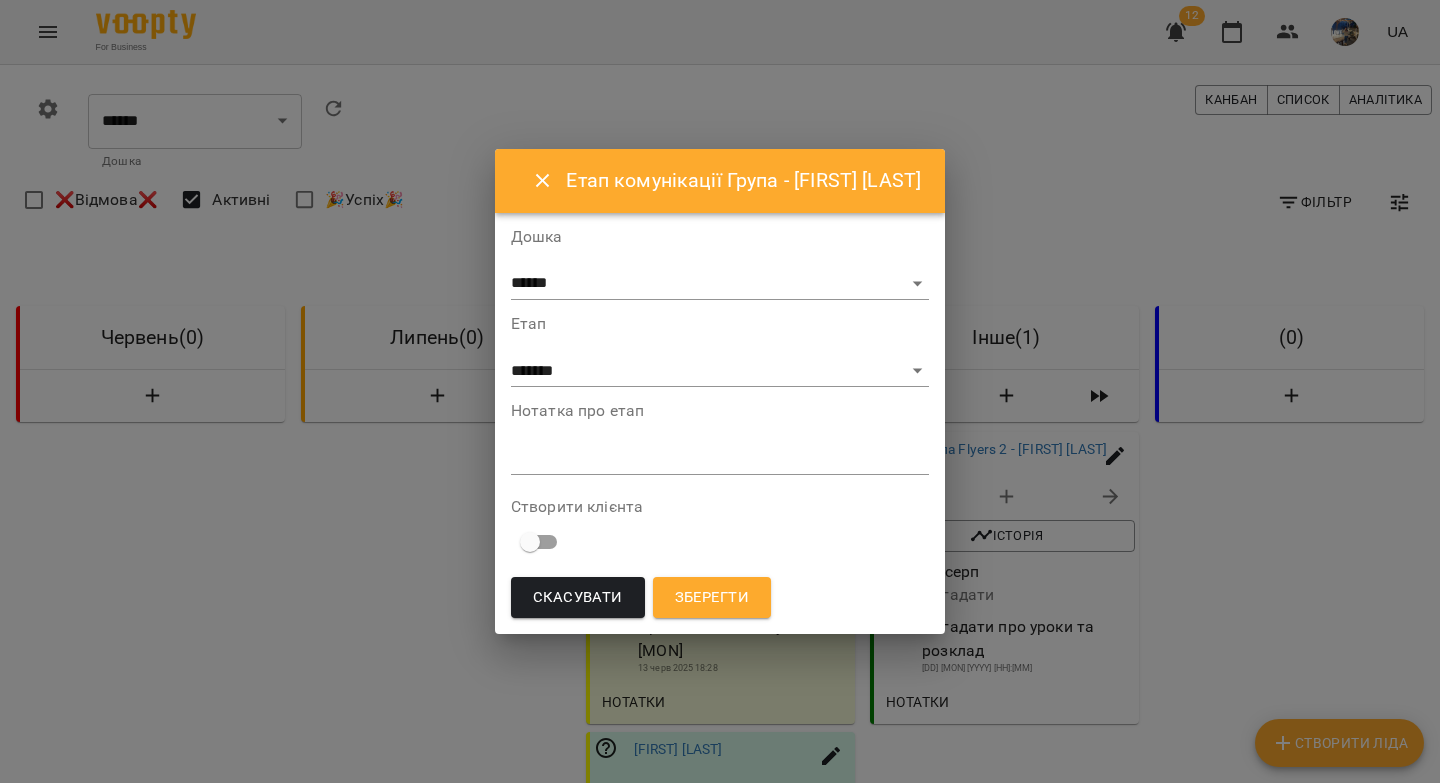 click on "*" at bounding box center (720, 459) 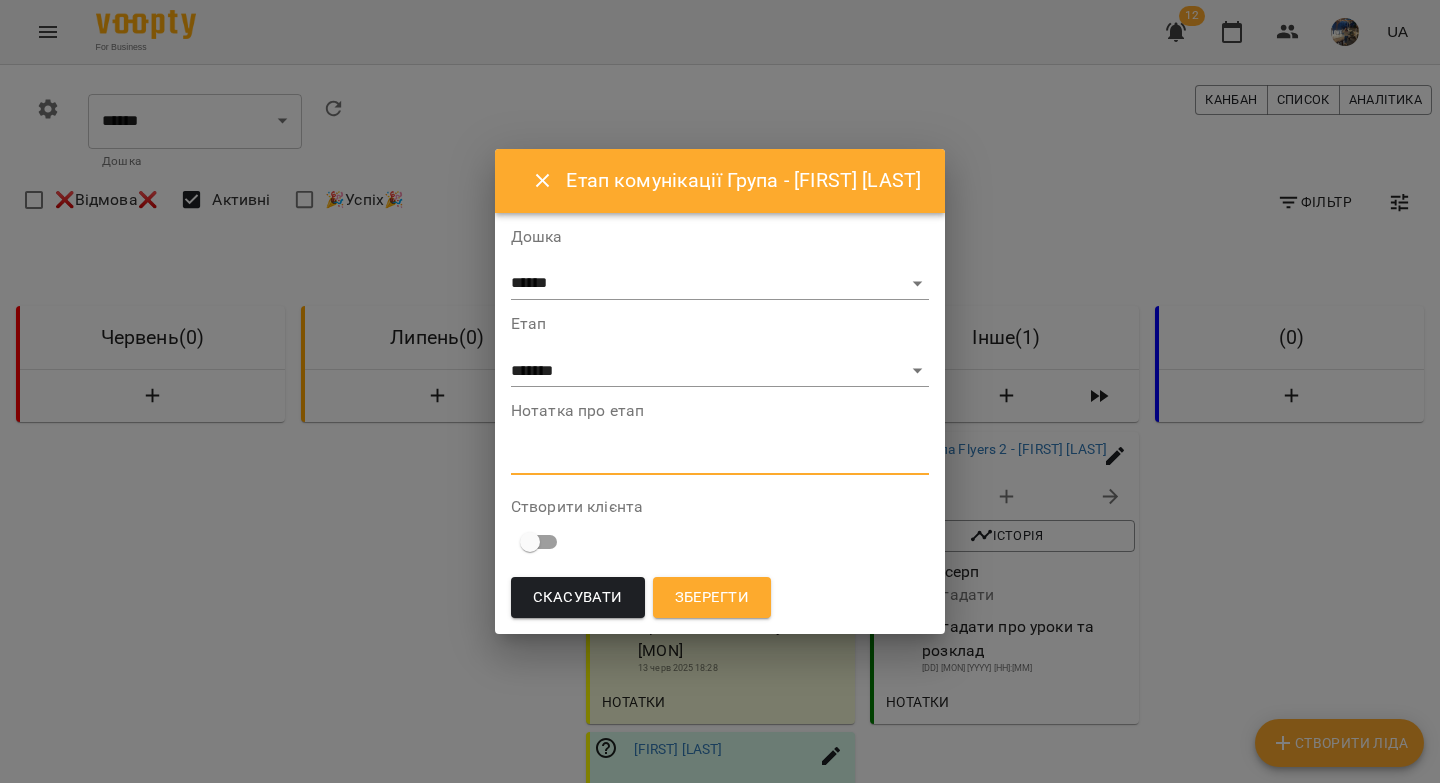 paste on "**********" 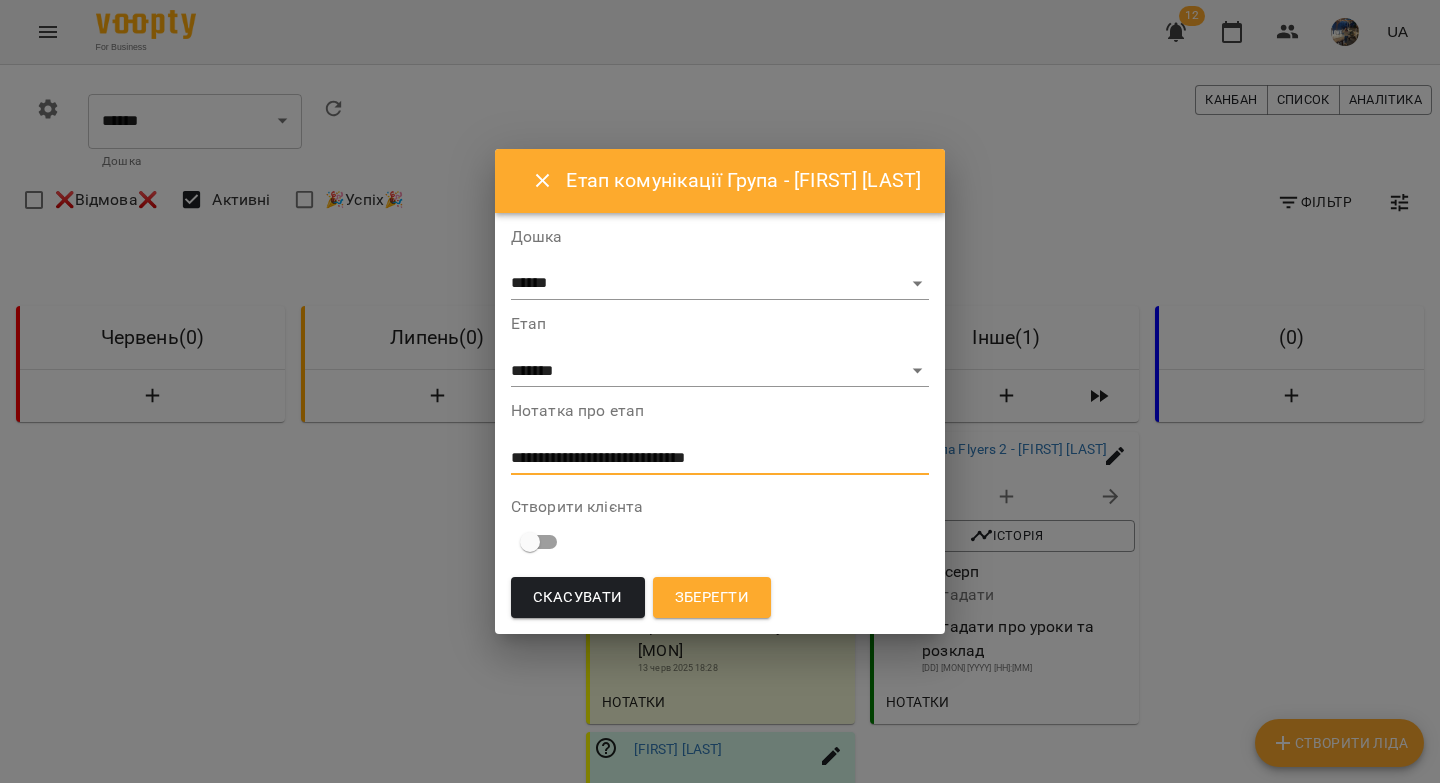type on "**********" 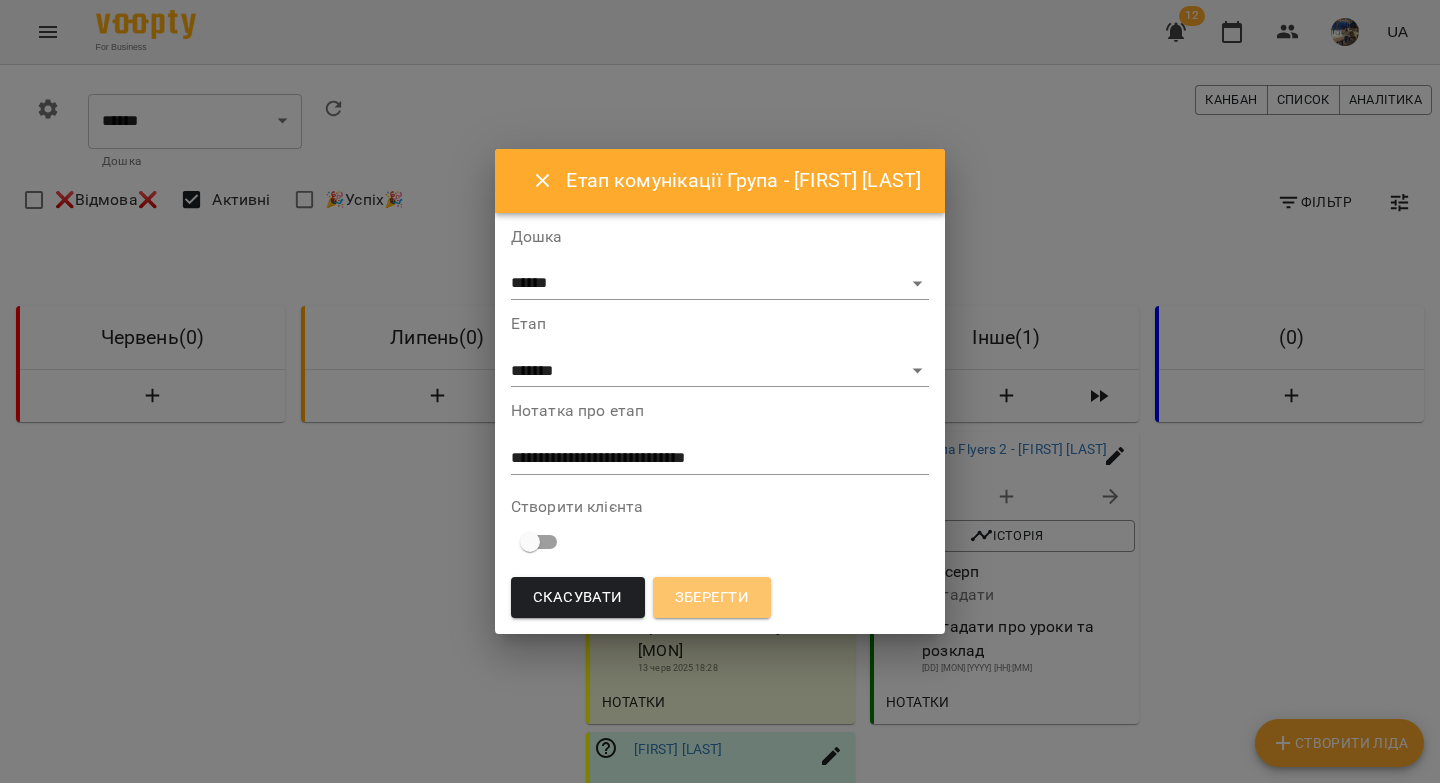 click on "Зберегти" at bounding box center [712, 598] 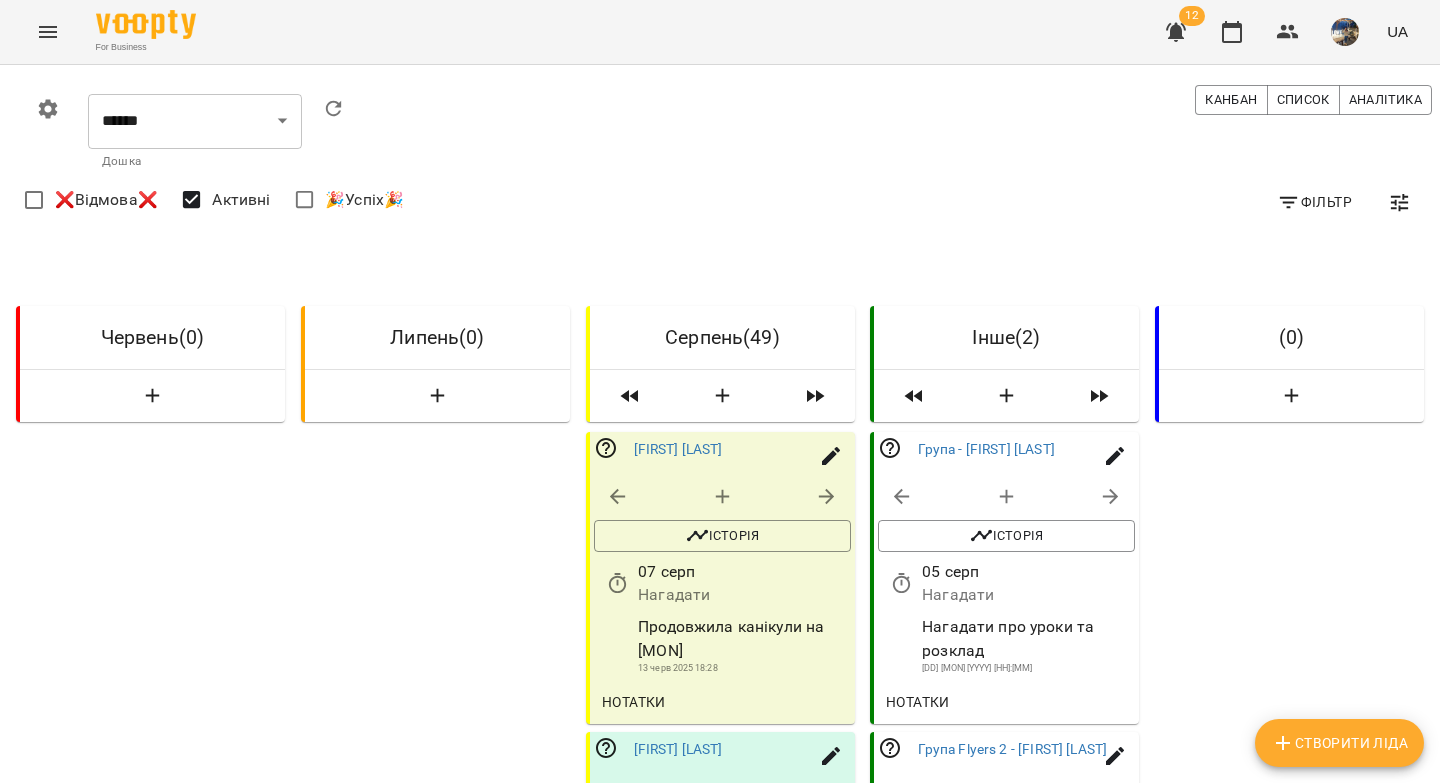 scroll, scrollTop: 2466, scrollLeft: 0, axis: vertical 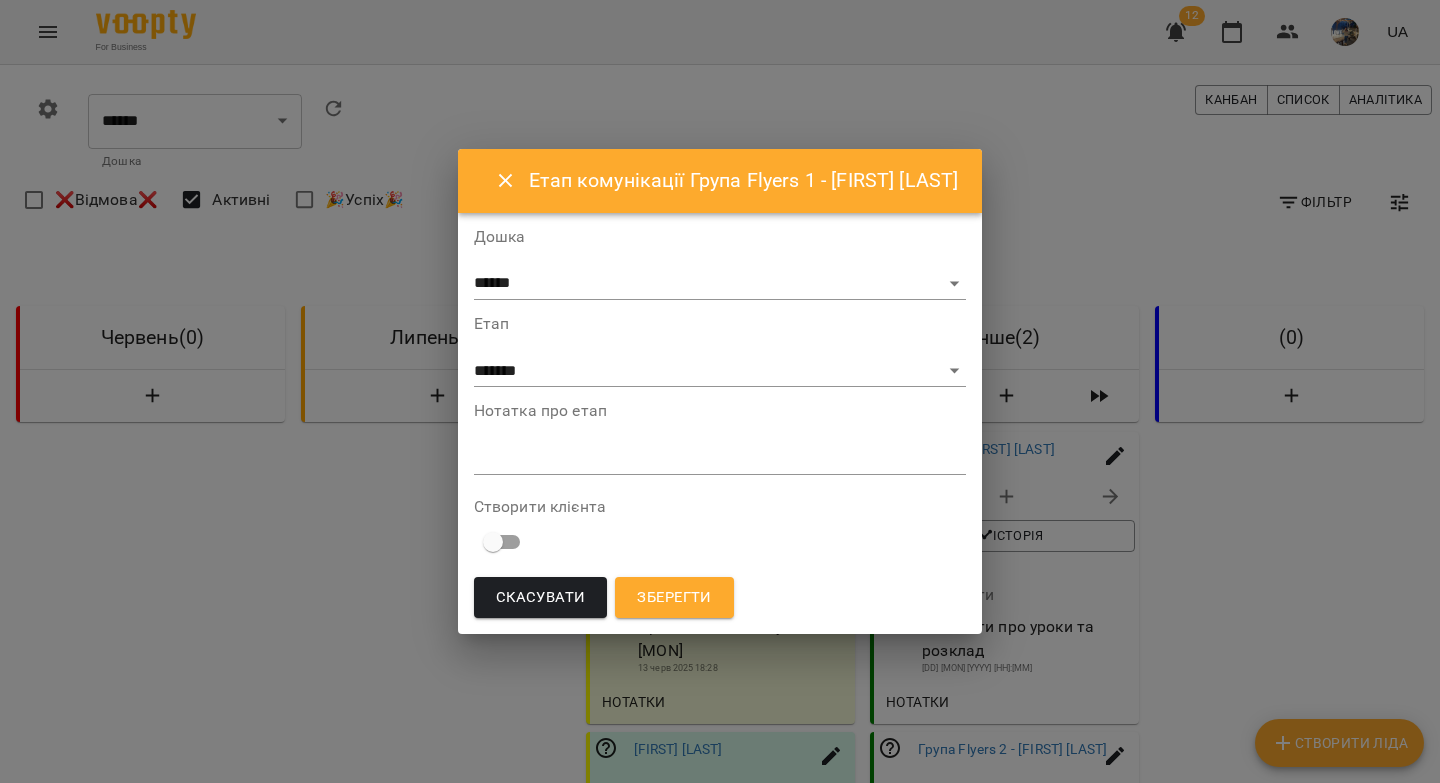 click at bounding box center [720, 458] 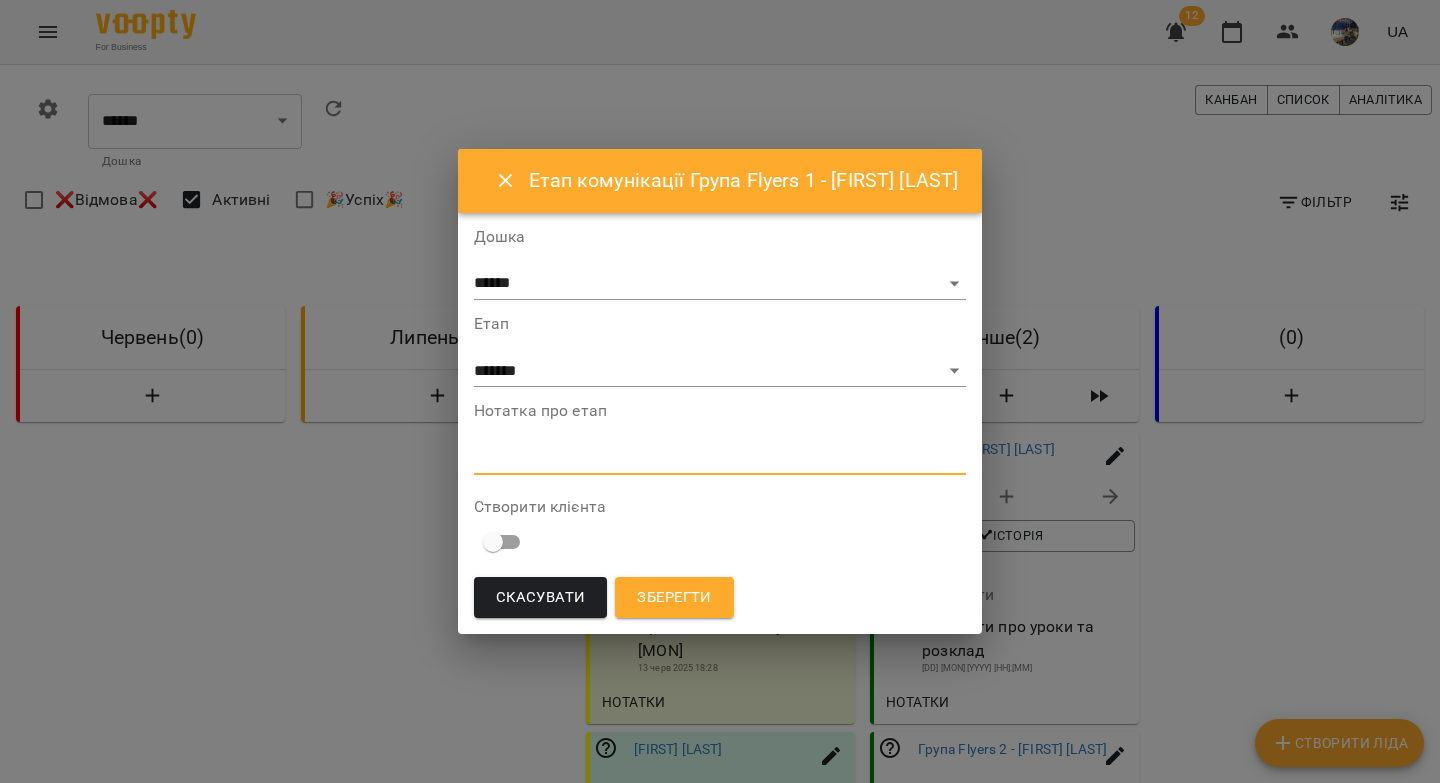 paste on "**********" 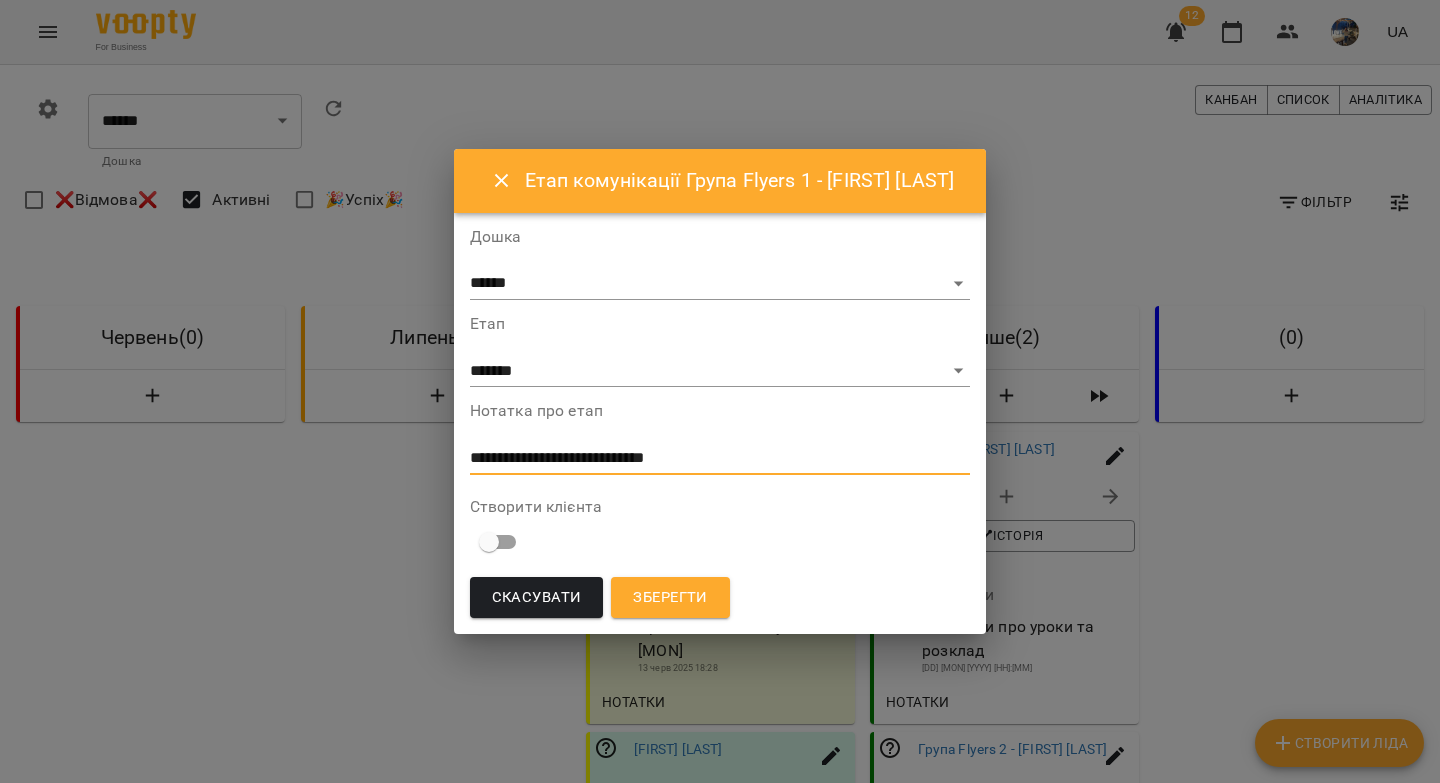 type on "**********" 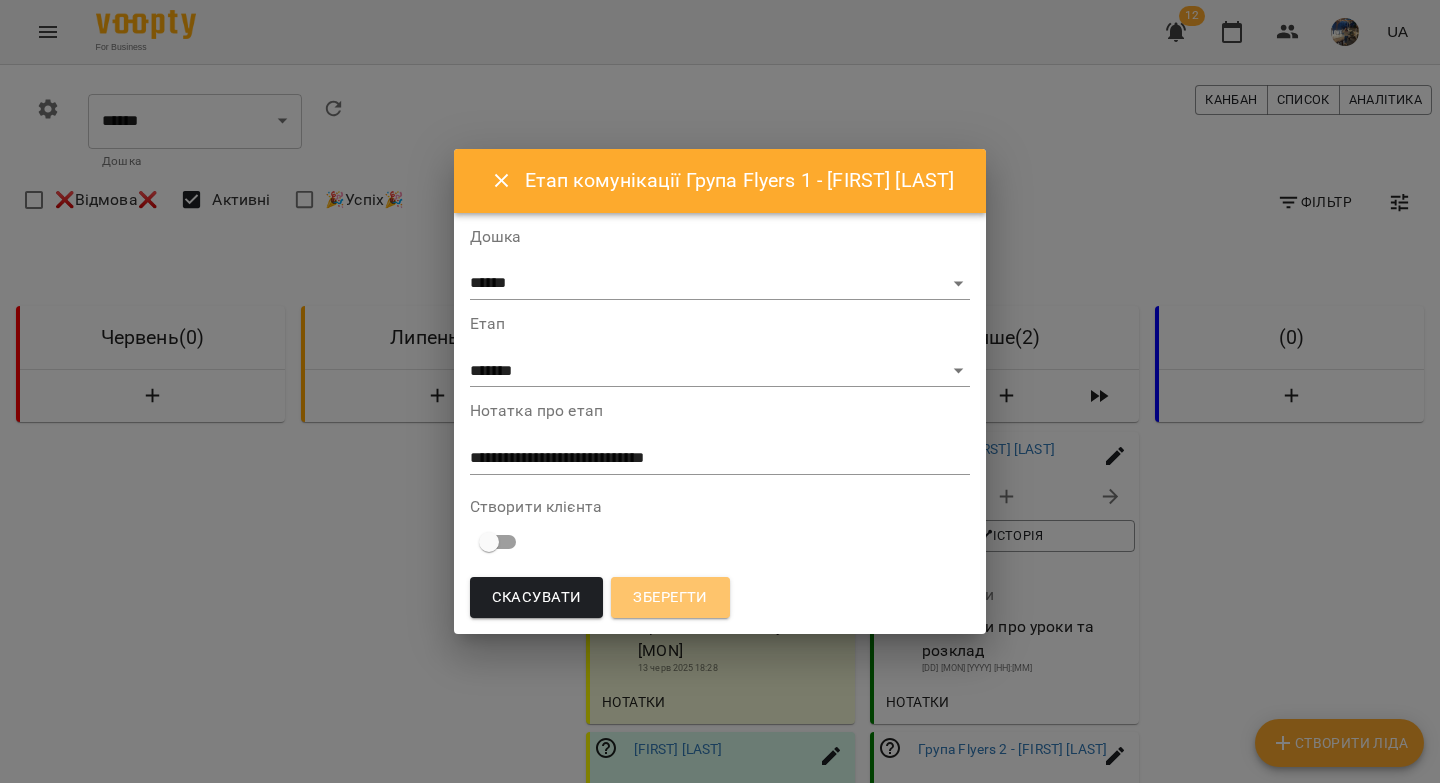 click on "Зберегти" at bounding box center [670, 598] 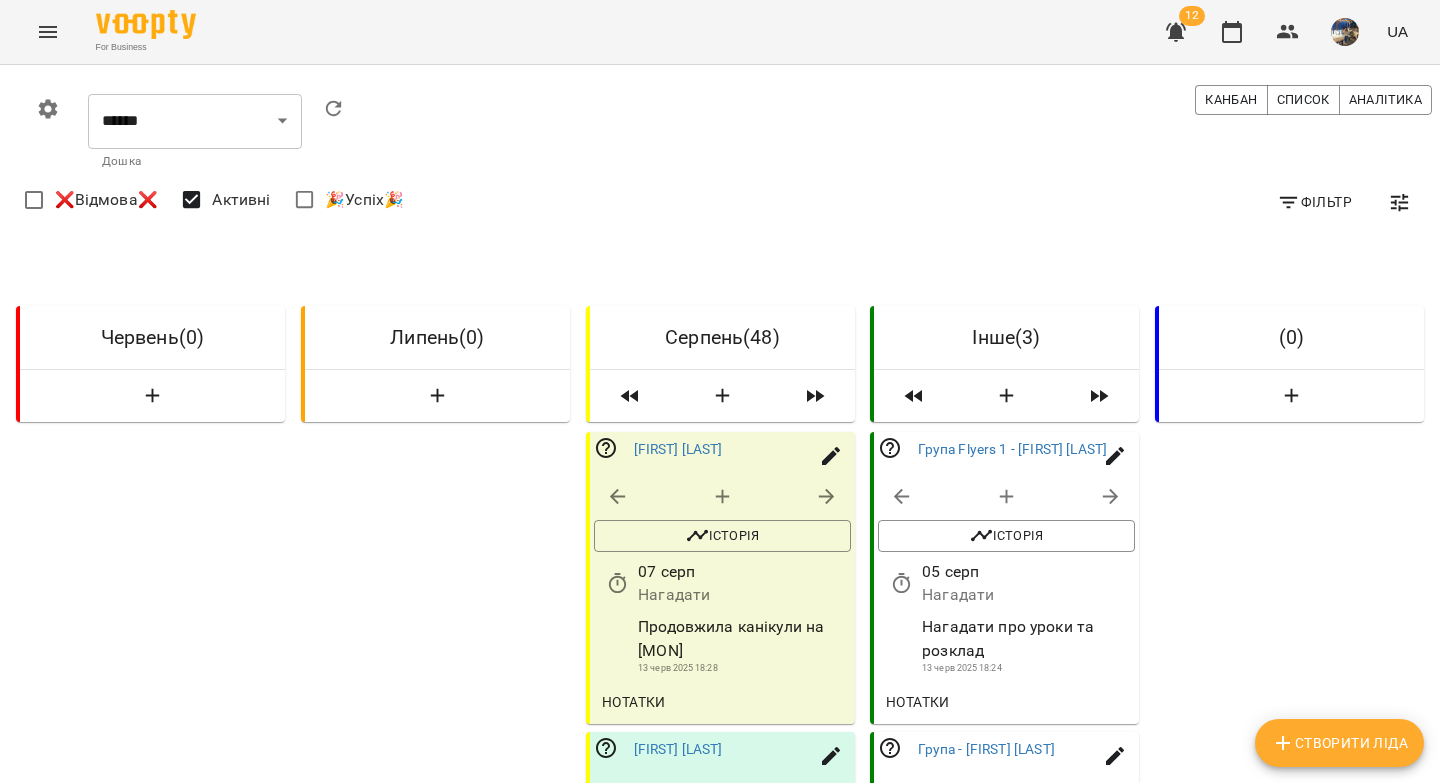 scroll, scrollTop: 2469, scrollLeft: 0, axis: vertical 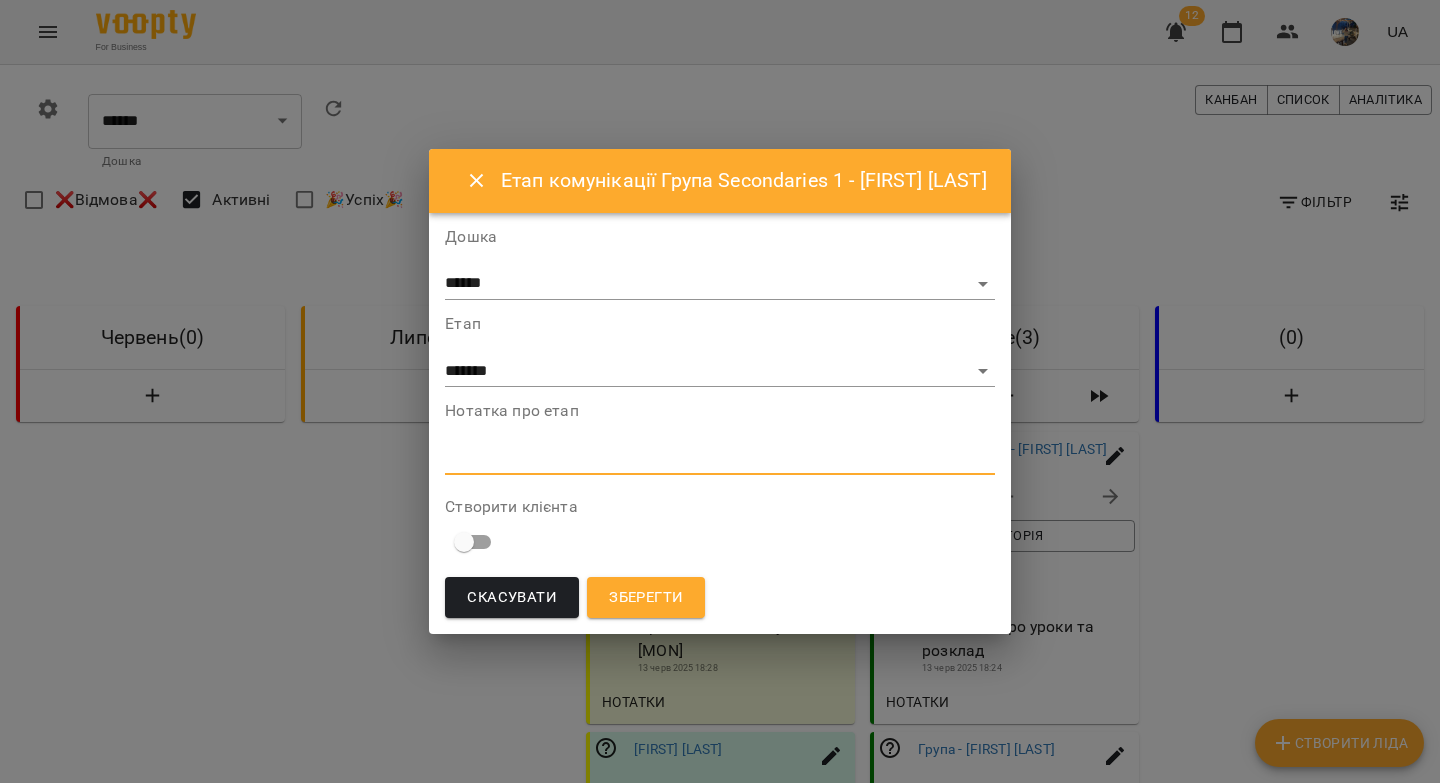 click at bounding box center (719, 458) 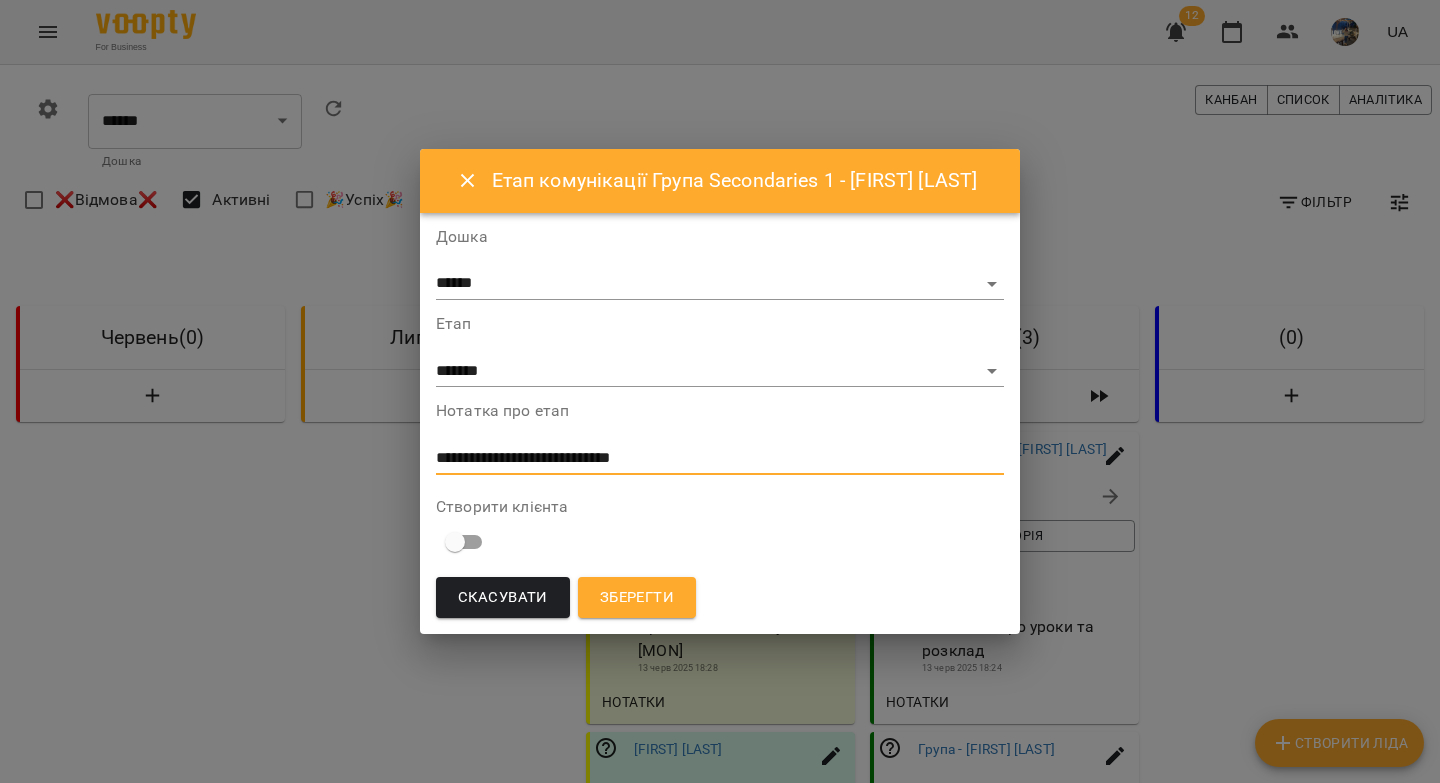 type on "**********" 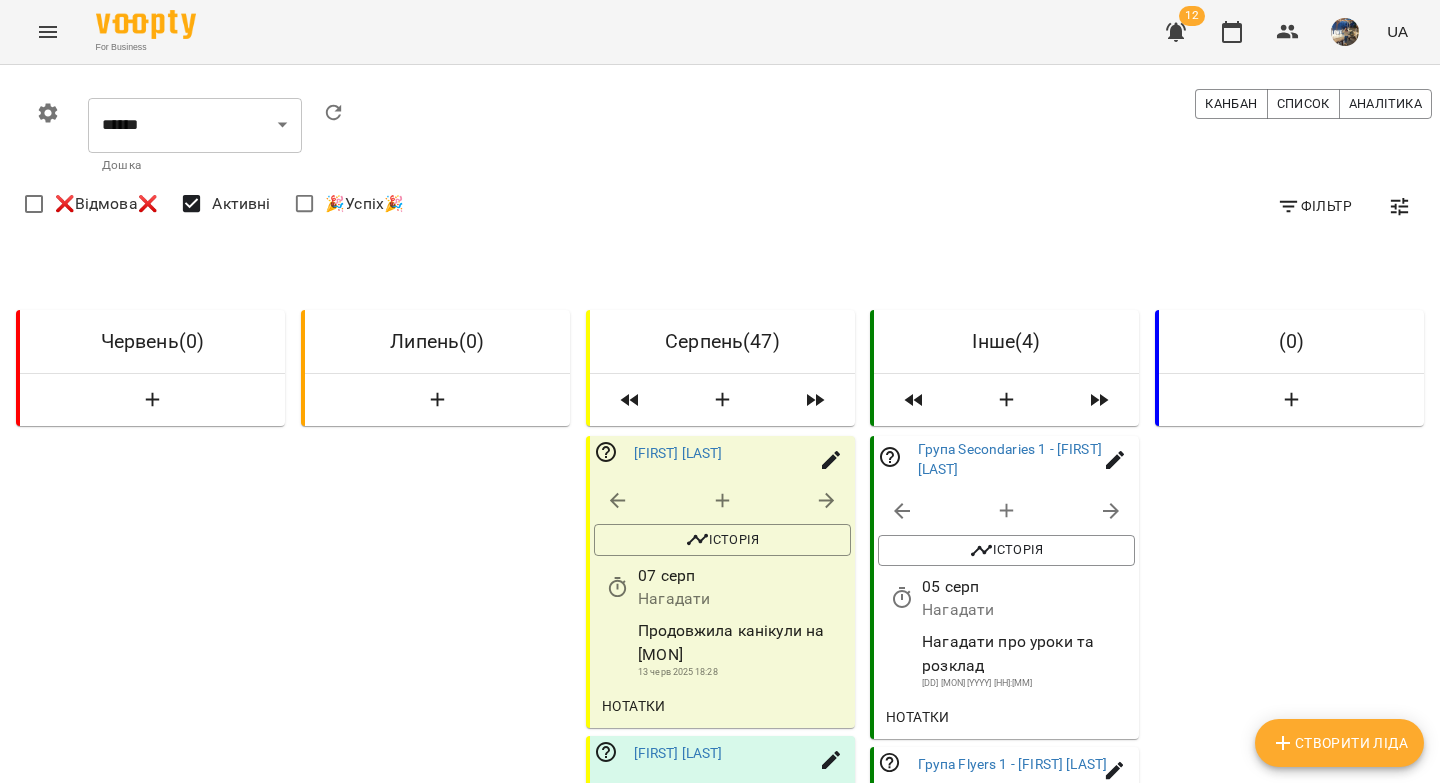 scroll, scrollTop: 2469, scrollLeft: 0, axis: vertical 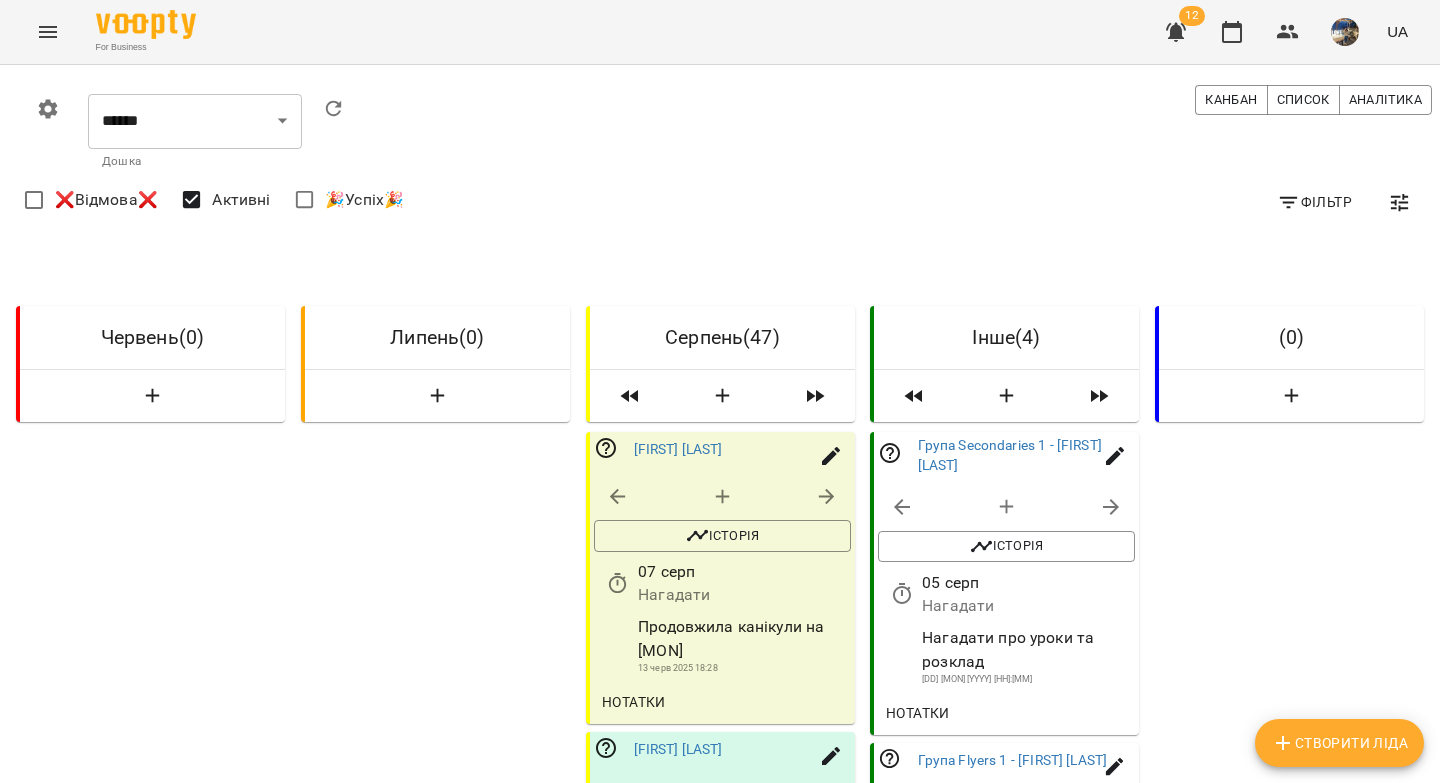 click on "Завантажити ще" at bounding box center [720, 3049] 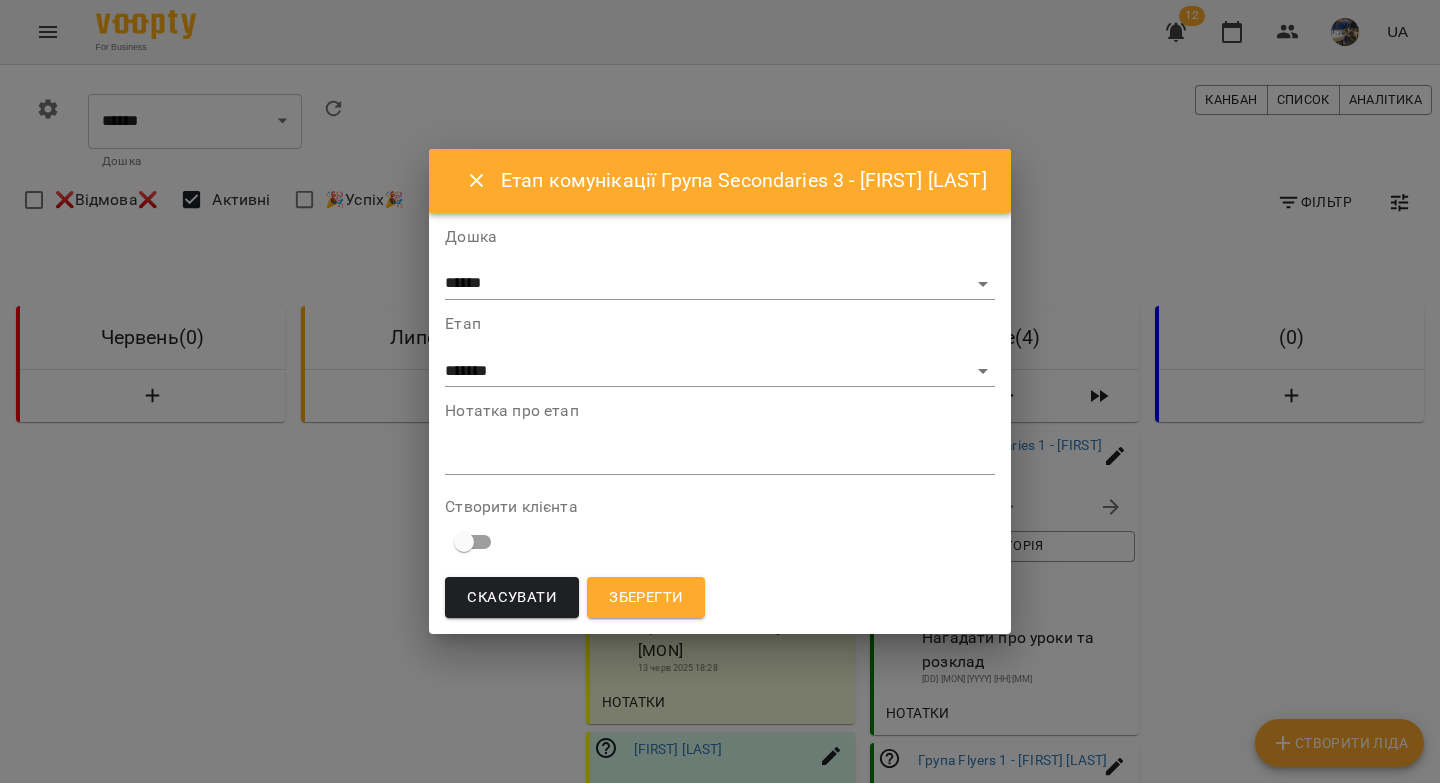 click at bounding box center [719, 458] 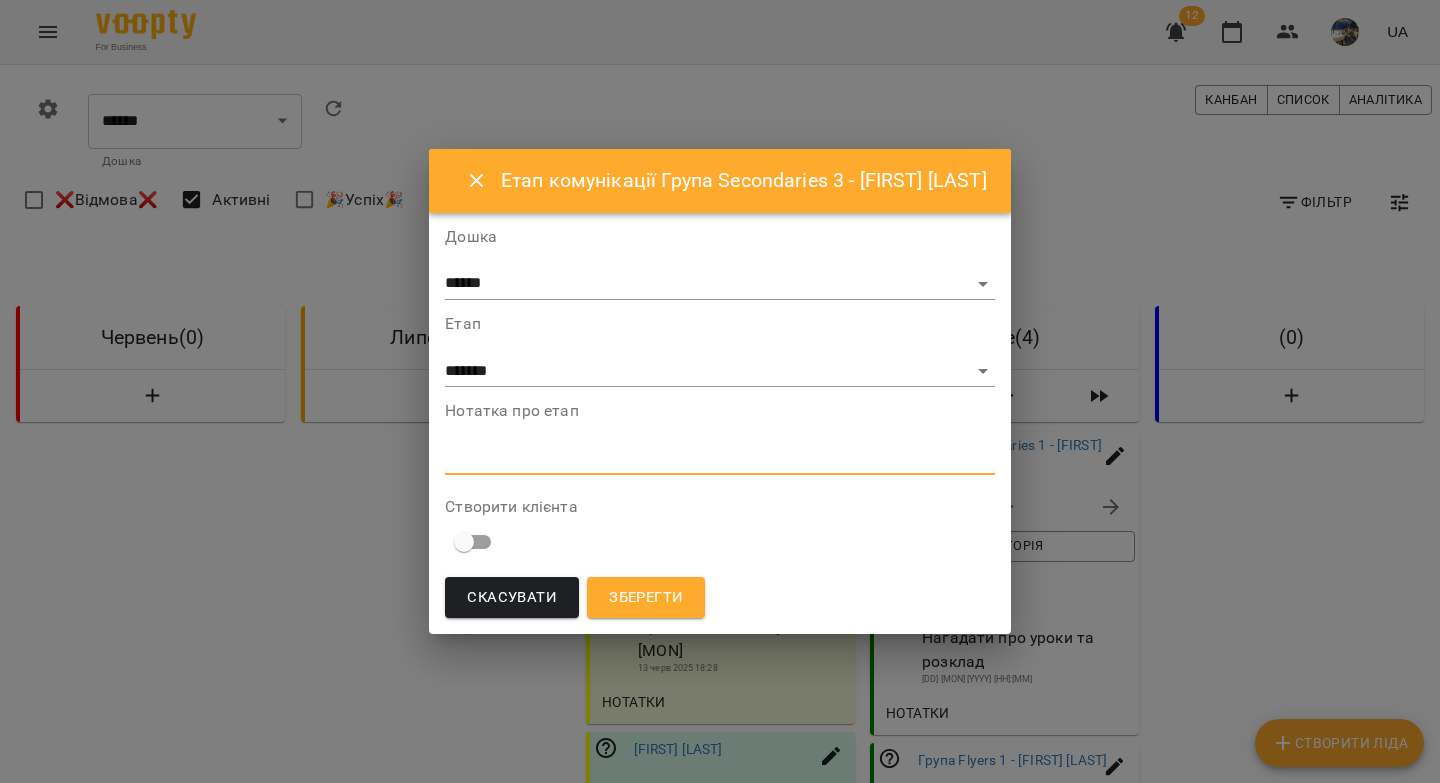 paste on "**********" 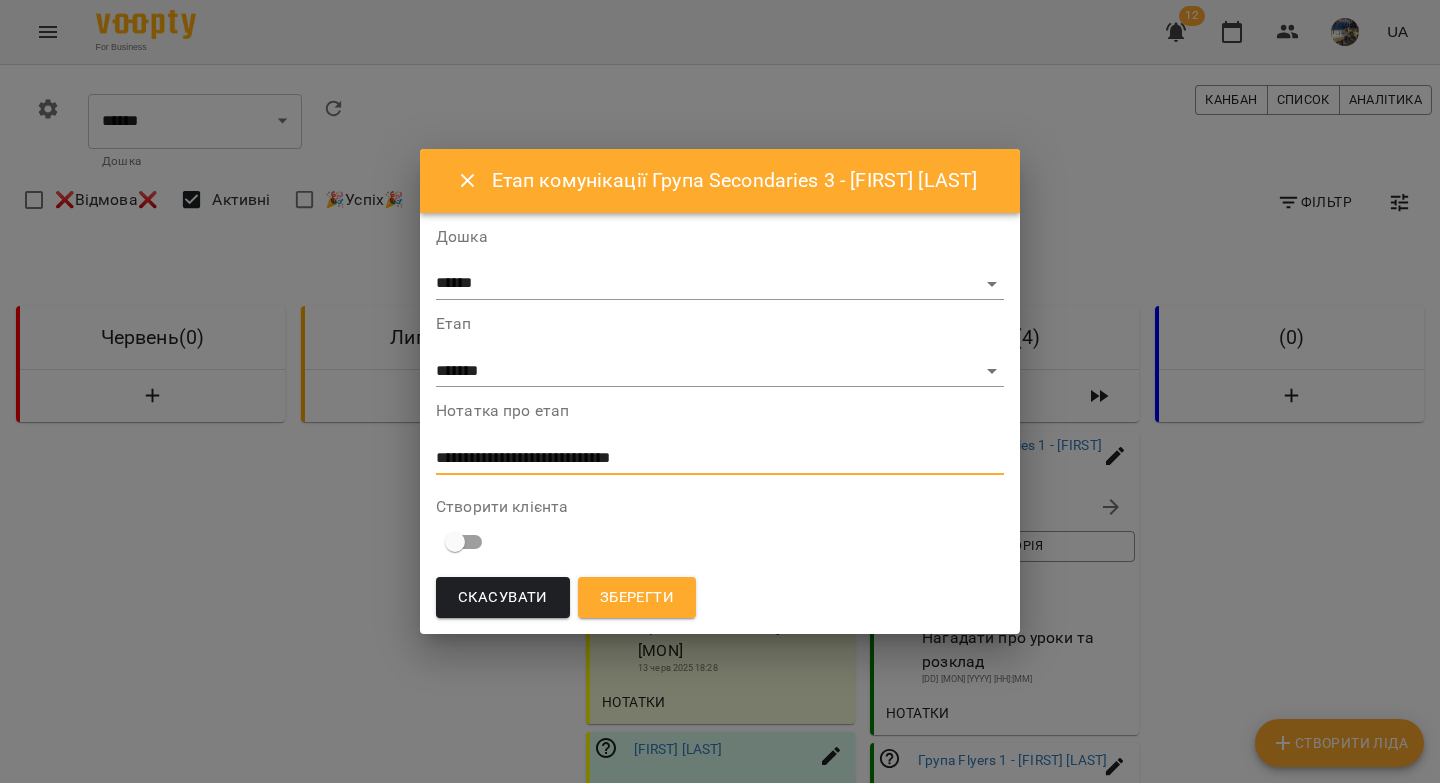 type on "**********" 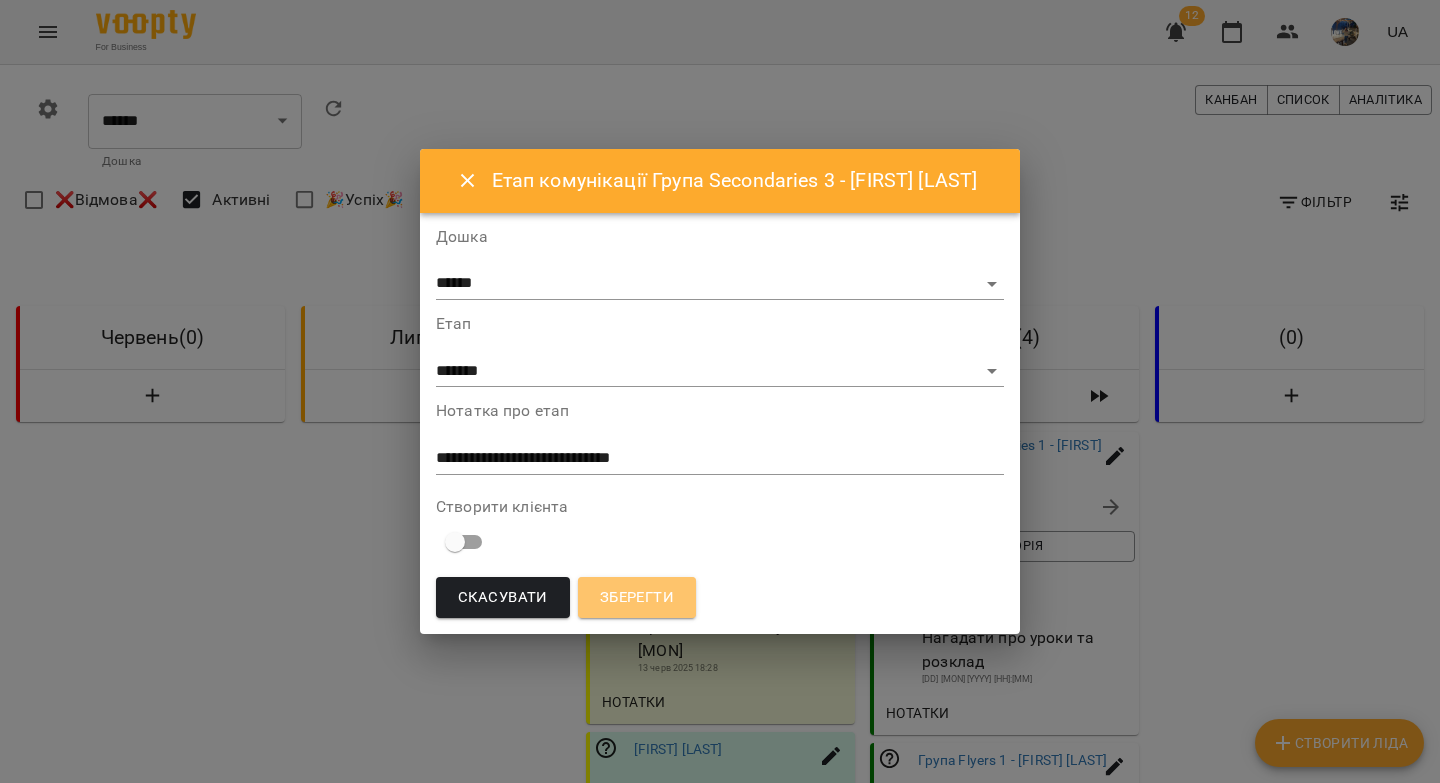 click on "Зберегти" at bounding box center (637, 598) 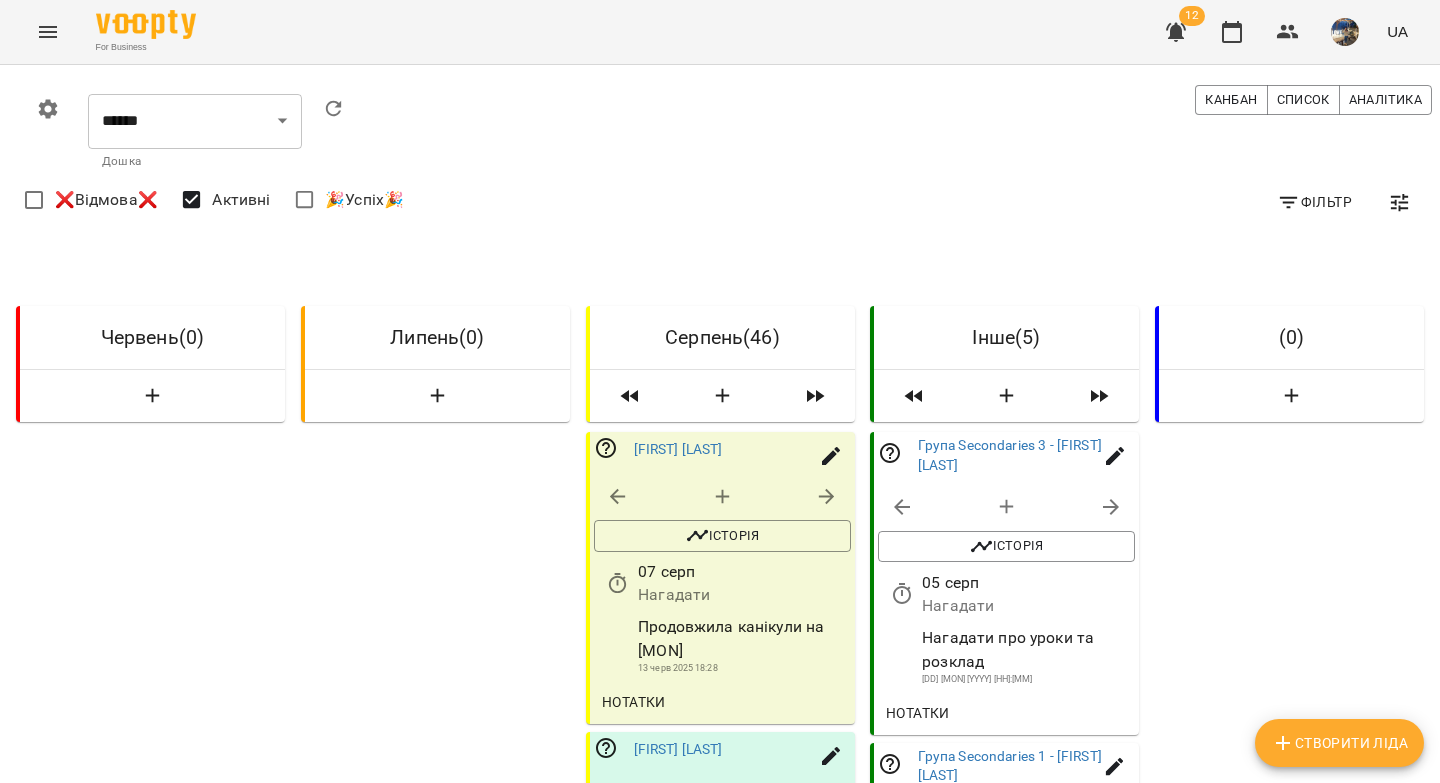 scroll, scrollTop: 2469, scrollLeft: 0, axis: vertical 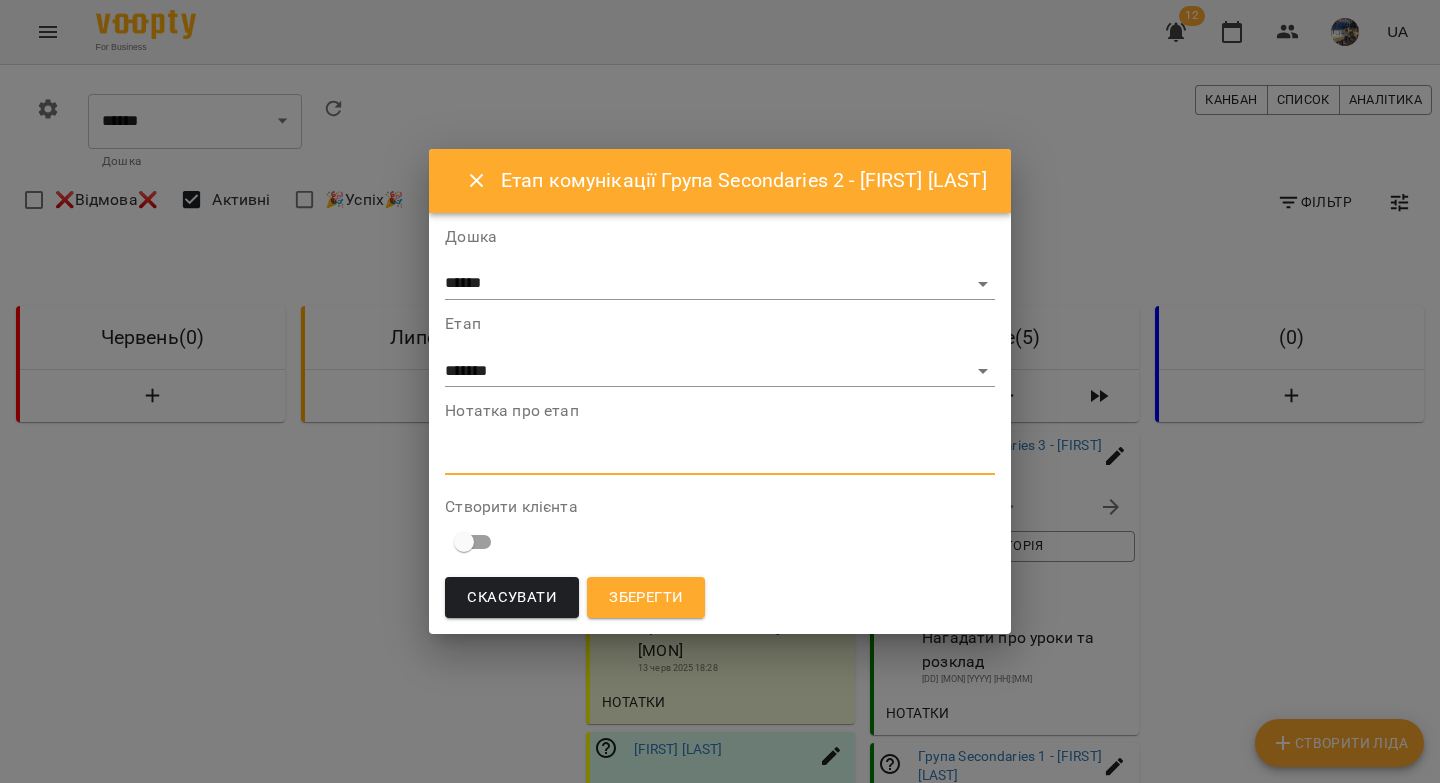 click at bounding box center [719, 458] 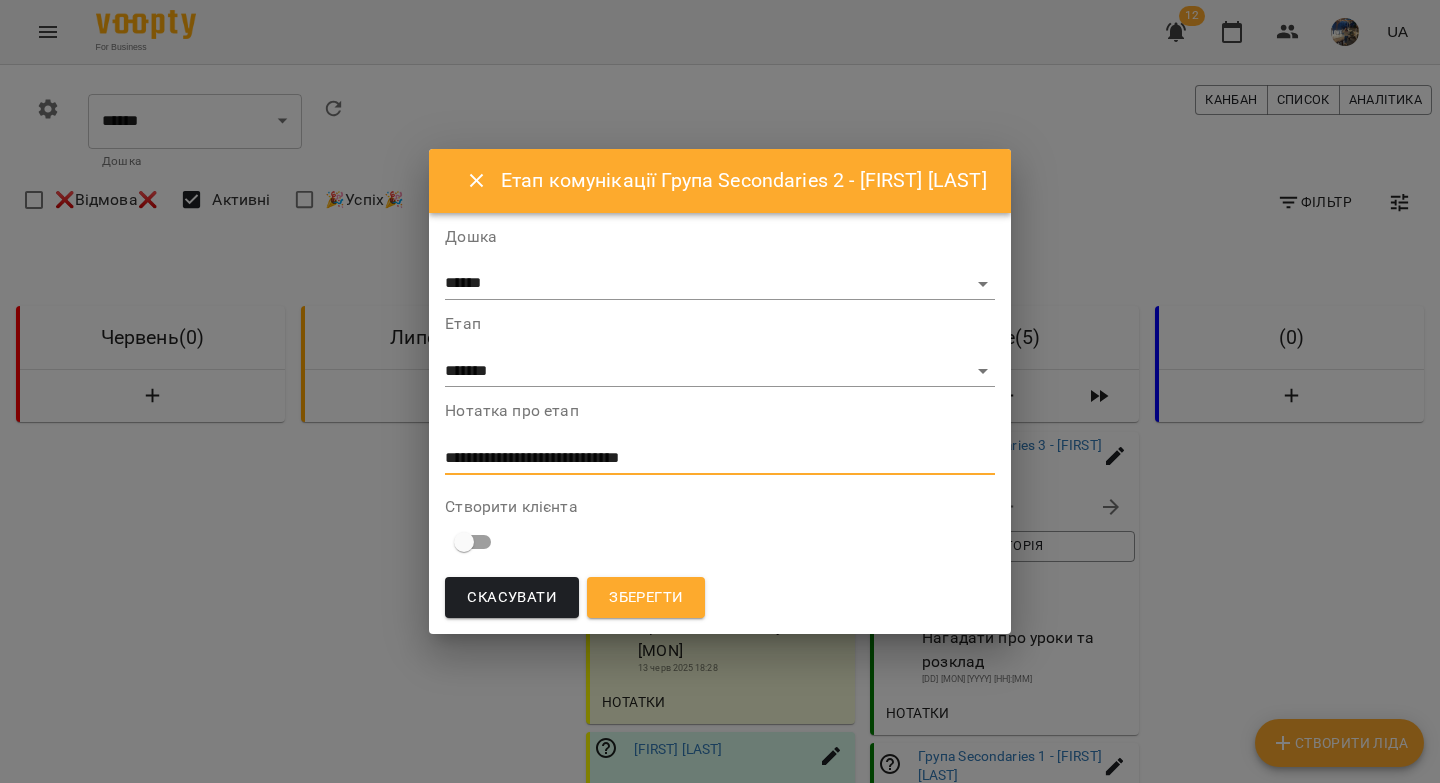 type on "**********" 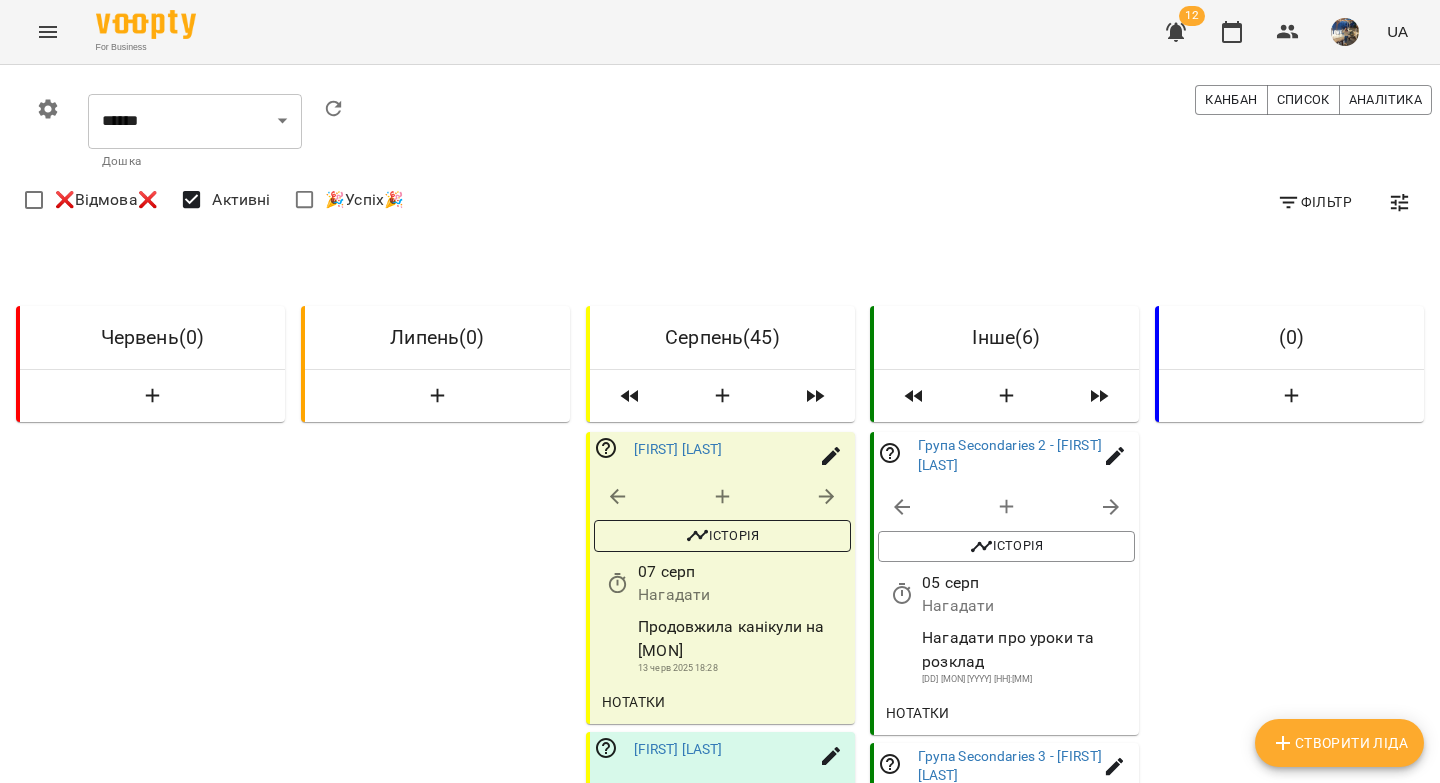 scroll, scrollTop: 2469, scrollLeft: 0, axis: vertical 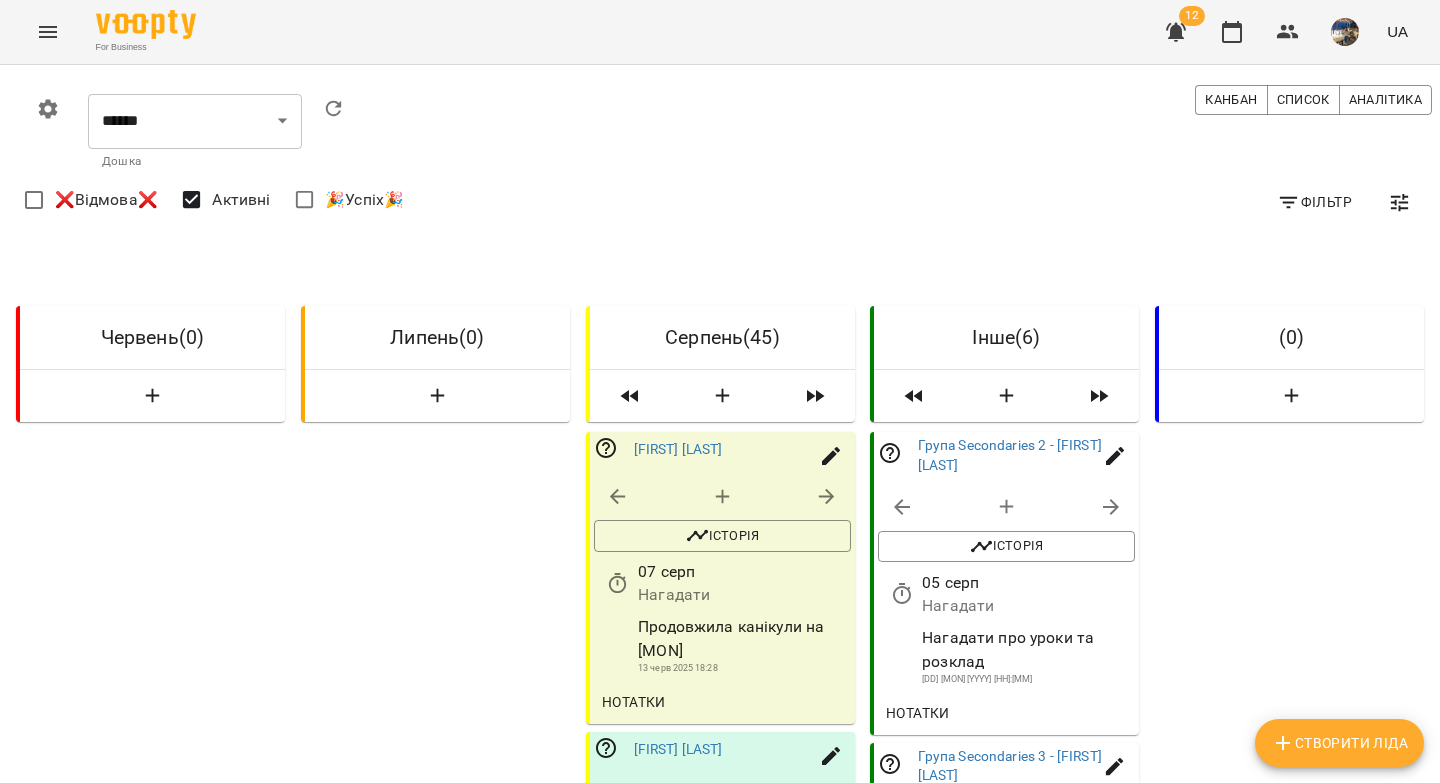 click on "Завантажити ще" at bounding box center [720, 3049] 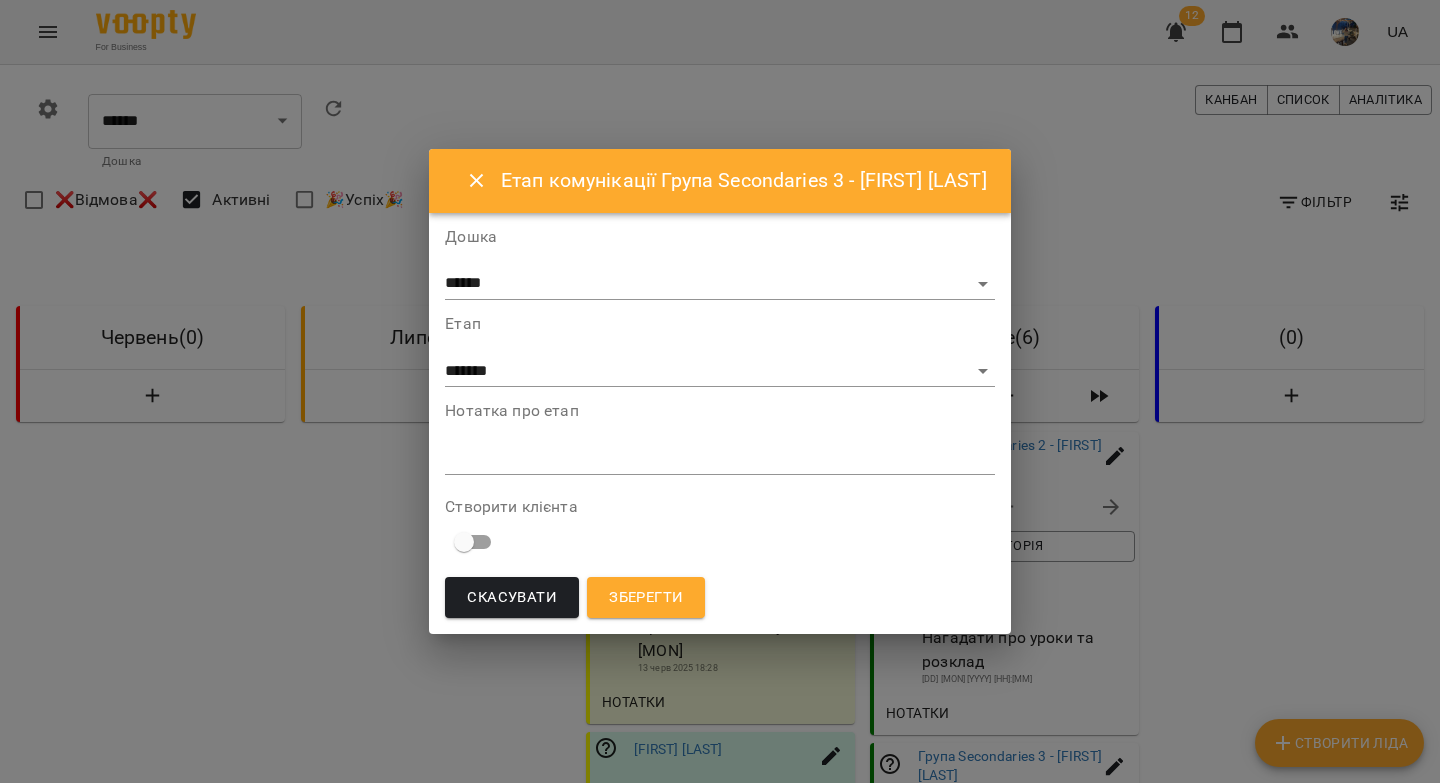 click at bounding box center [719, 458] 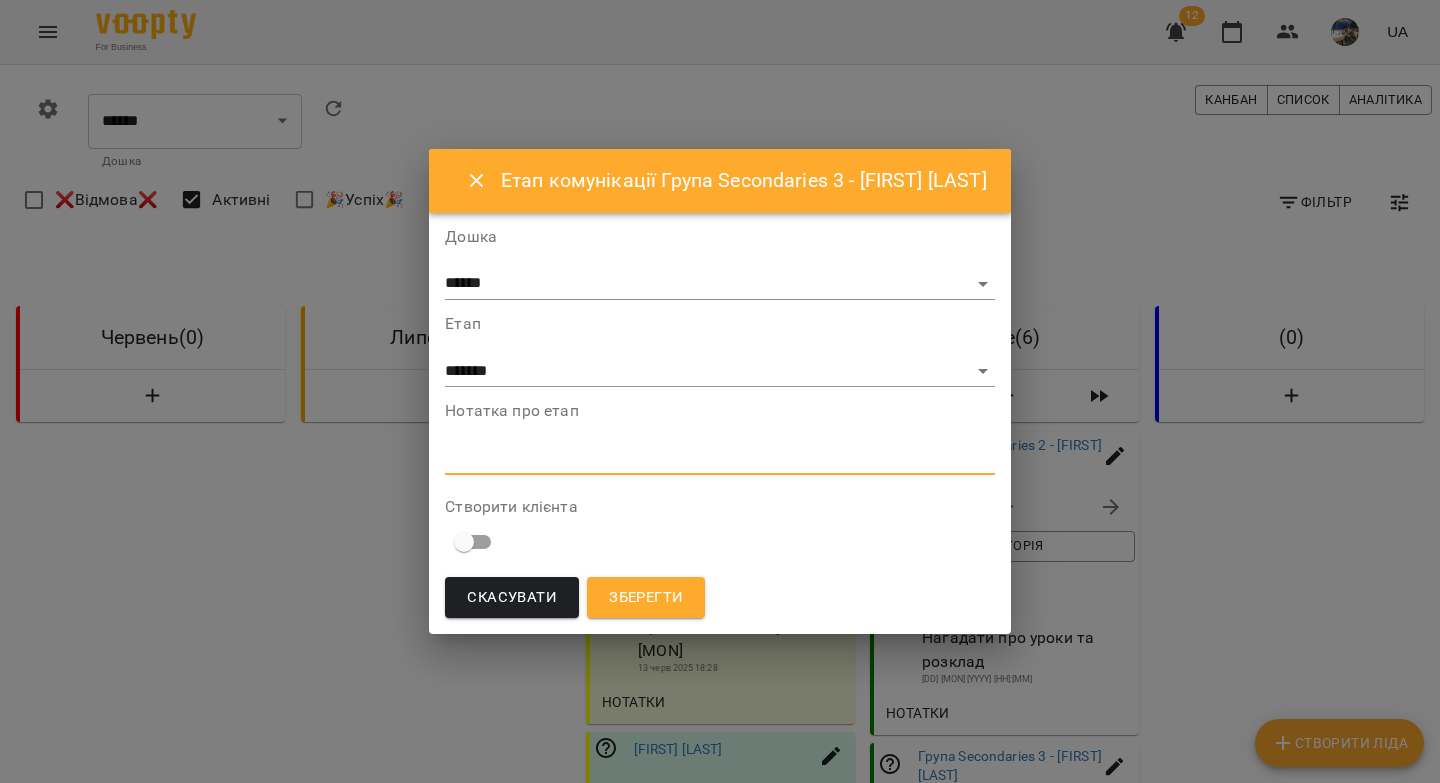 paste on "**********" 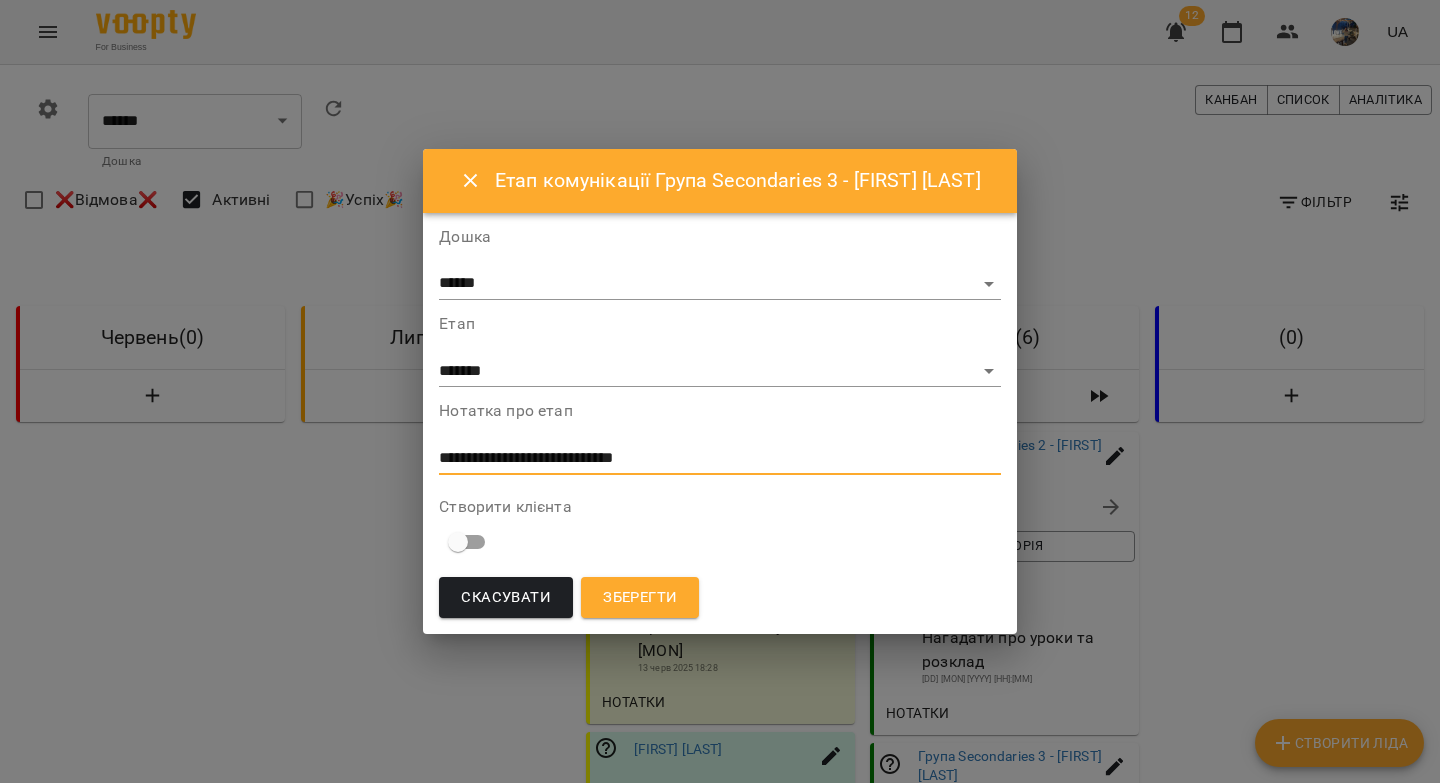 type on "**********" 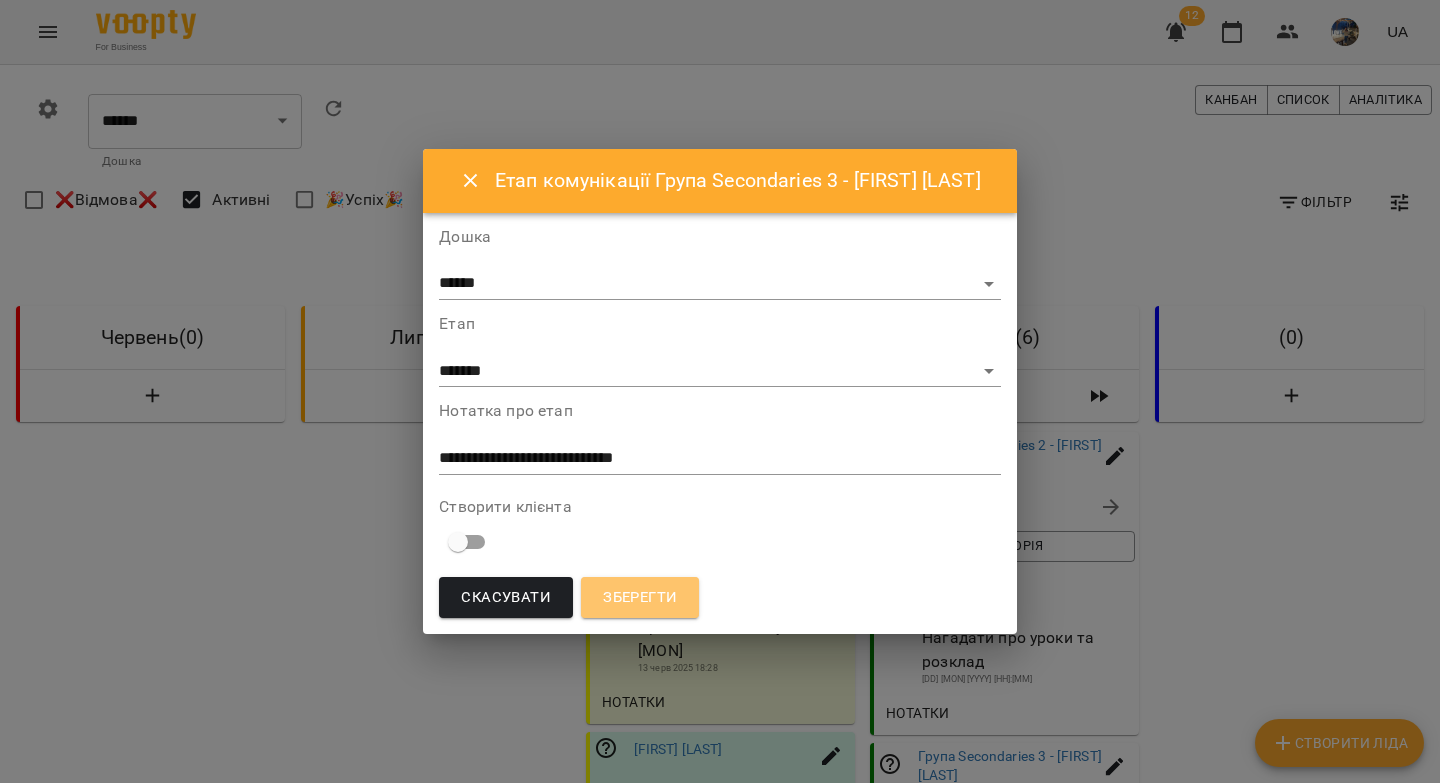 click on "Зберегти" at bounding box center [640, 598] 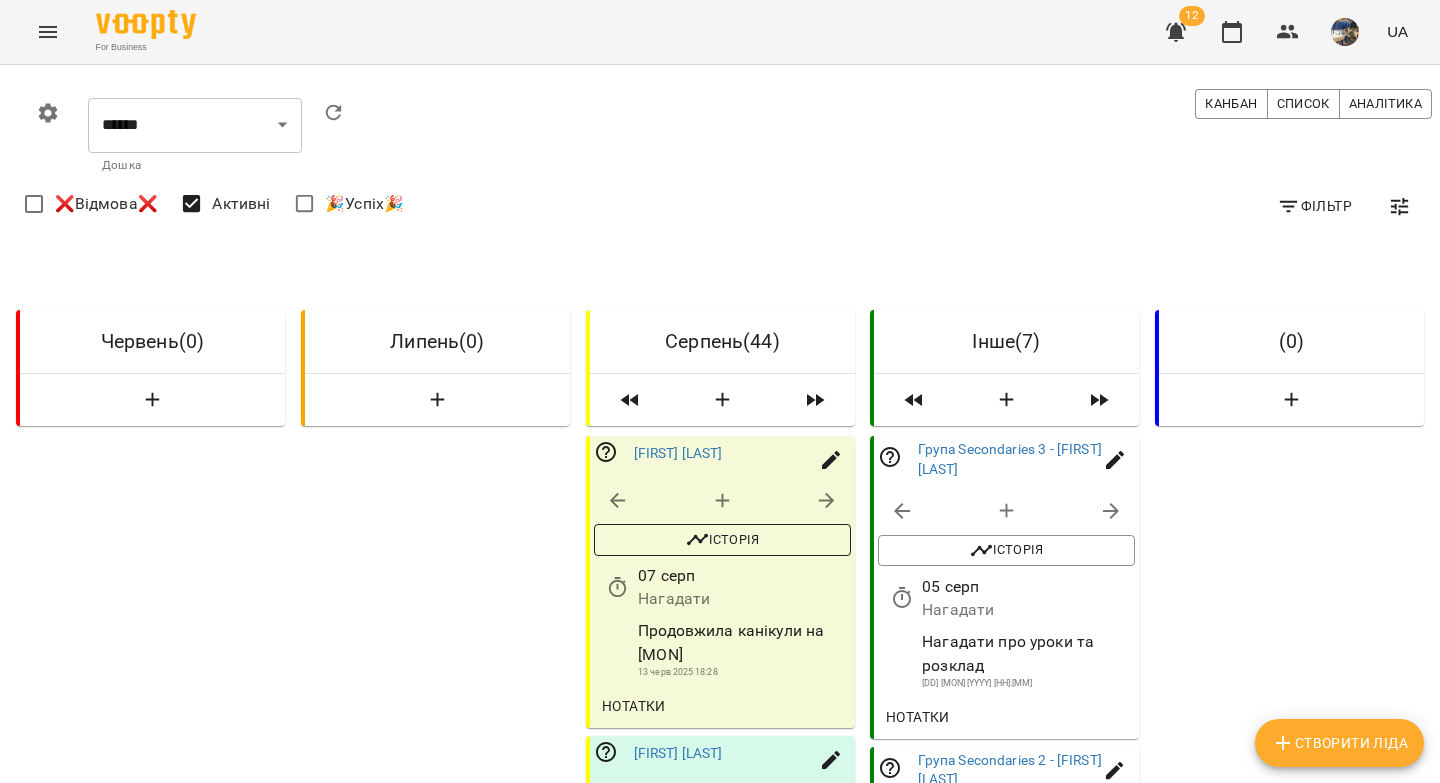 scroll, scrollTop: 2469, scrollLeft: 0, axis: vertical 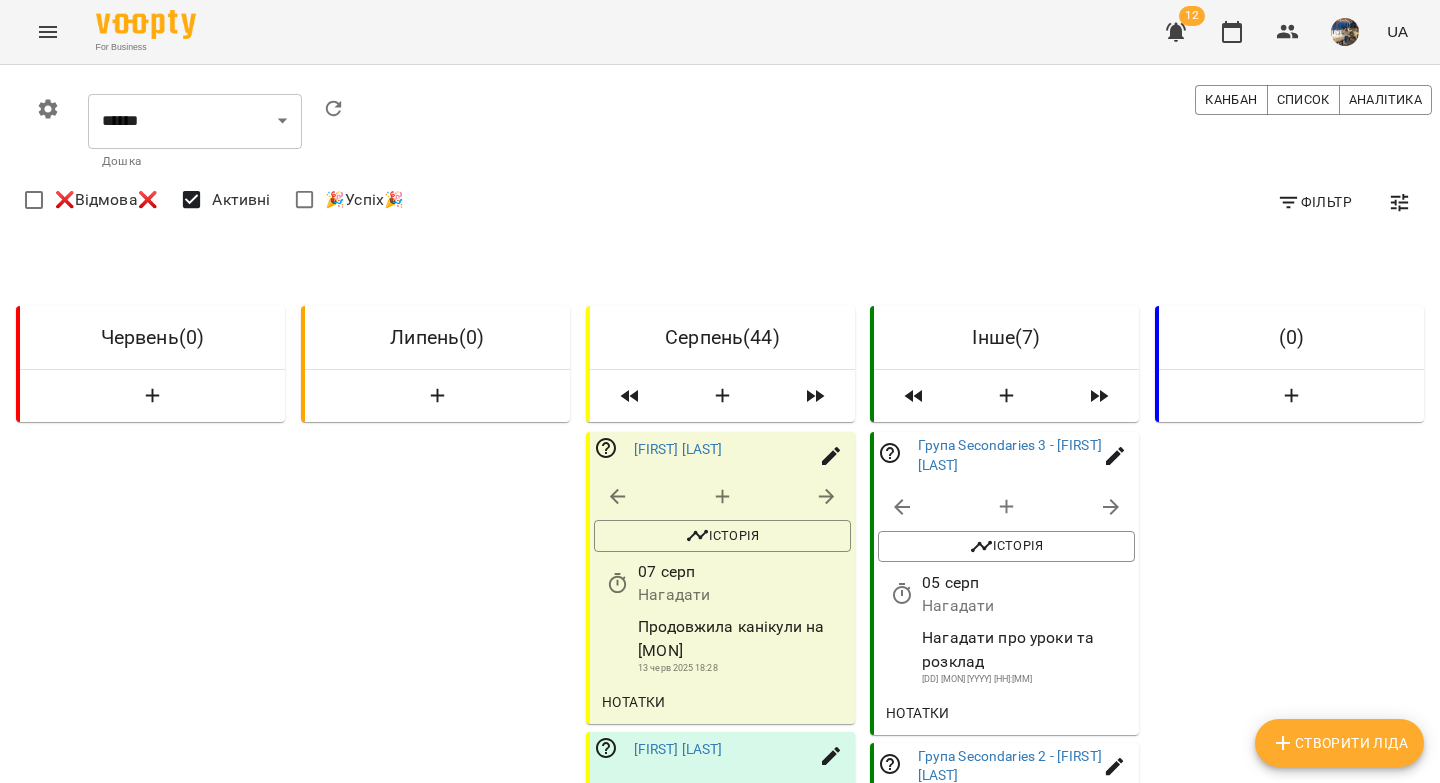 click on "Завантажити ще" at bounding box center [720, 3049] 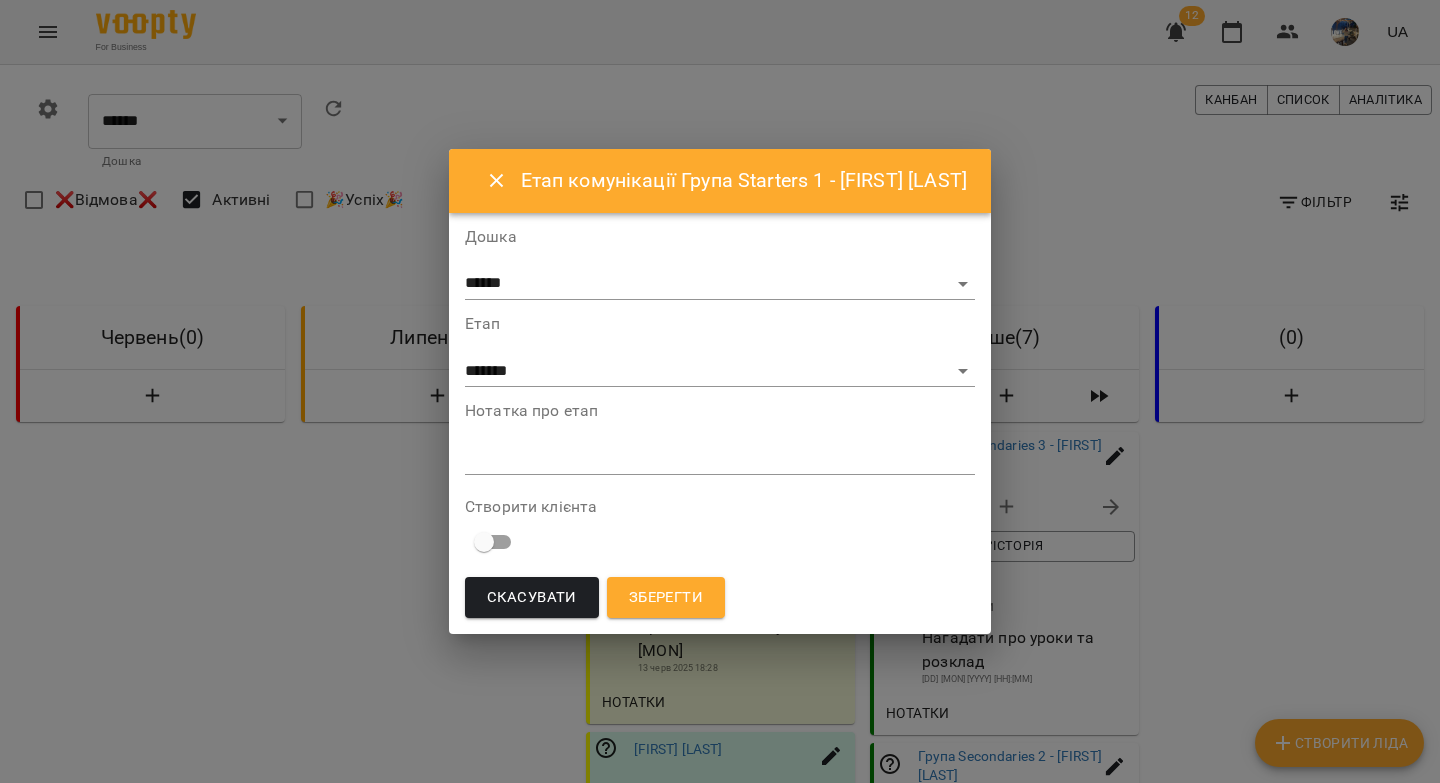 click at bounding box center [720, 458] 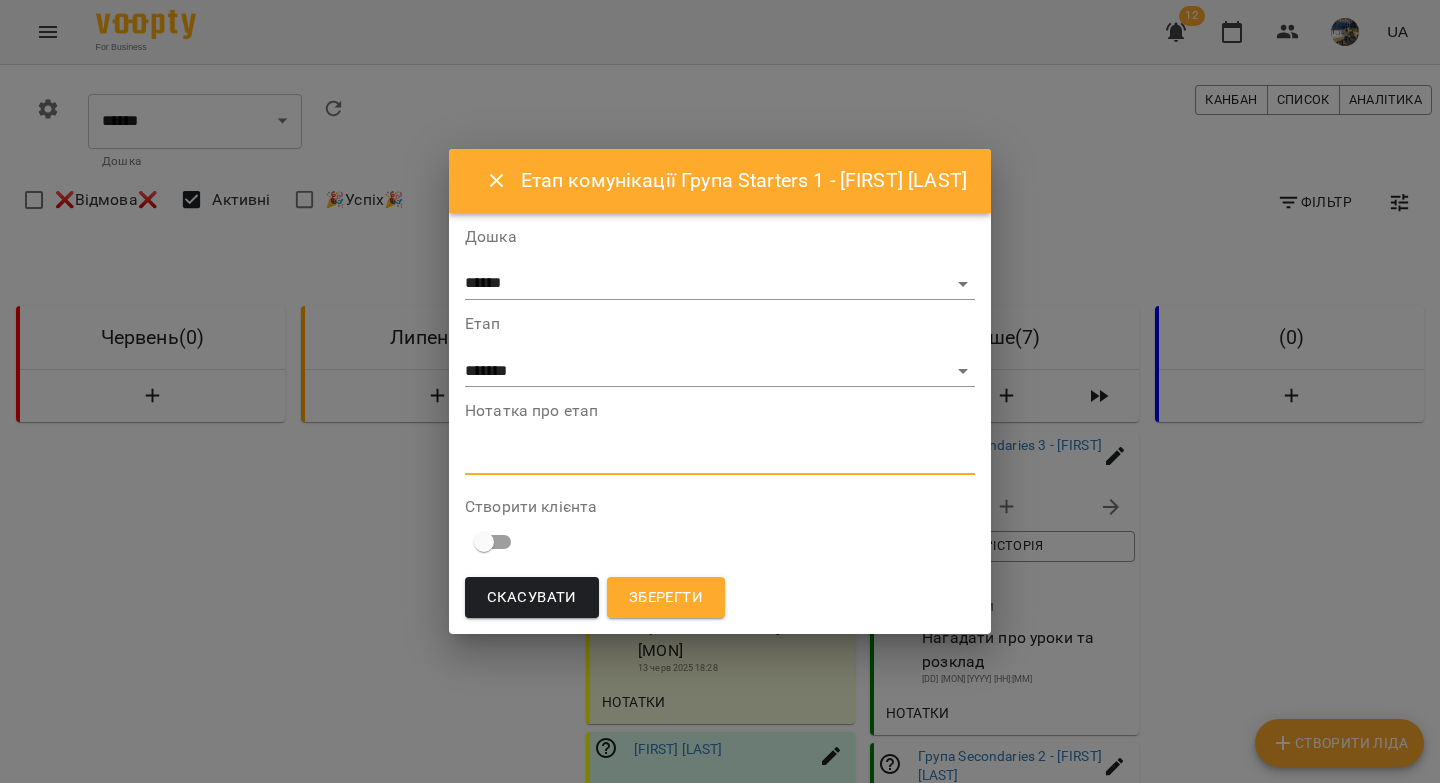 paste on "**********" 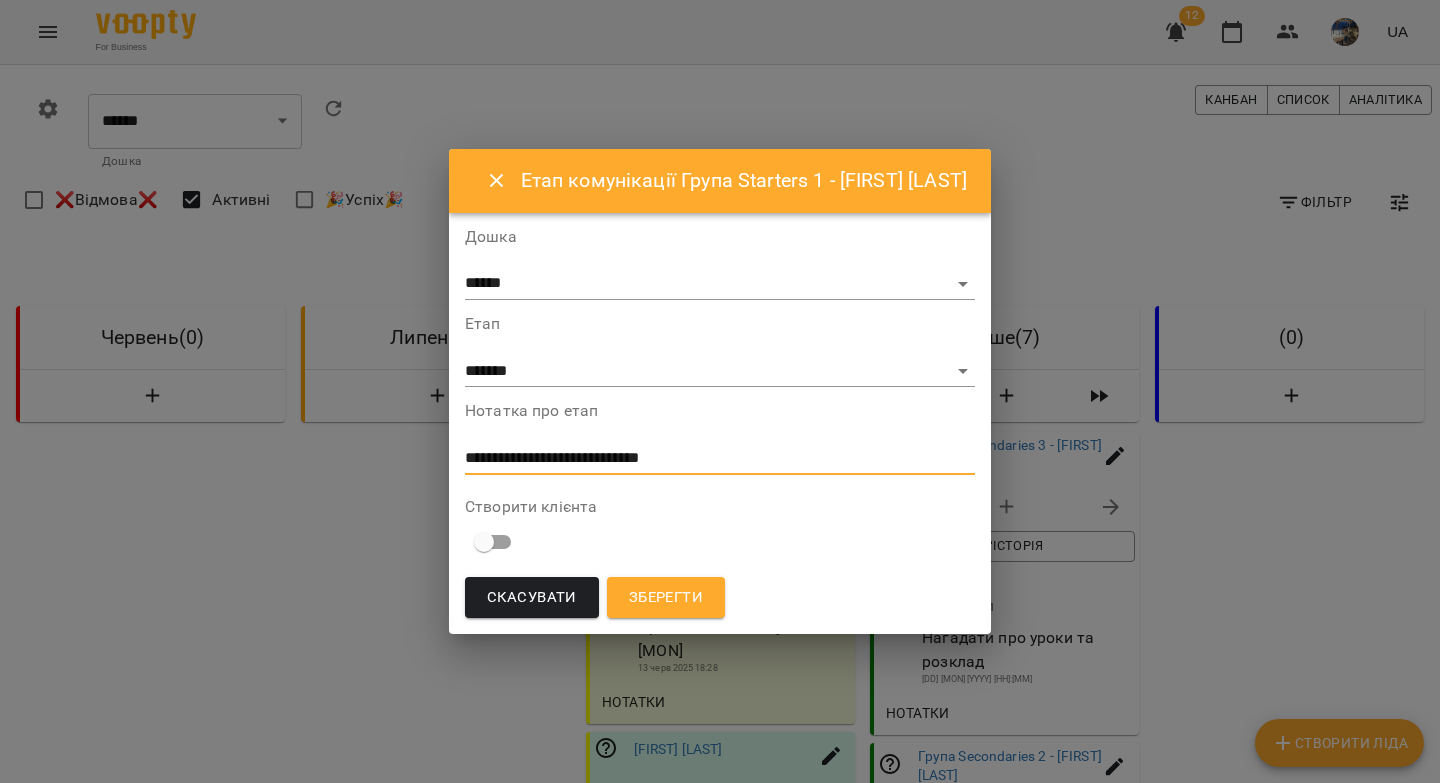 type on "**********" 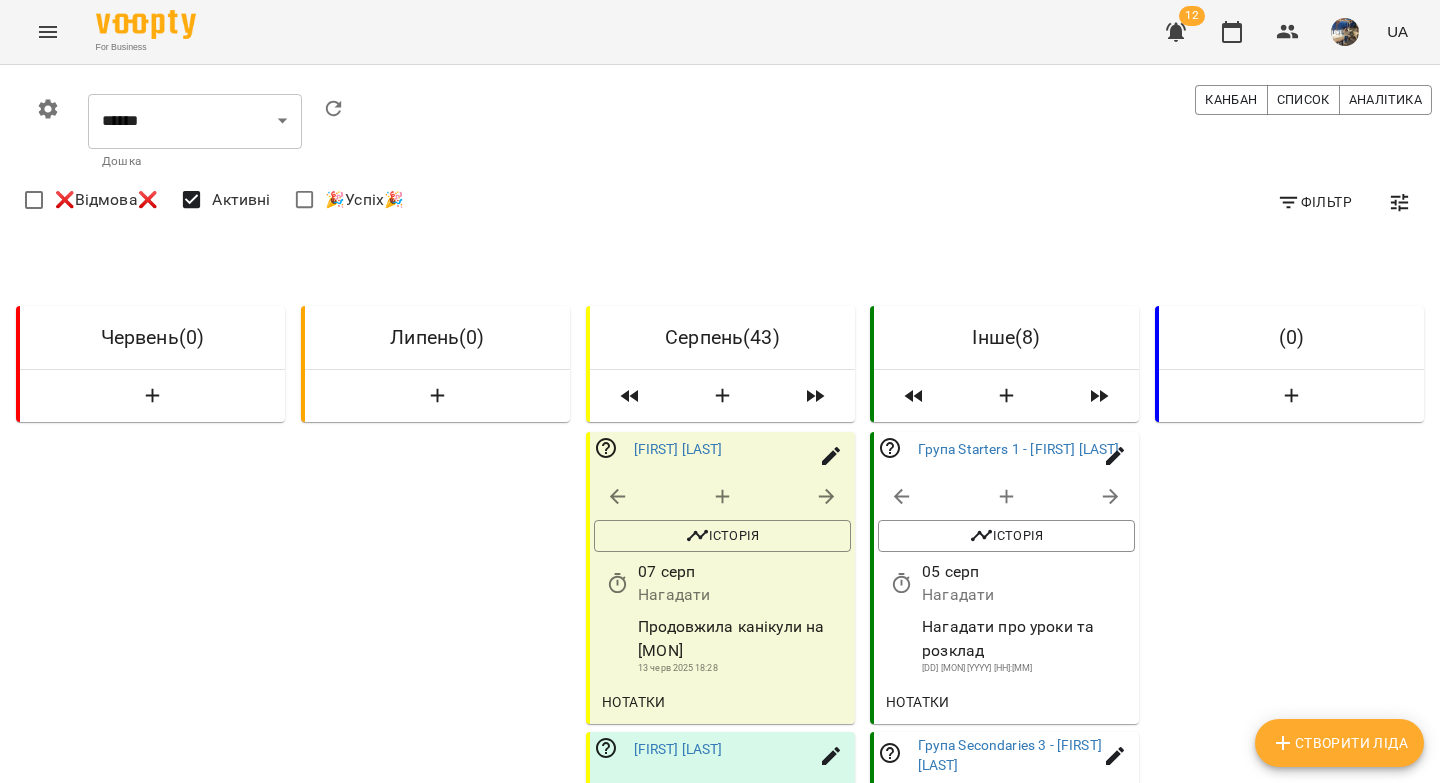 scroll, scrollTop: 2469, scrollLeft: 0, axis: vertical 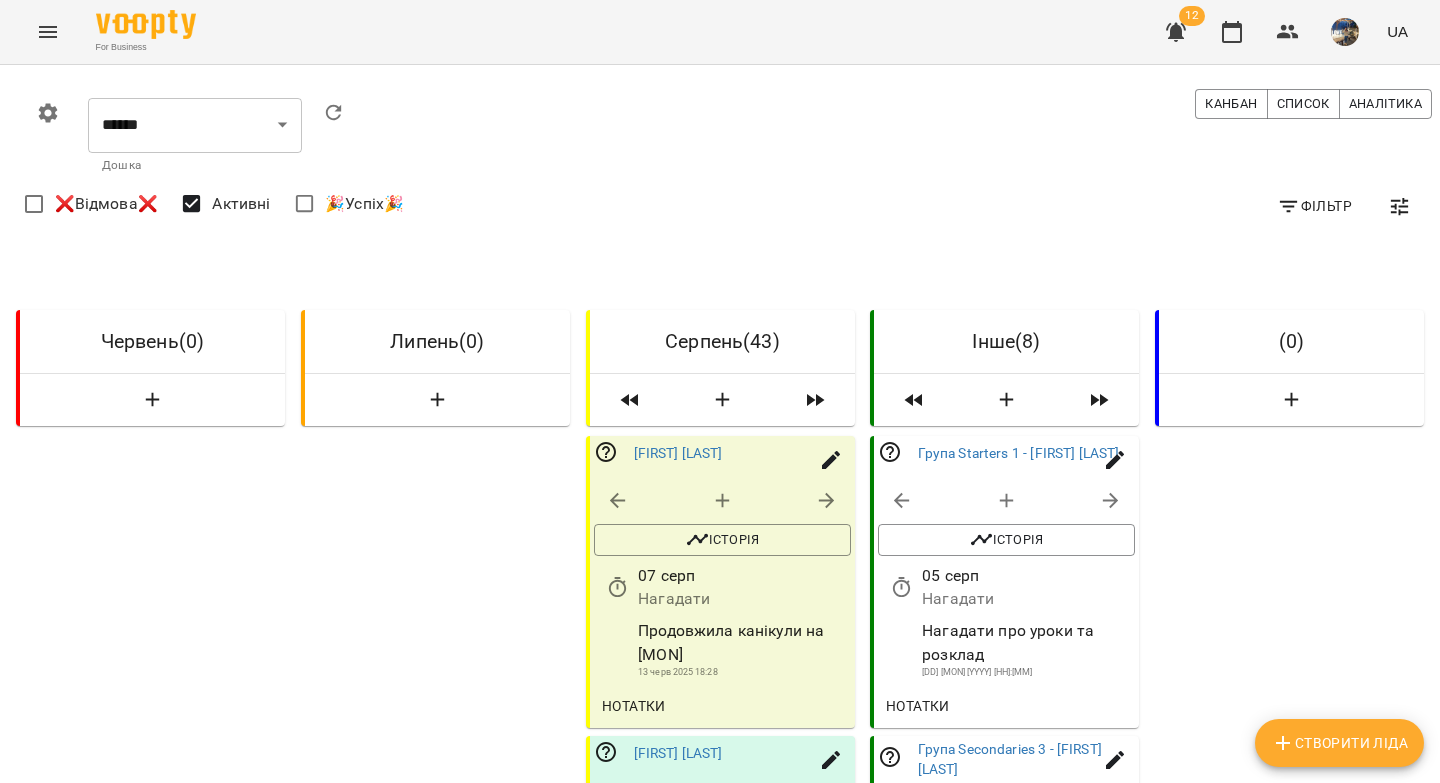 click on "Інше ( 8 )" at bounding box center (1006, 341) 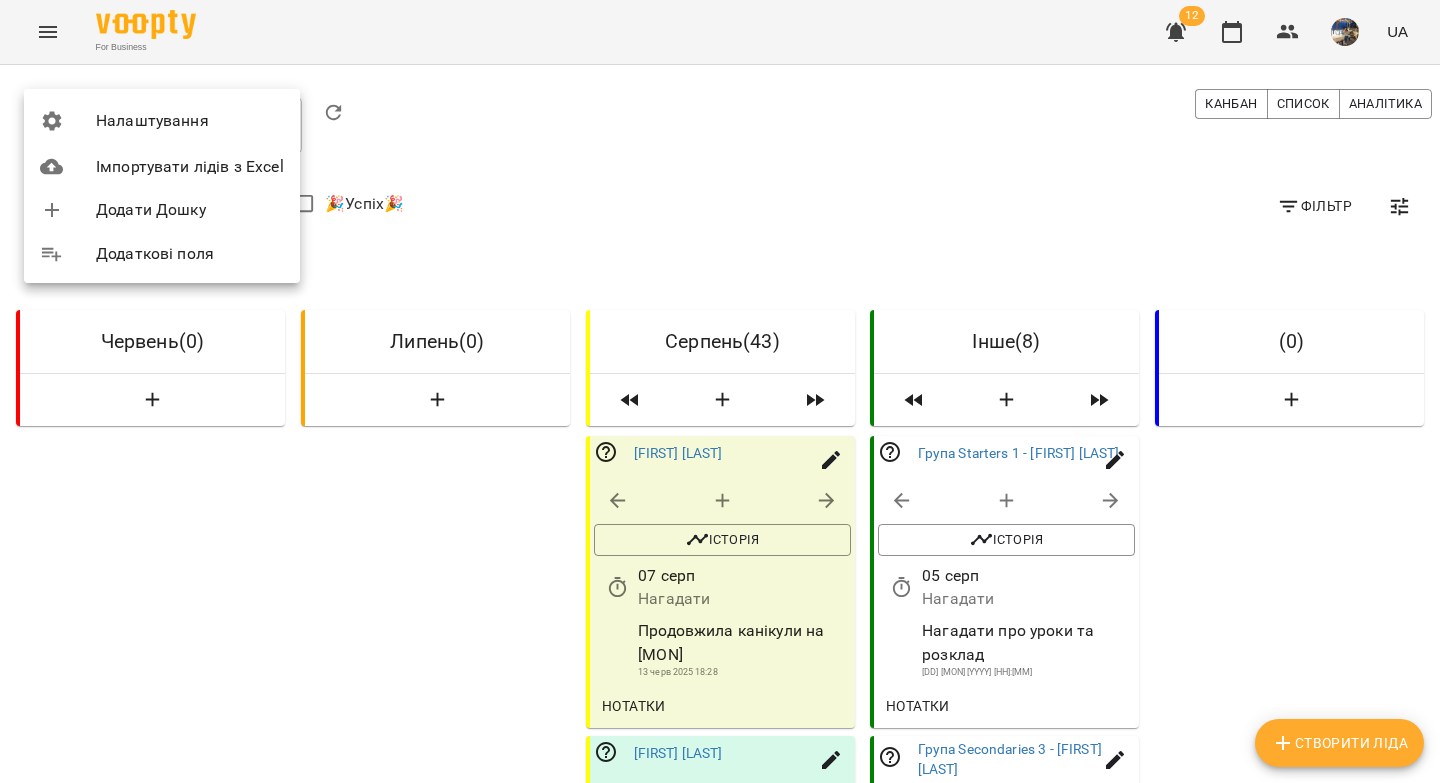 click on "Налаштування" at bounding box center [190, 121] 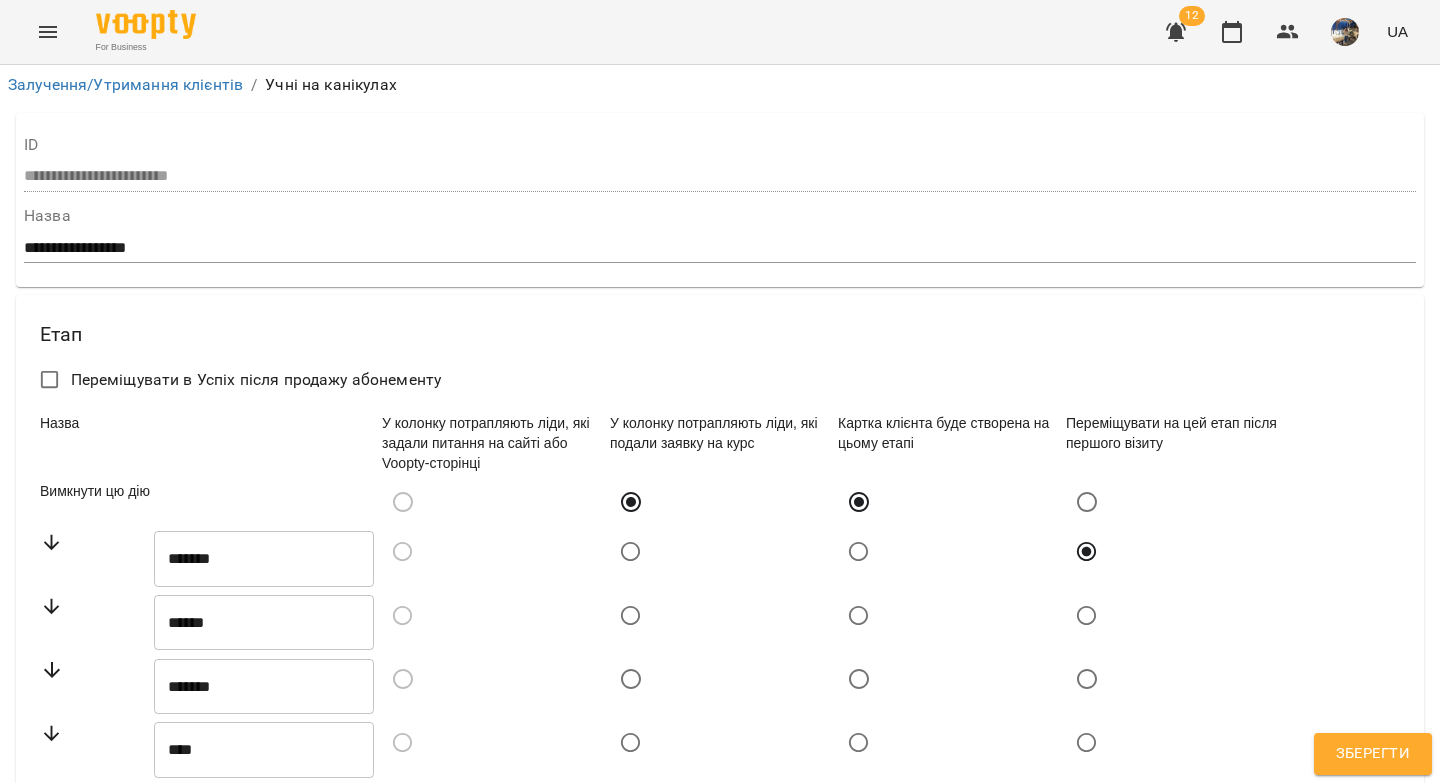 scroll, scrollTop: 408, scrollLeft: 0, axis: vertical 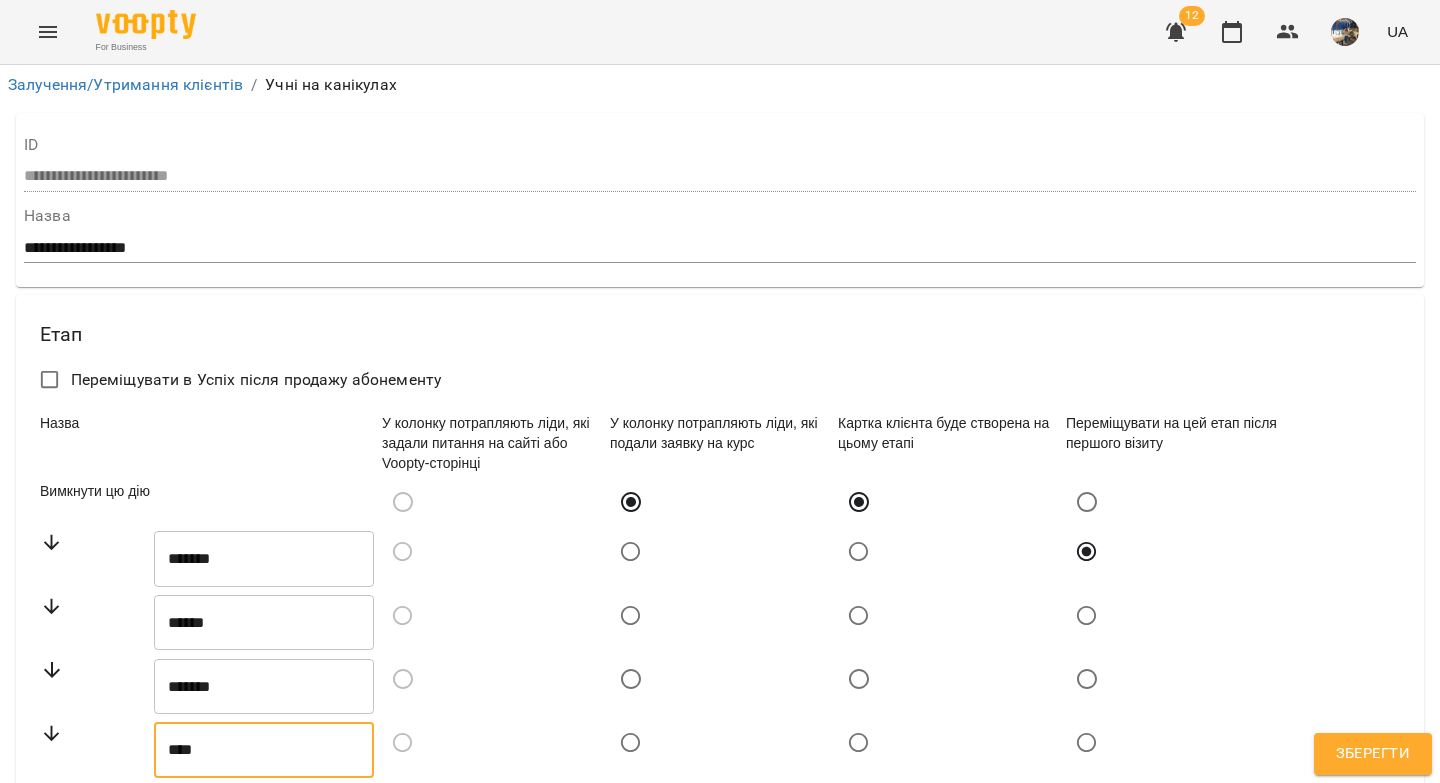 drag, startPoint x: 217, startPoint y: 354, endPoint x: 151, endPoint y: 352, distance: 66.0303 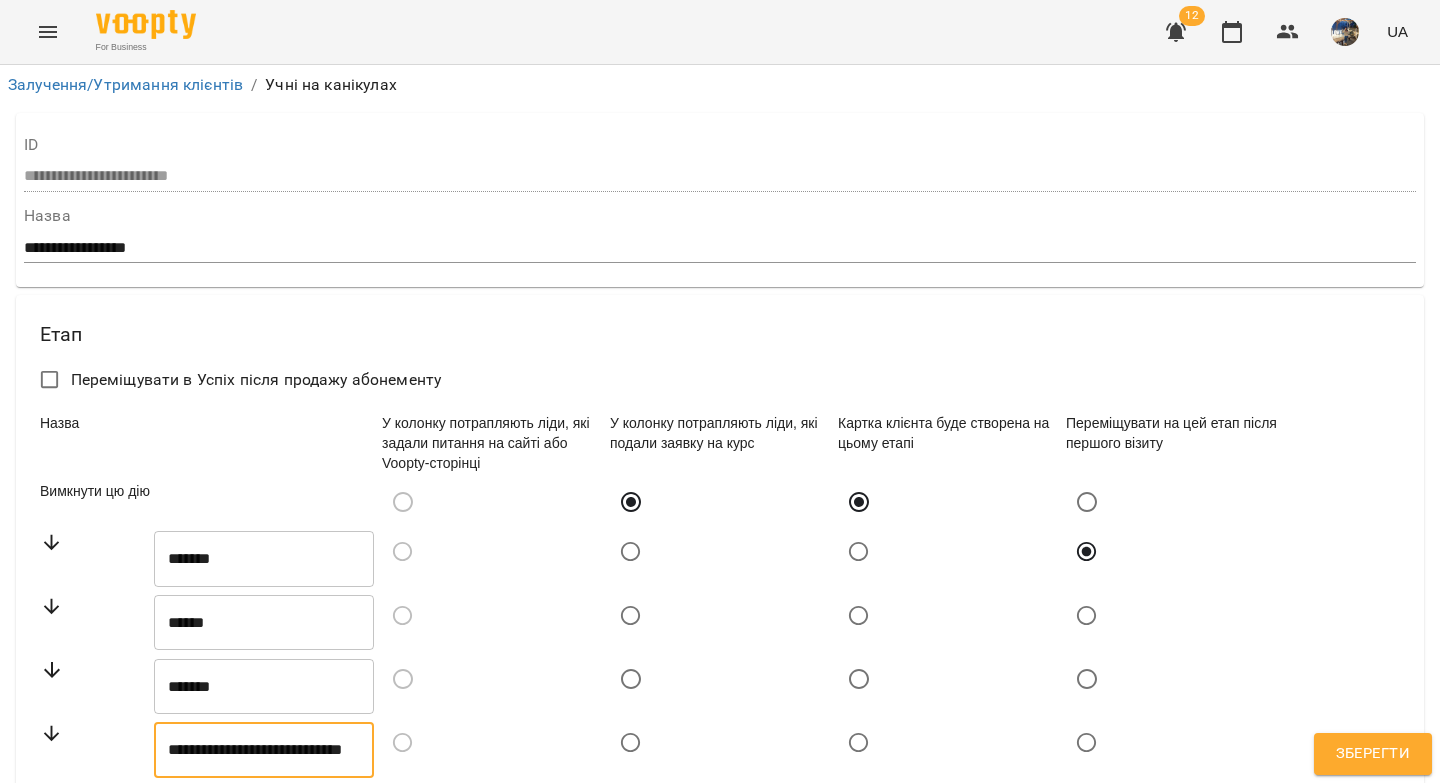 scroll, scrollTop: 0, scrollLeft: 46, axis: horizontal 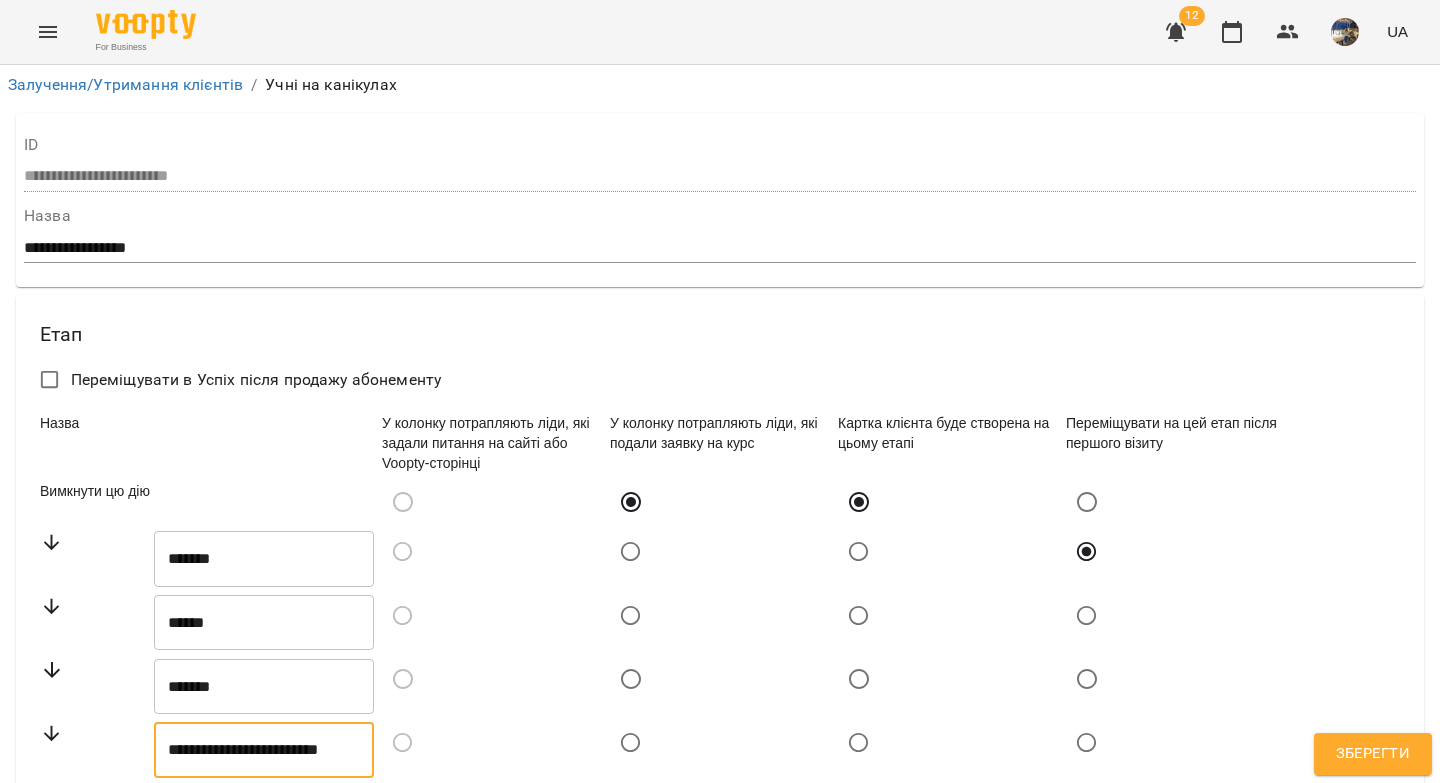 type on "**********" 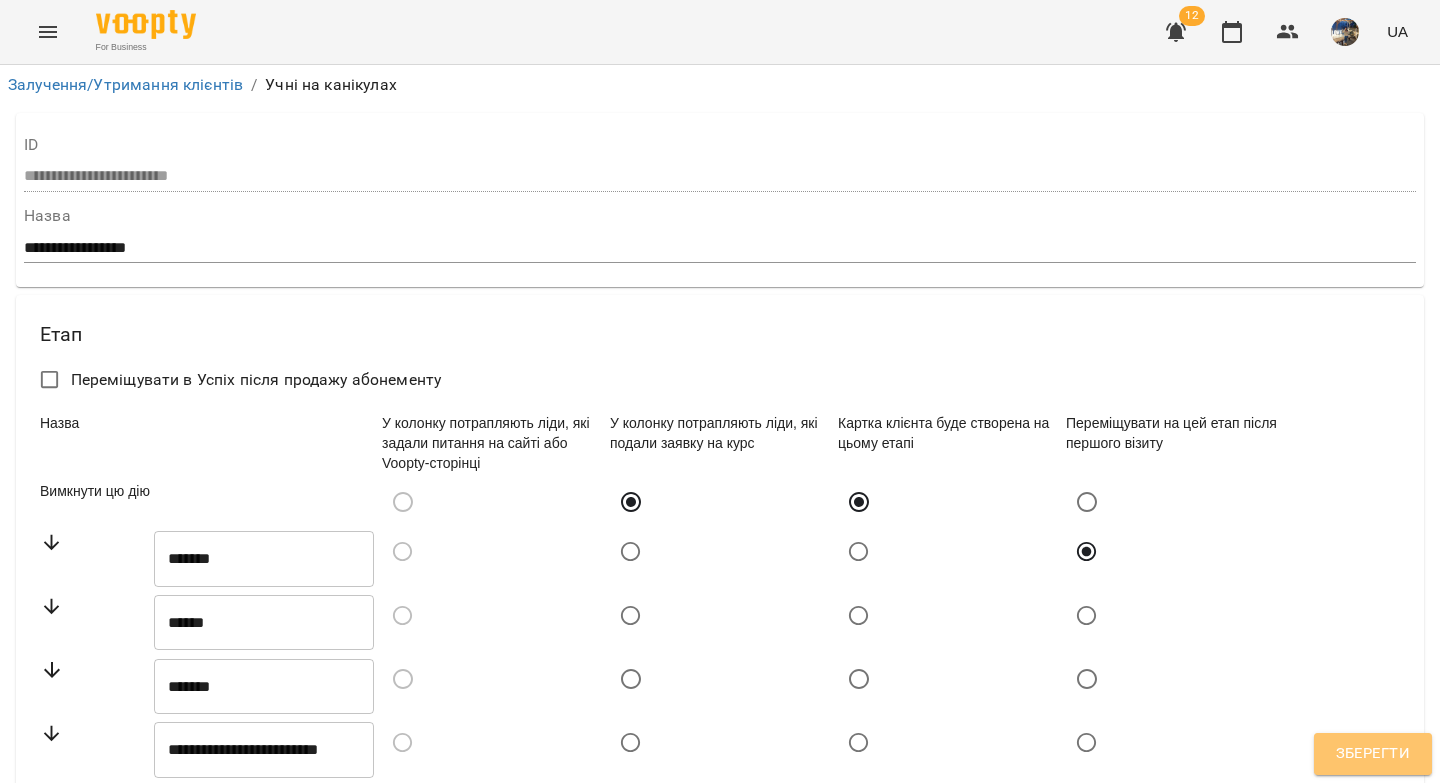 click on "Зберегти" at bounding box center [1373, 754] 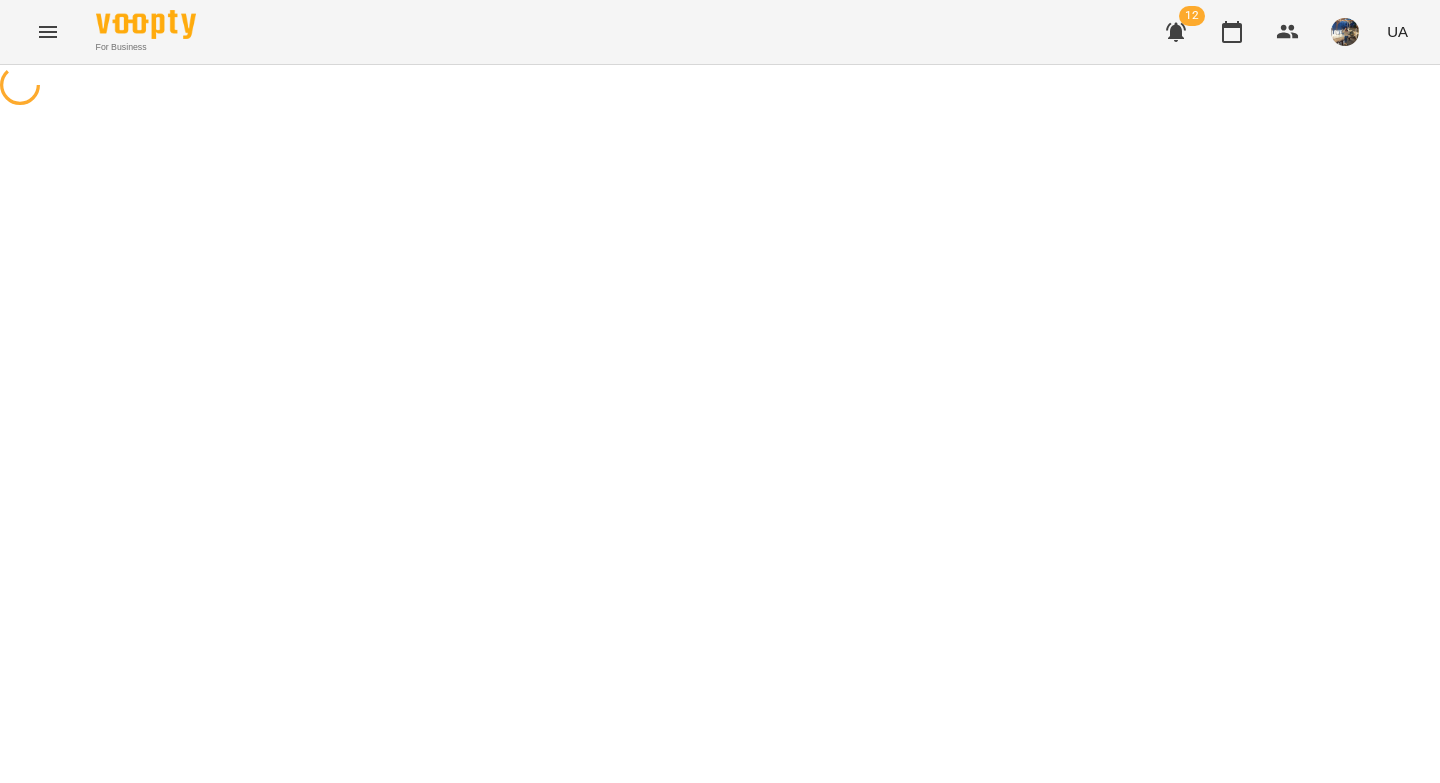scroll, scrollTop: 0, scrollLeft: 0, axis: both 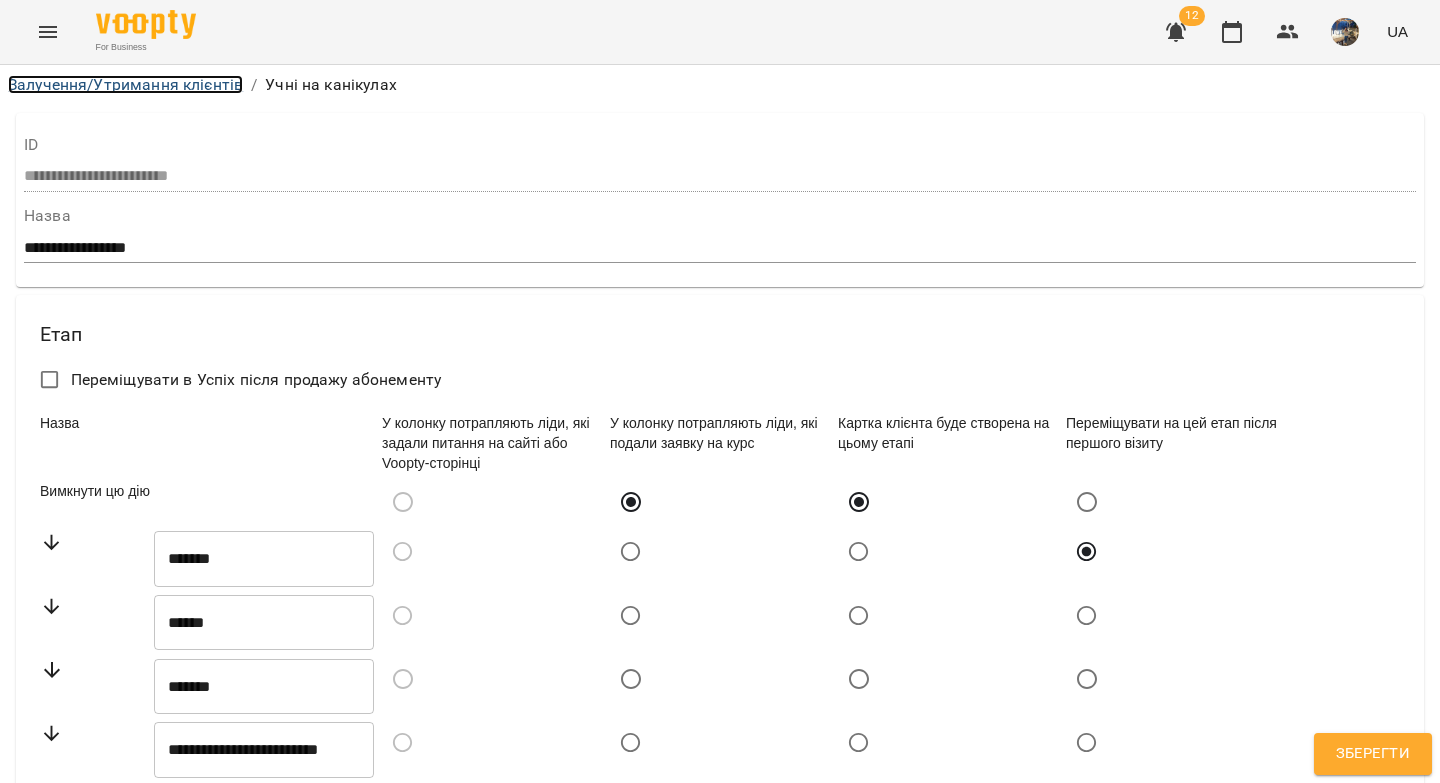 click on "Залучення/Утримання клієнтів" at bounding box center [125, 84] 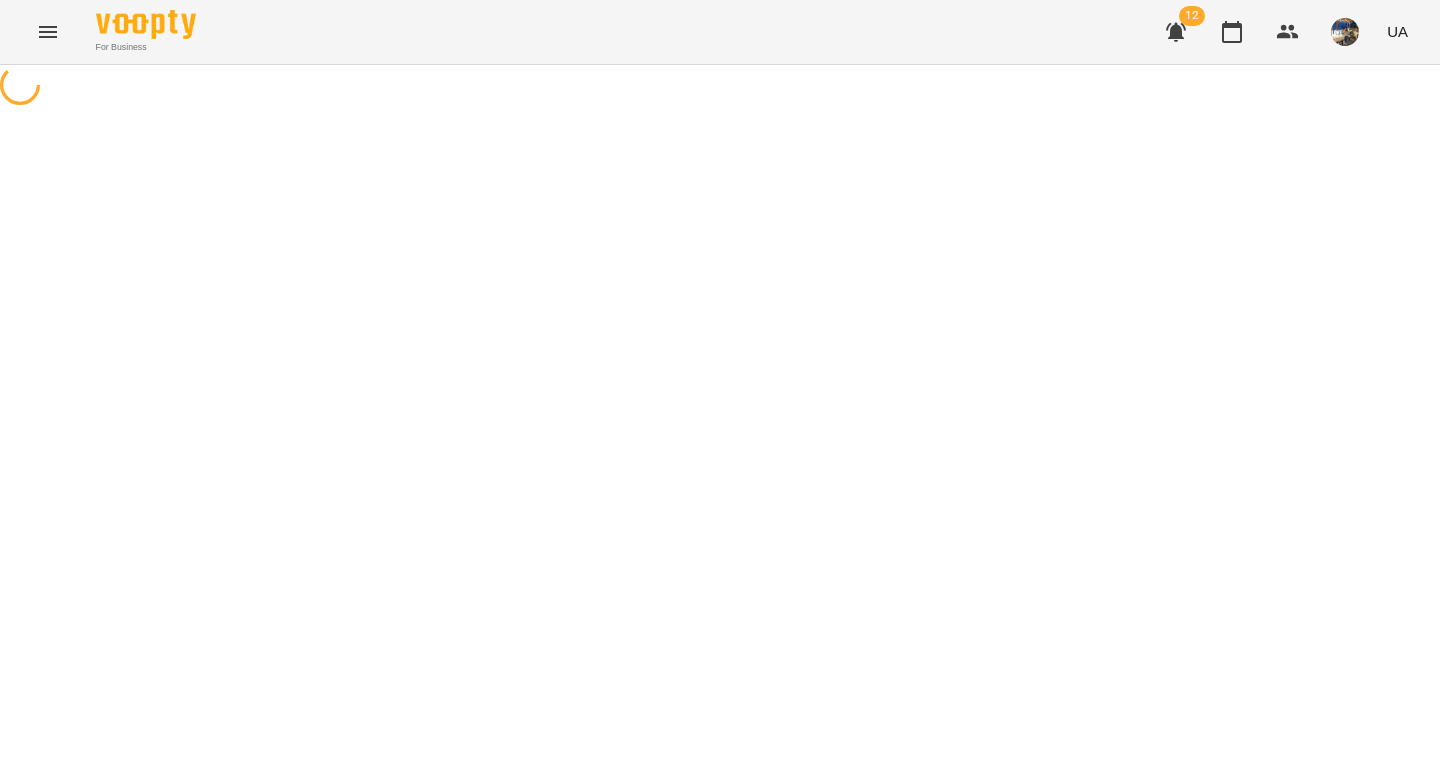 select on "**********" 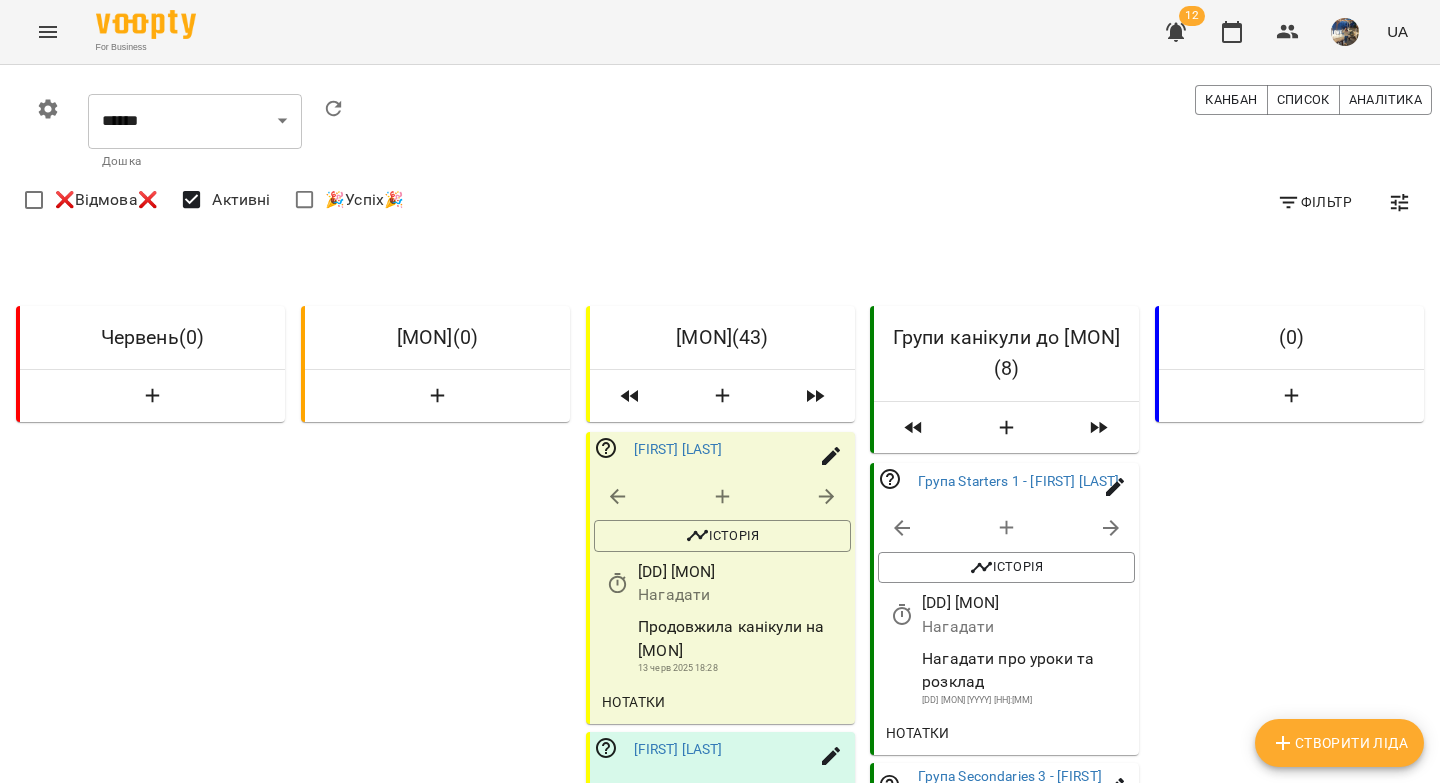 scroll, scrollTop: 2404, scrollLeft: 0, axis: vertical 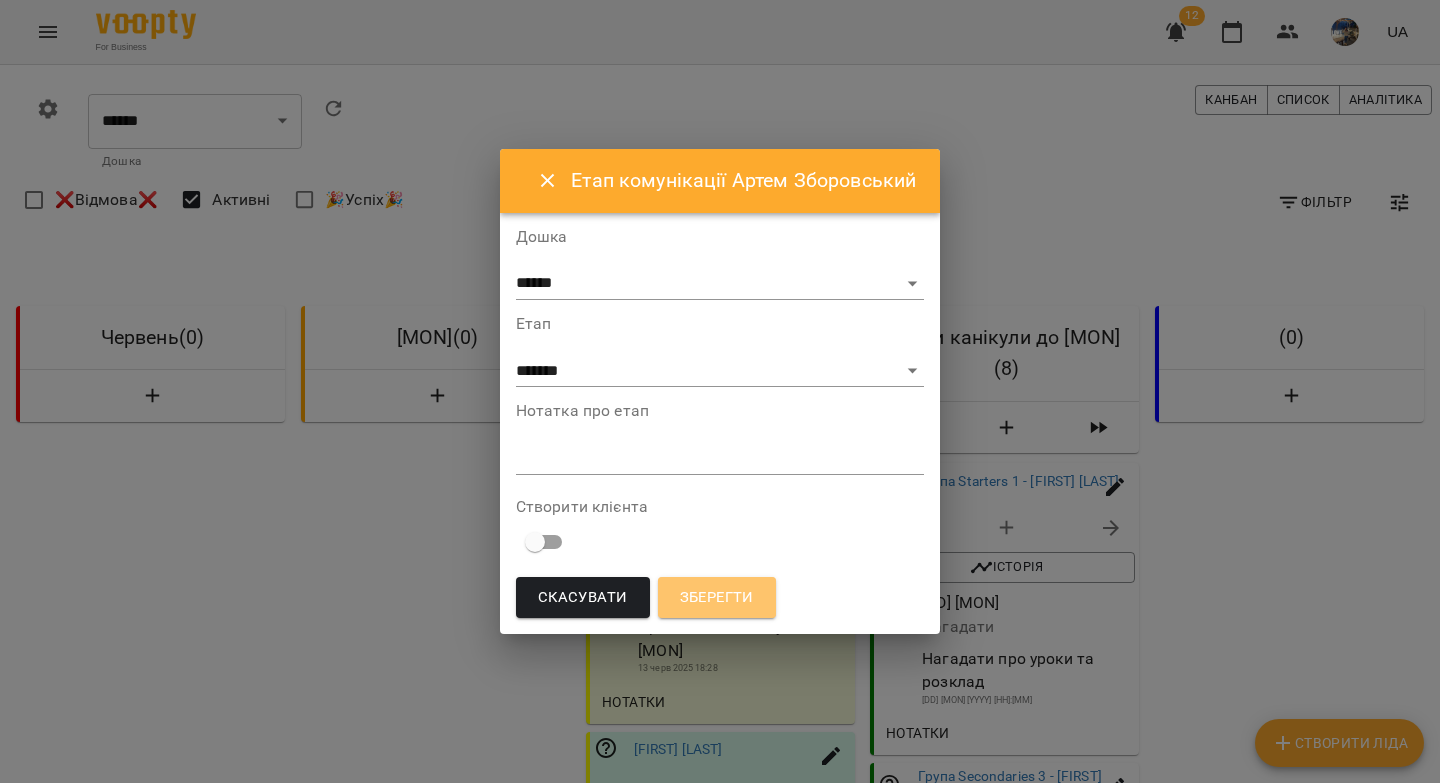 click on "Зберегти" at bounding box center [717, 598] 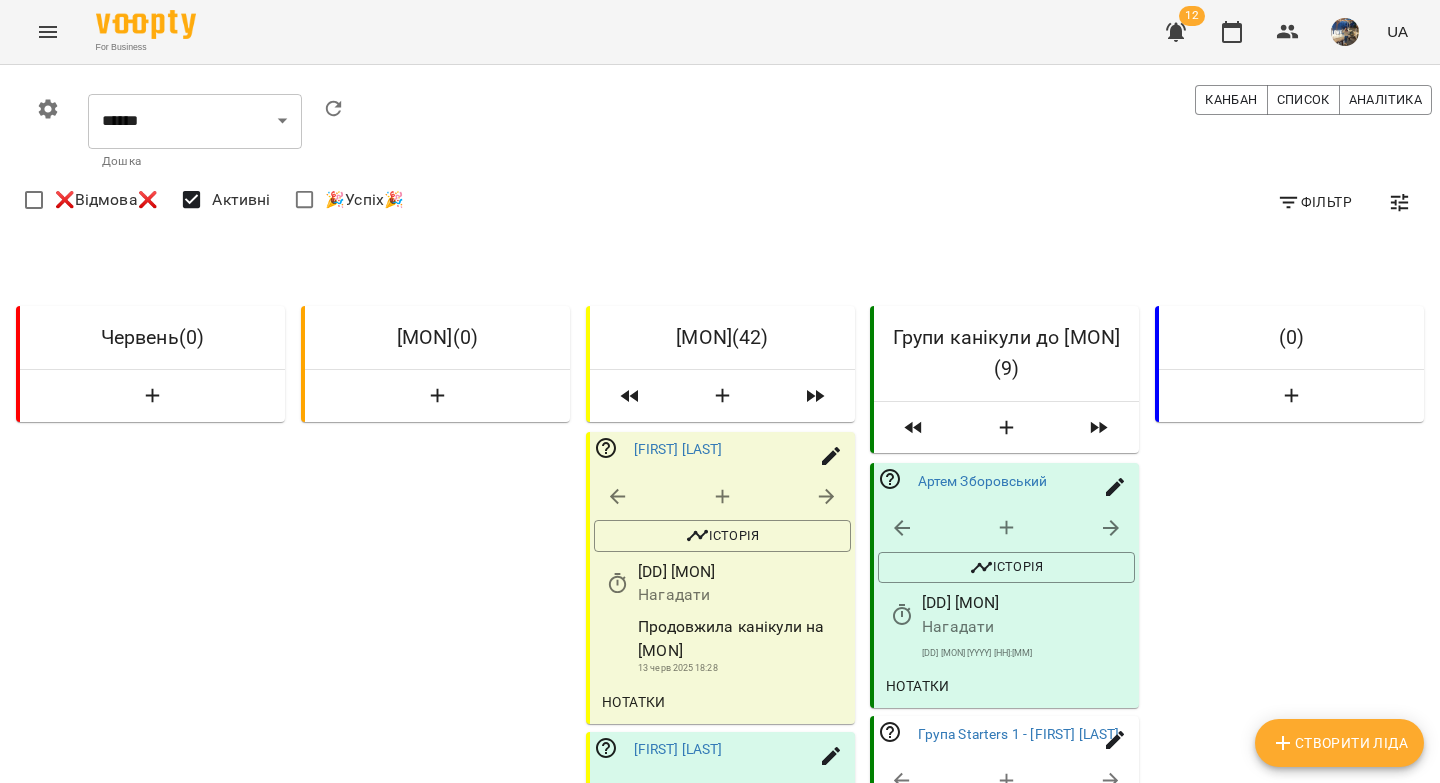 scroll, scrollTop: 222, scrollLeft: 0, axis: vertical 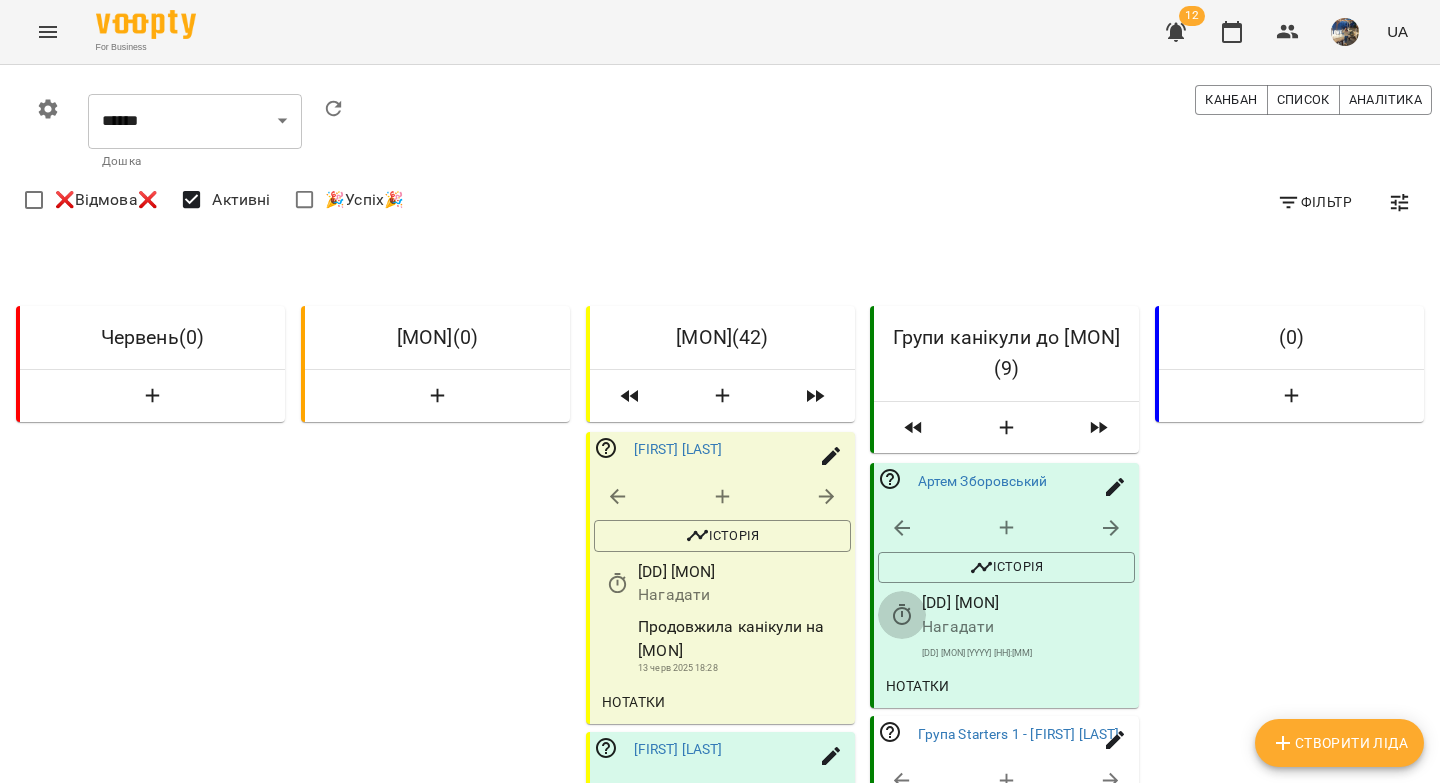 click 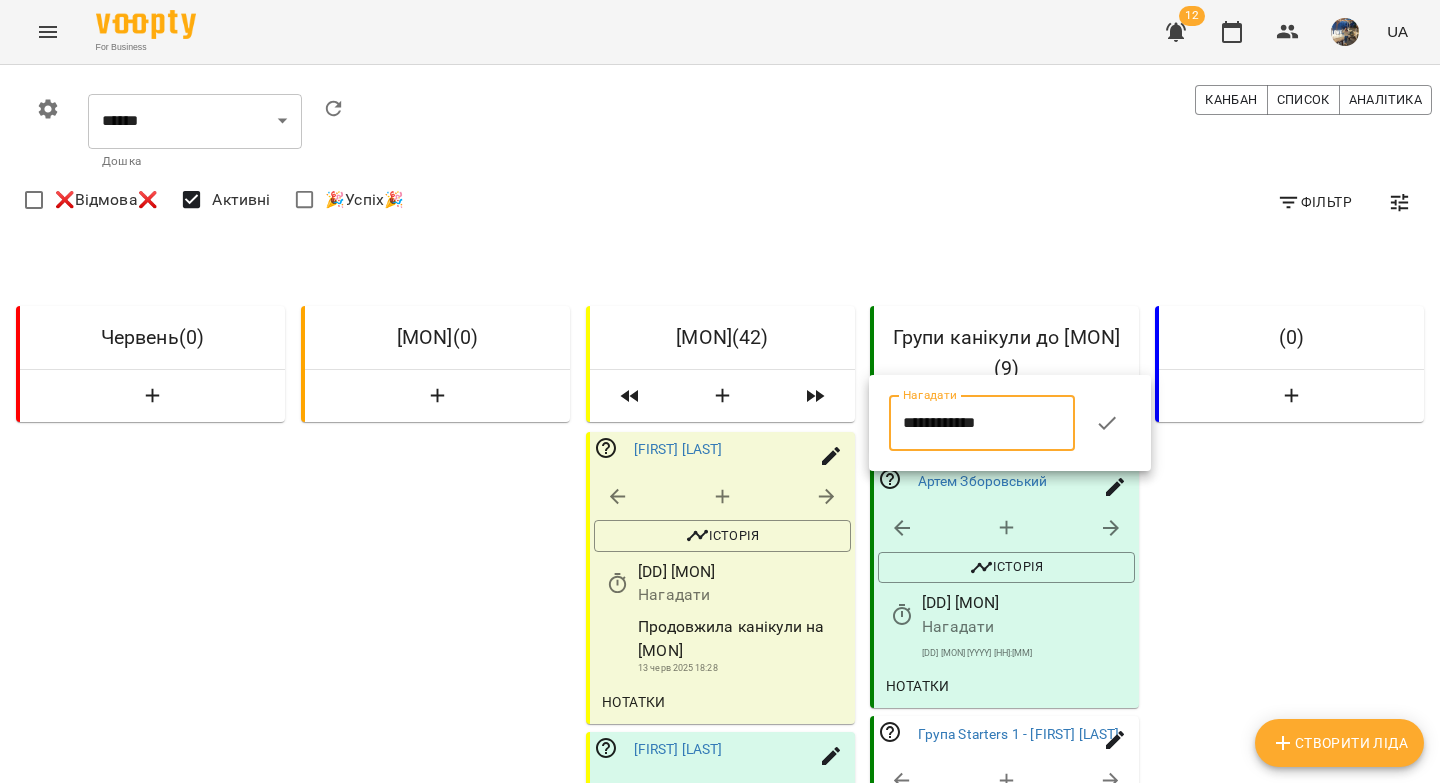 click on "**********" at bounding box center (982, 423) 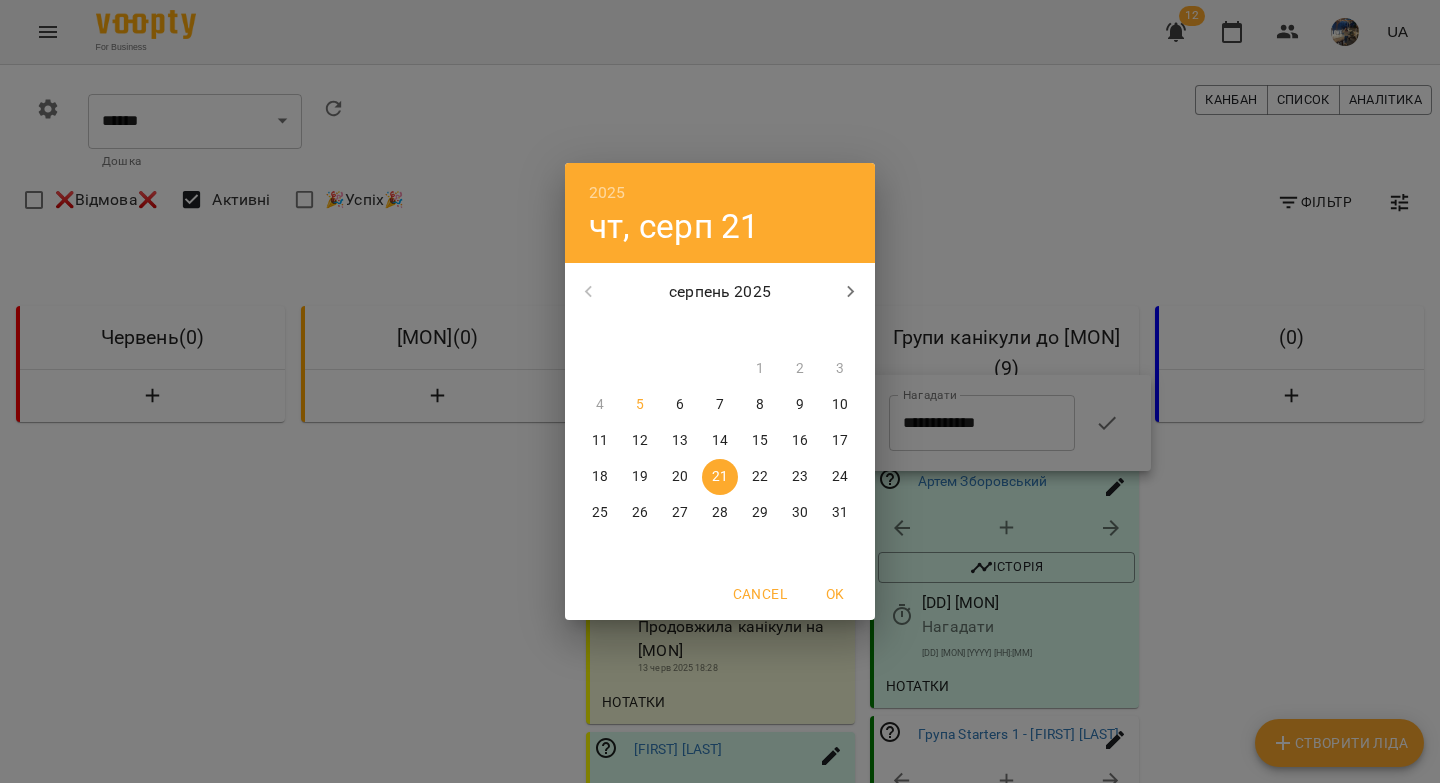 click on "5" at bounding box center [640, 405] 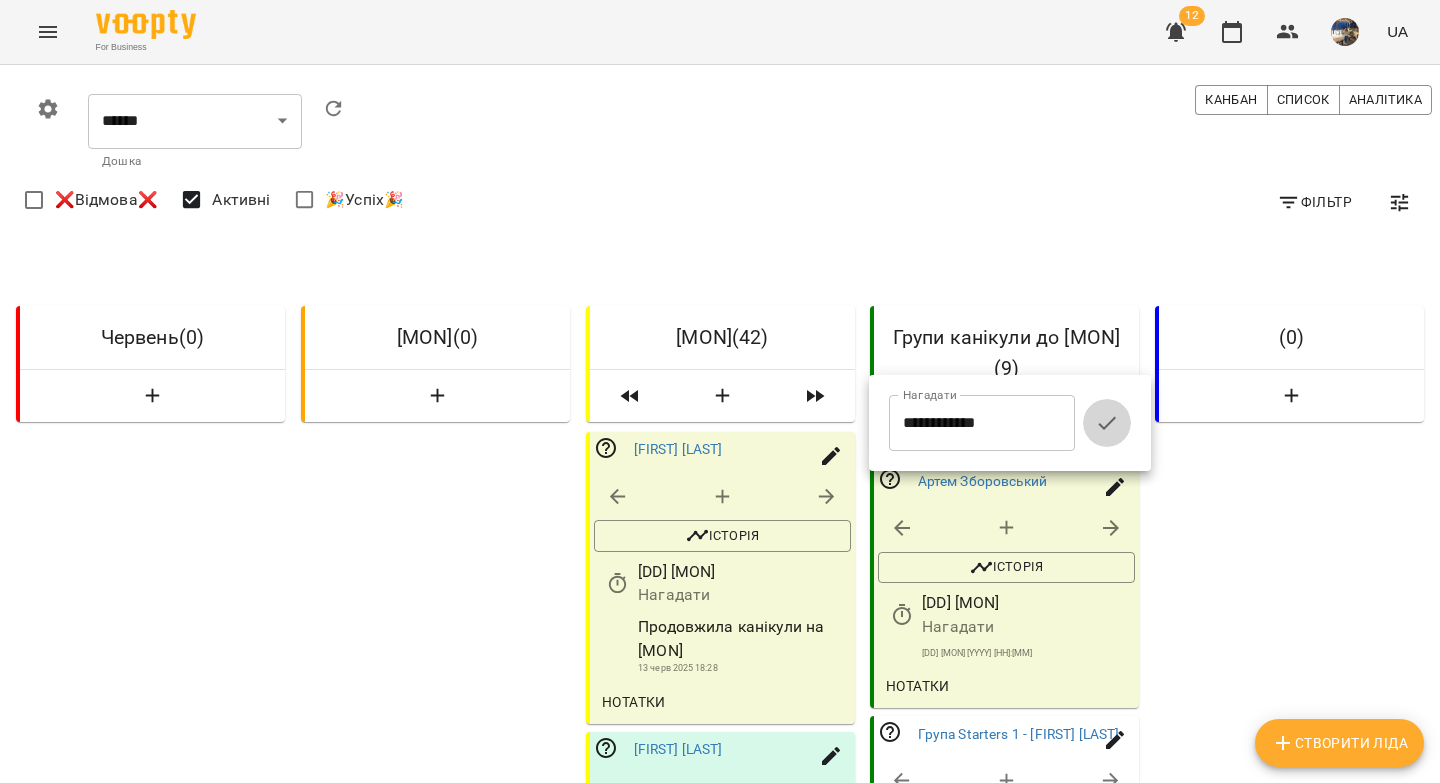 click 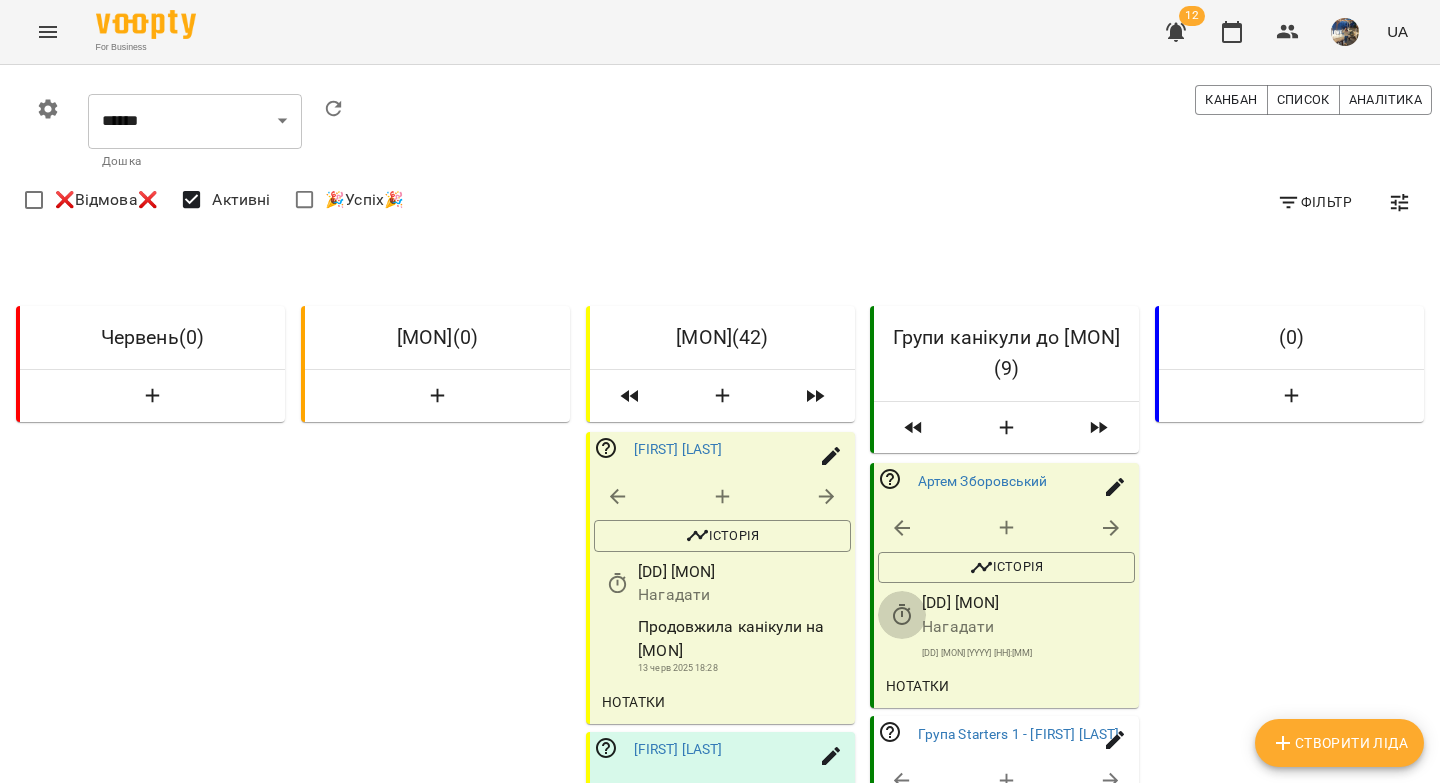 click 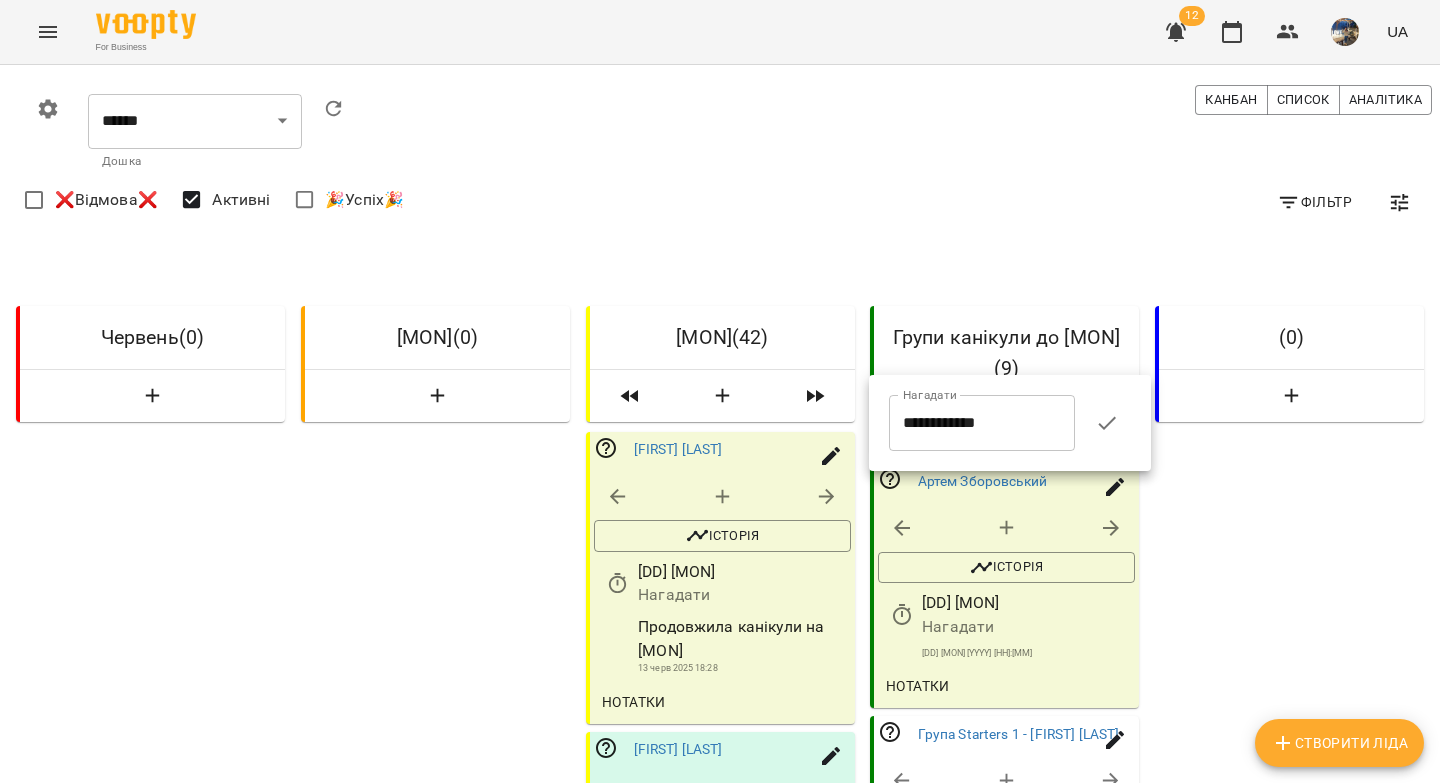 click at bounding box center (720, 391) 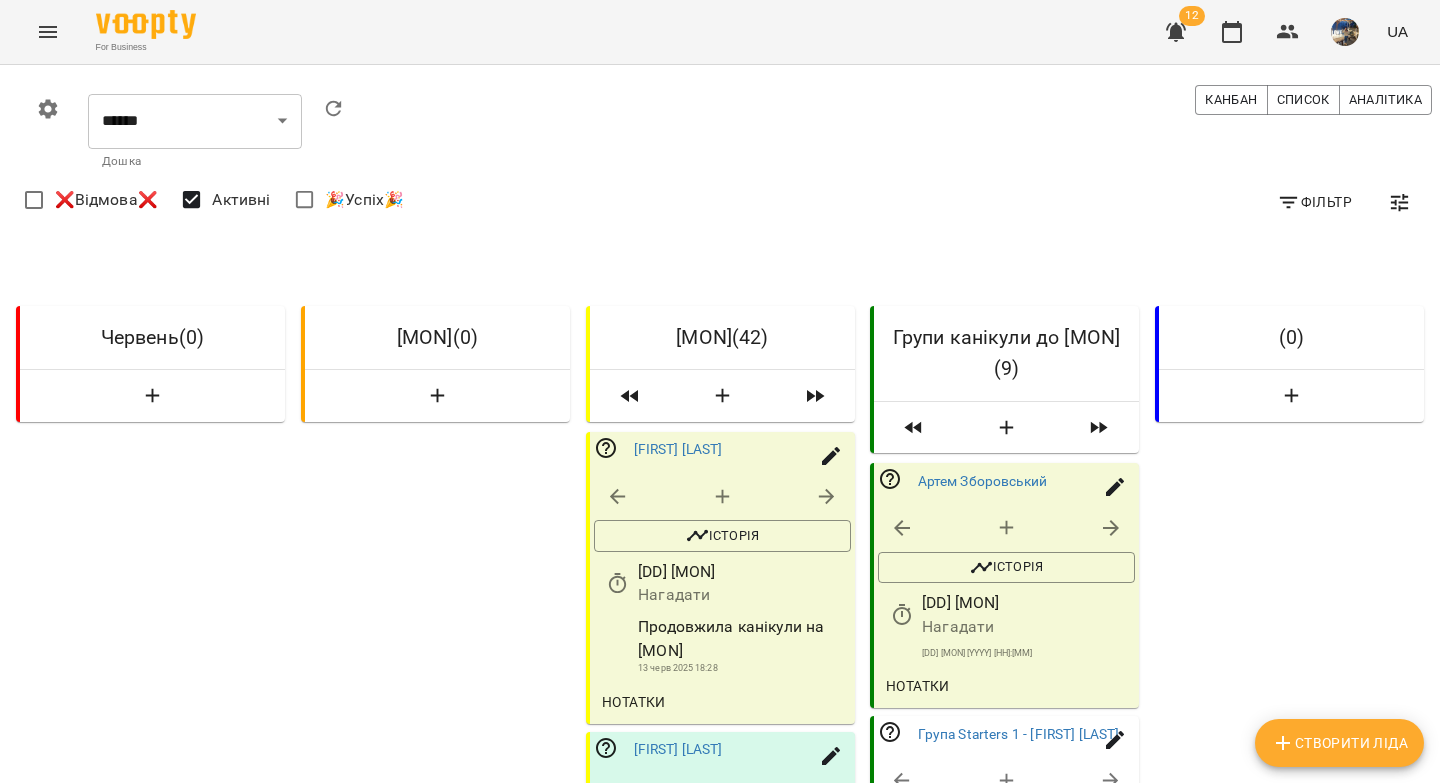 click 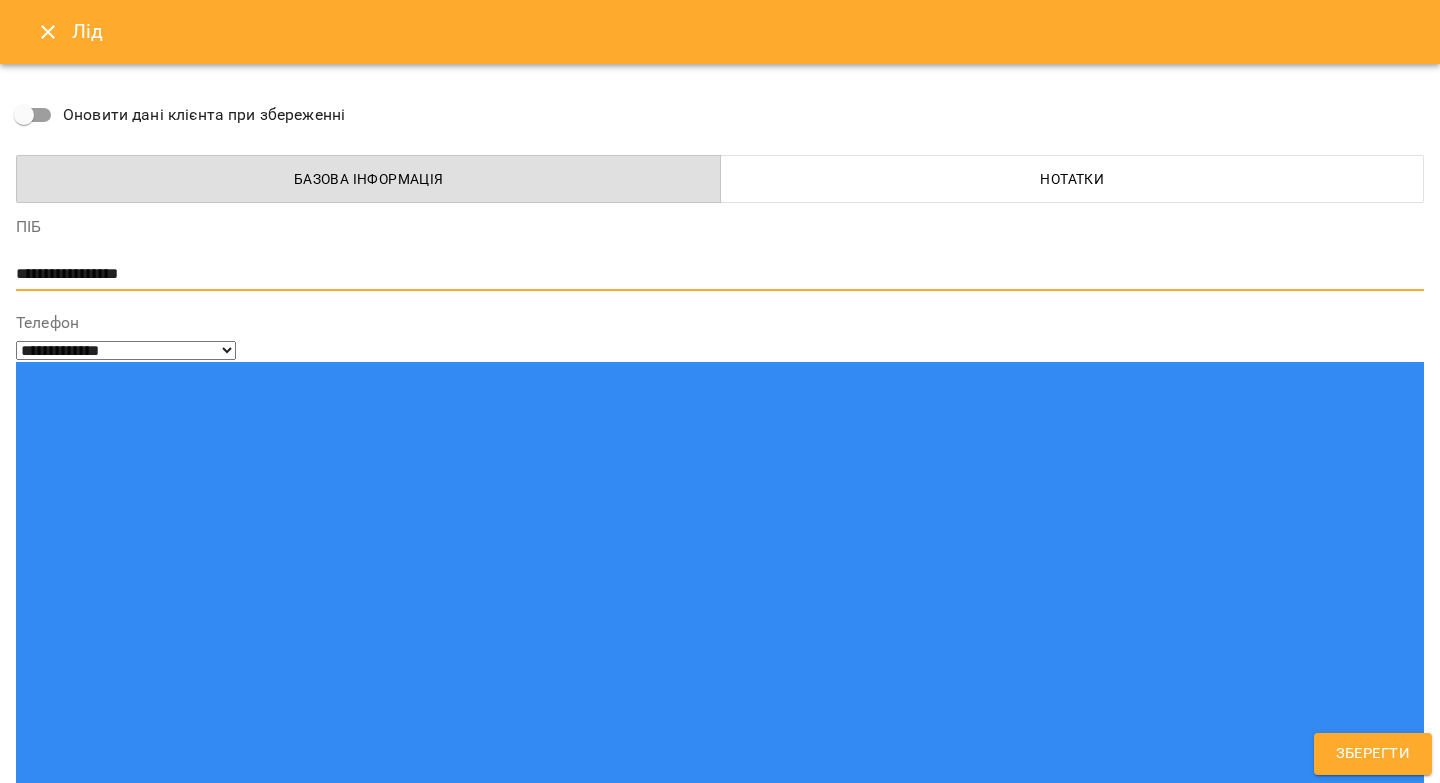 click on "**********" at bounding box center (712, 274) 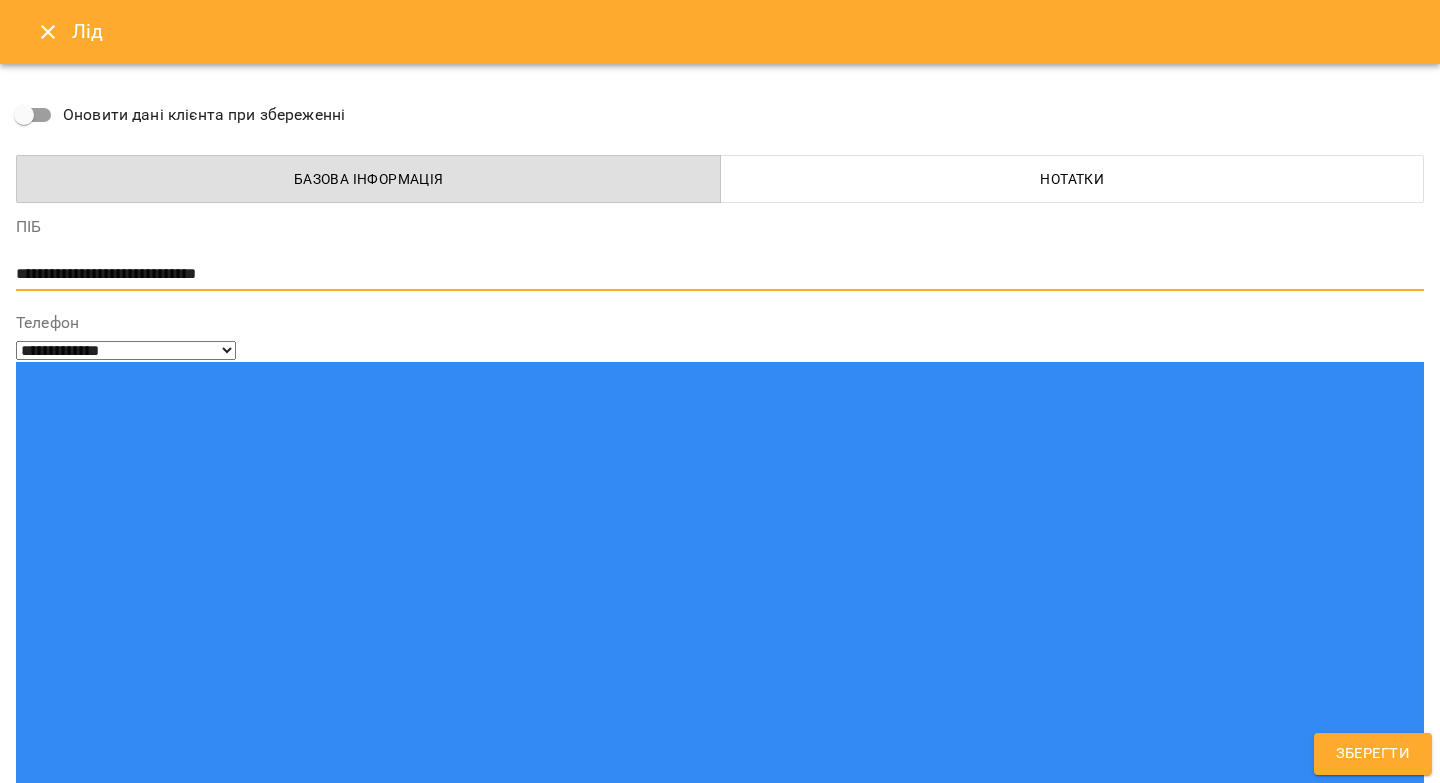 type on "**********" 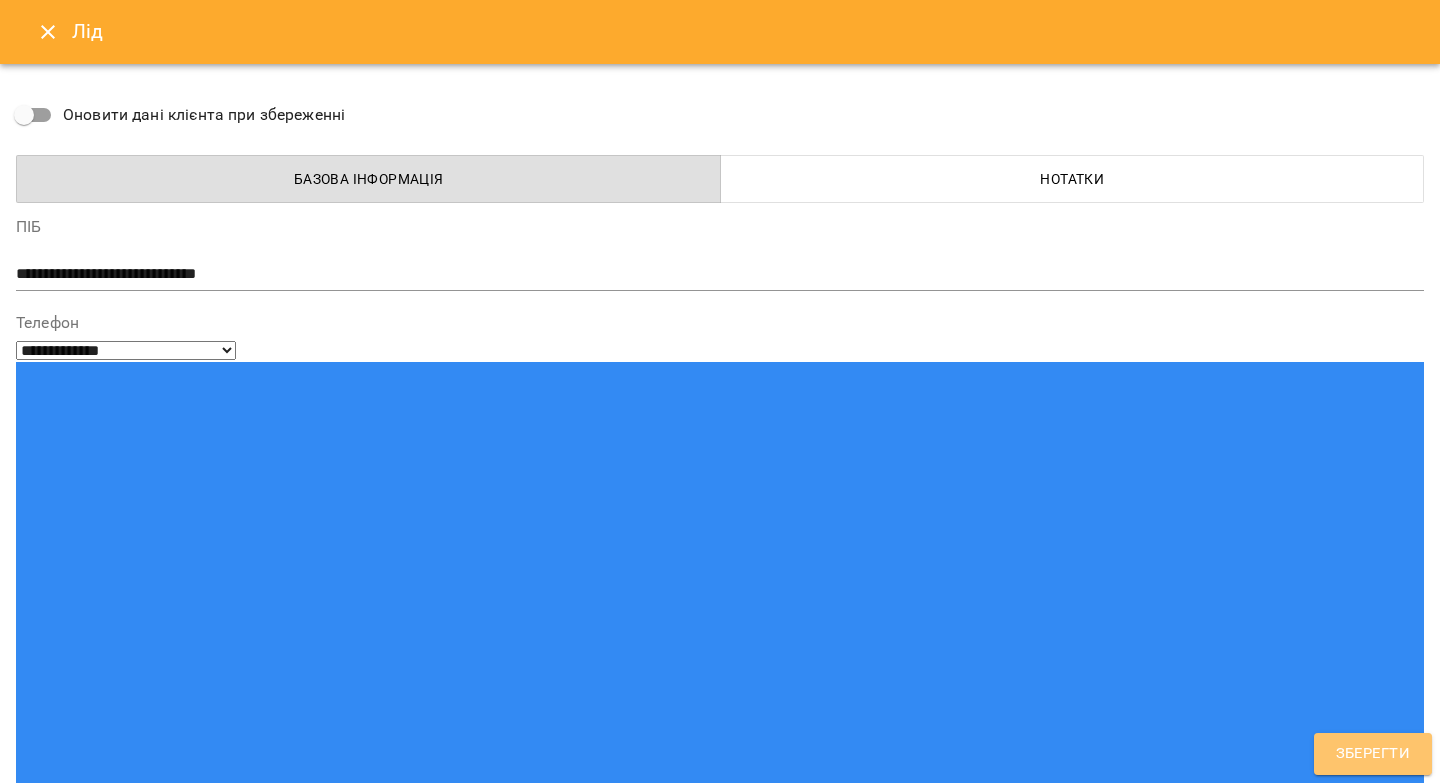 click on "Зберегти" at bounding box center (1373, 754) 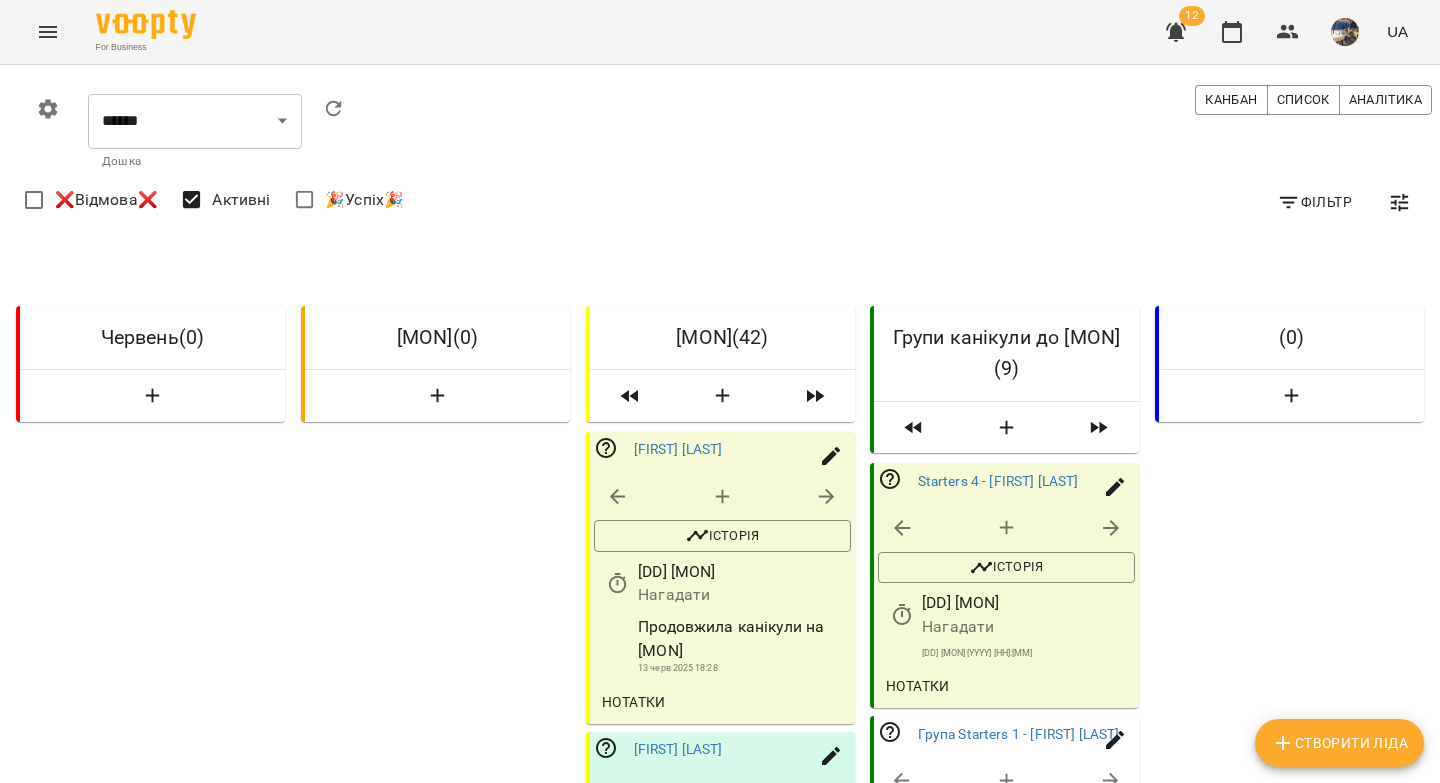 scroll, scrollTop: 231, scrollLeft: 0, axis: vertical 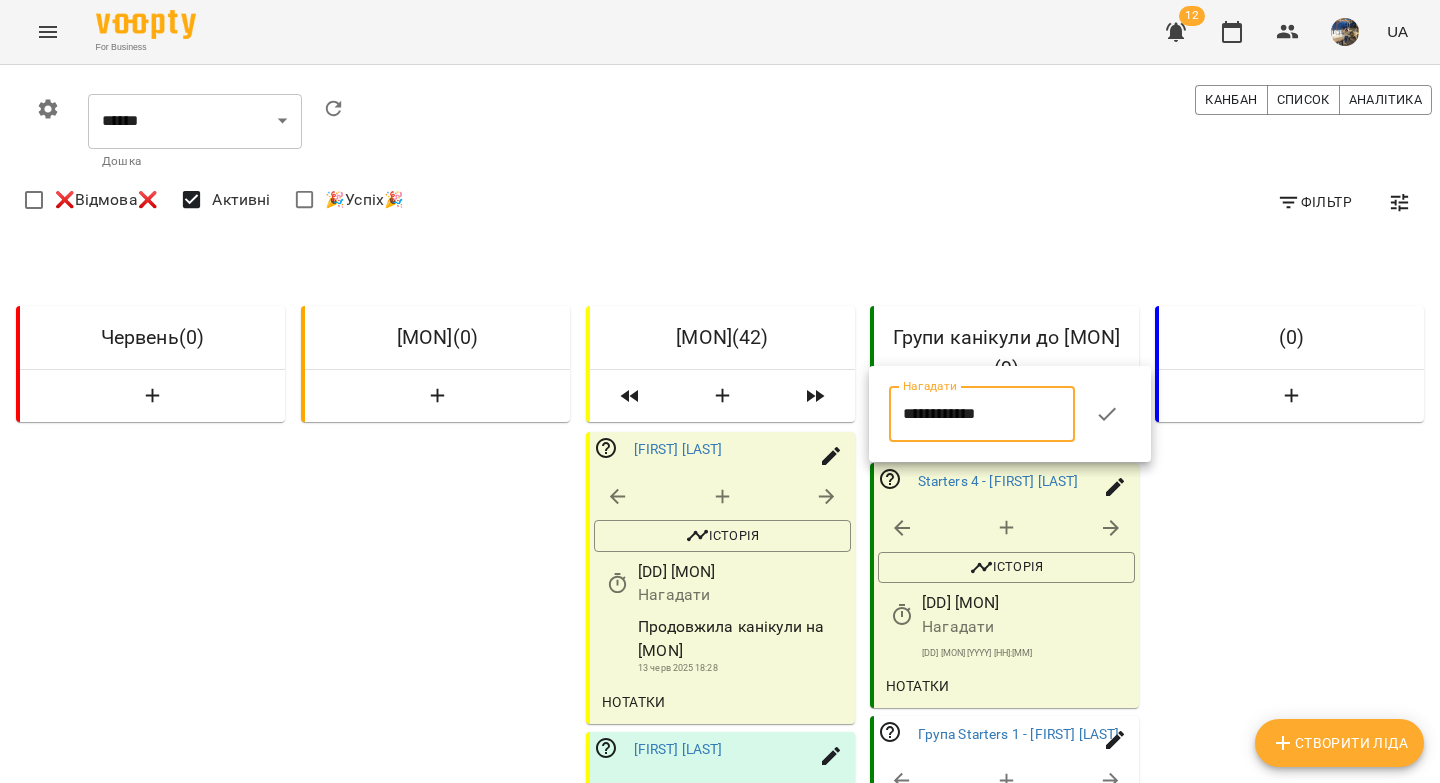 click on "**********" at bounding box center [982, 414] 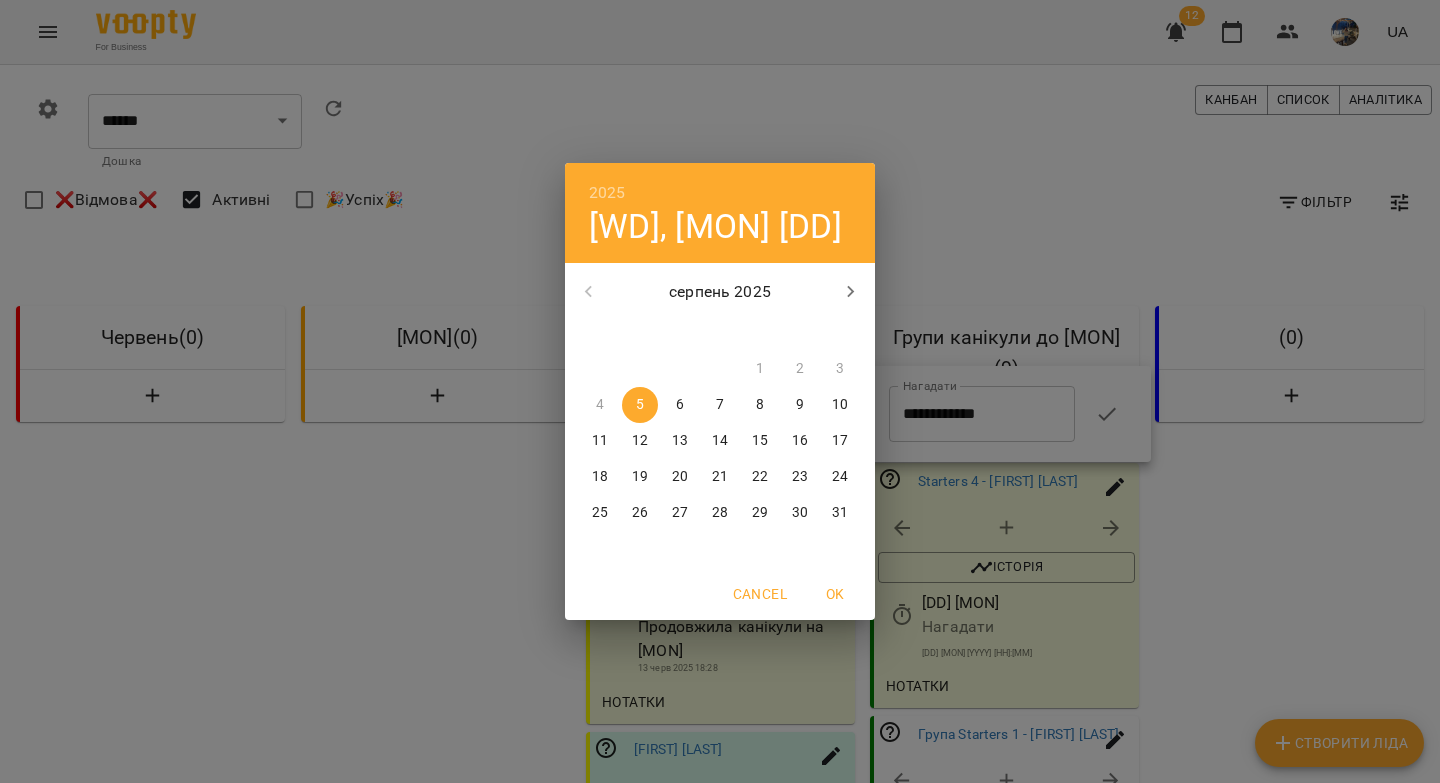click on "18" at bounding box center [600, 477] 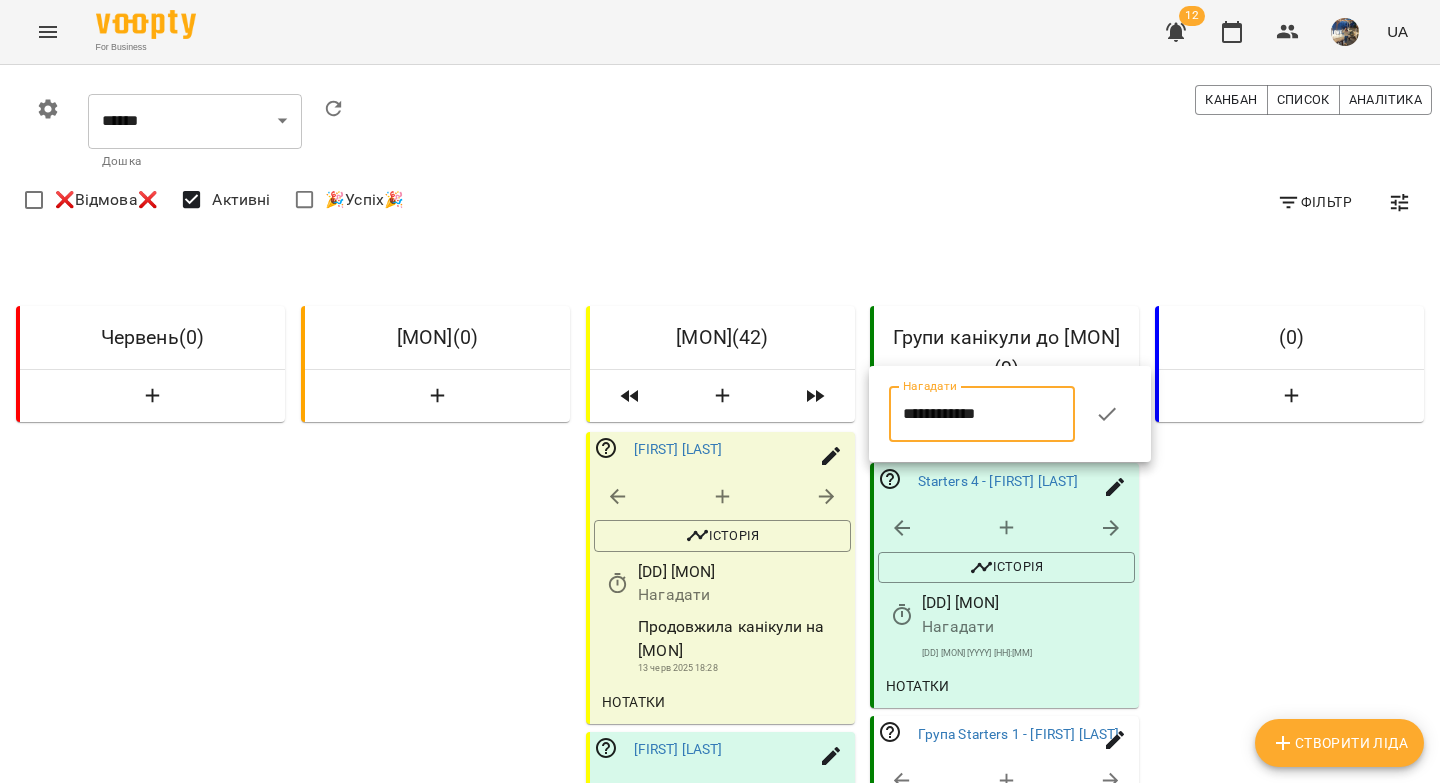 click 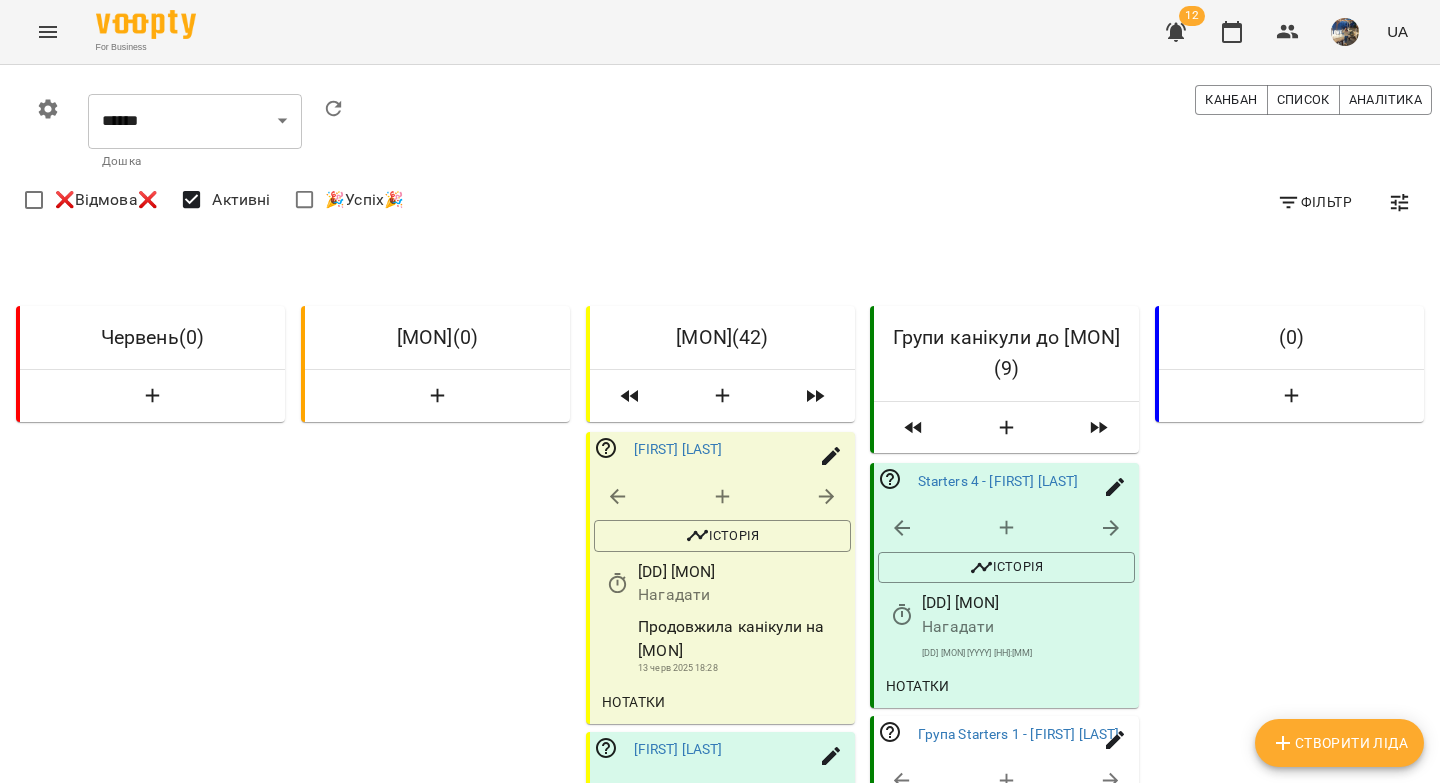 scroll, scrollTop: 588, scrollLeft: 0, axis: vertical 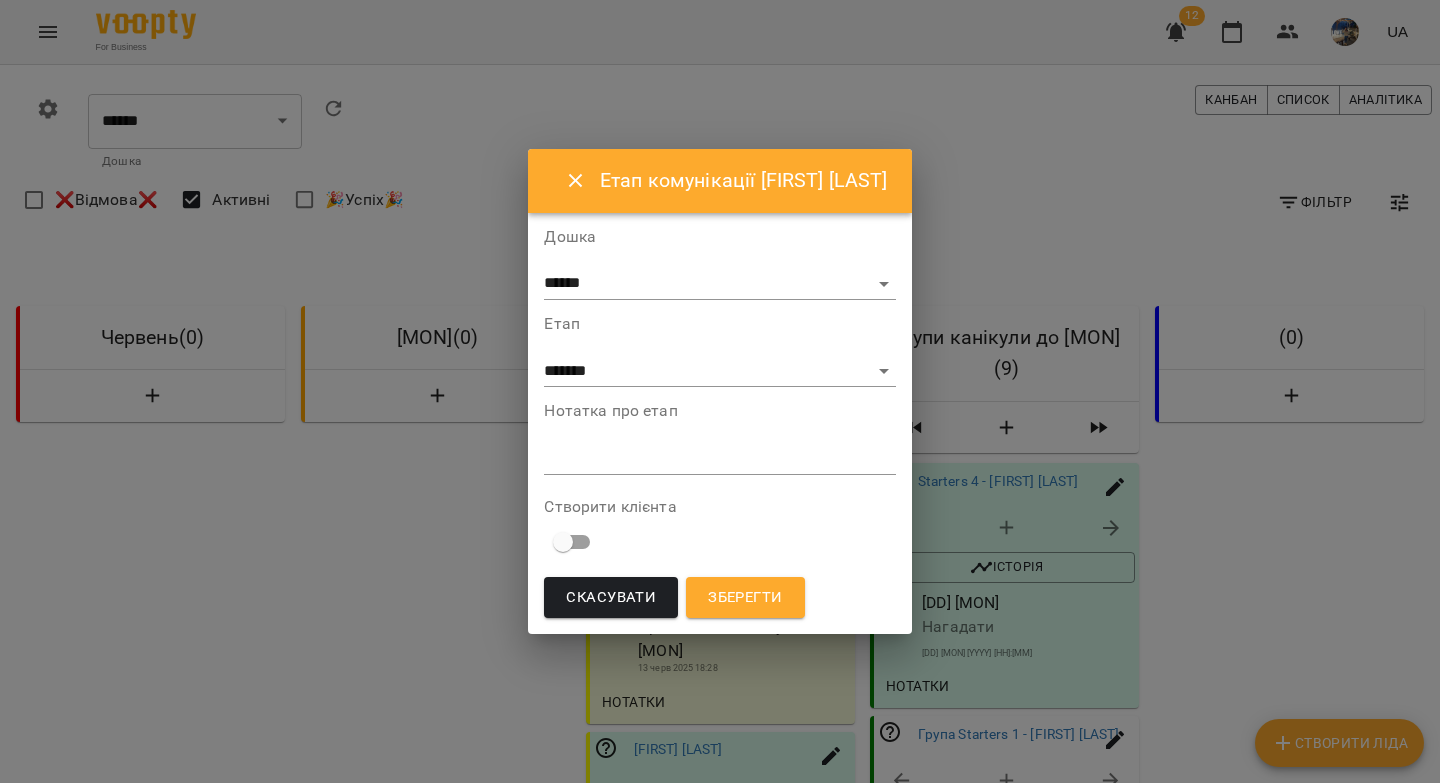 drag, startPoint x: 730, startPoint y: 595, endPoint x: 887, endPoint y: 487, distance: 190.55971 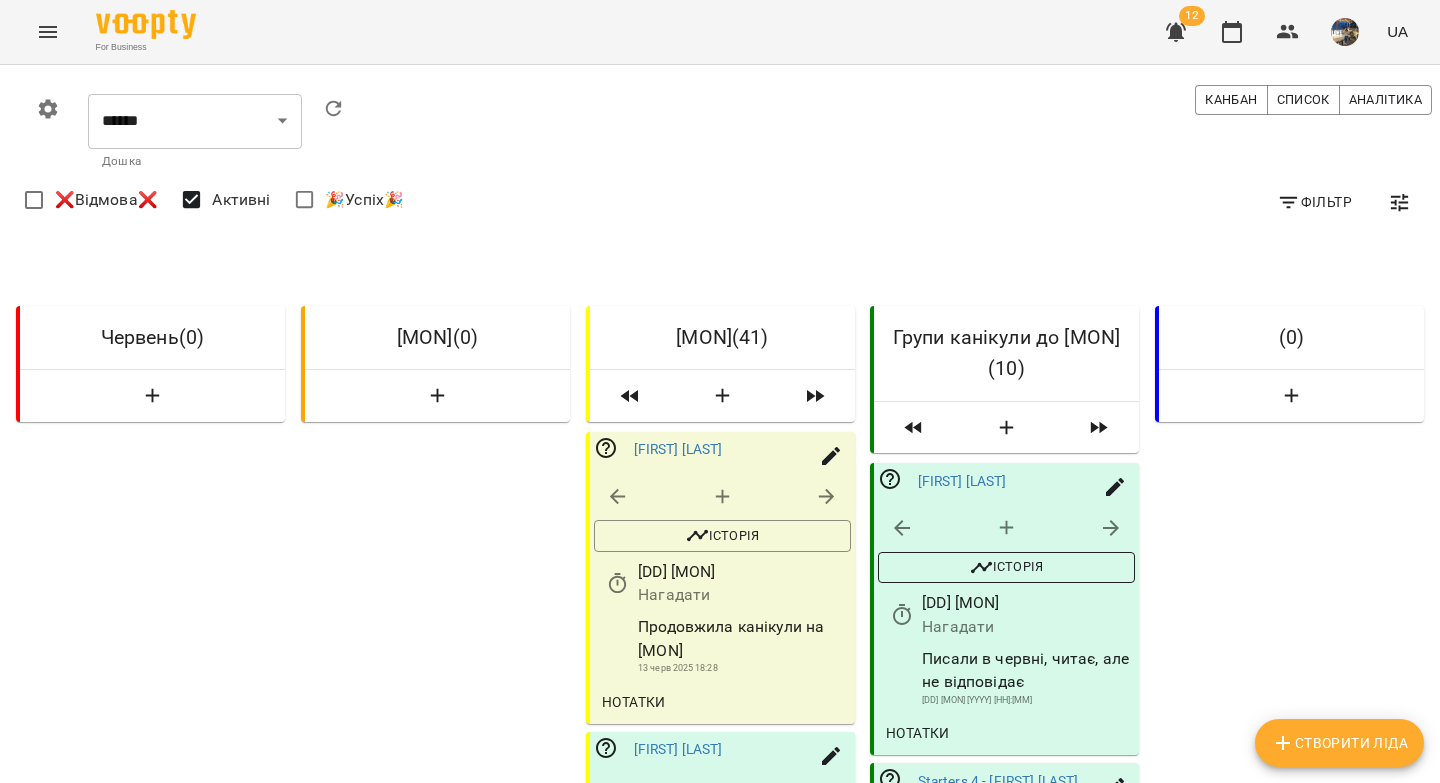 scroll, scrollTop: 150, scrollLeft: 0, axis: vertical 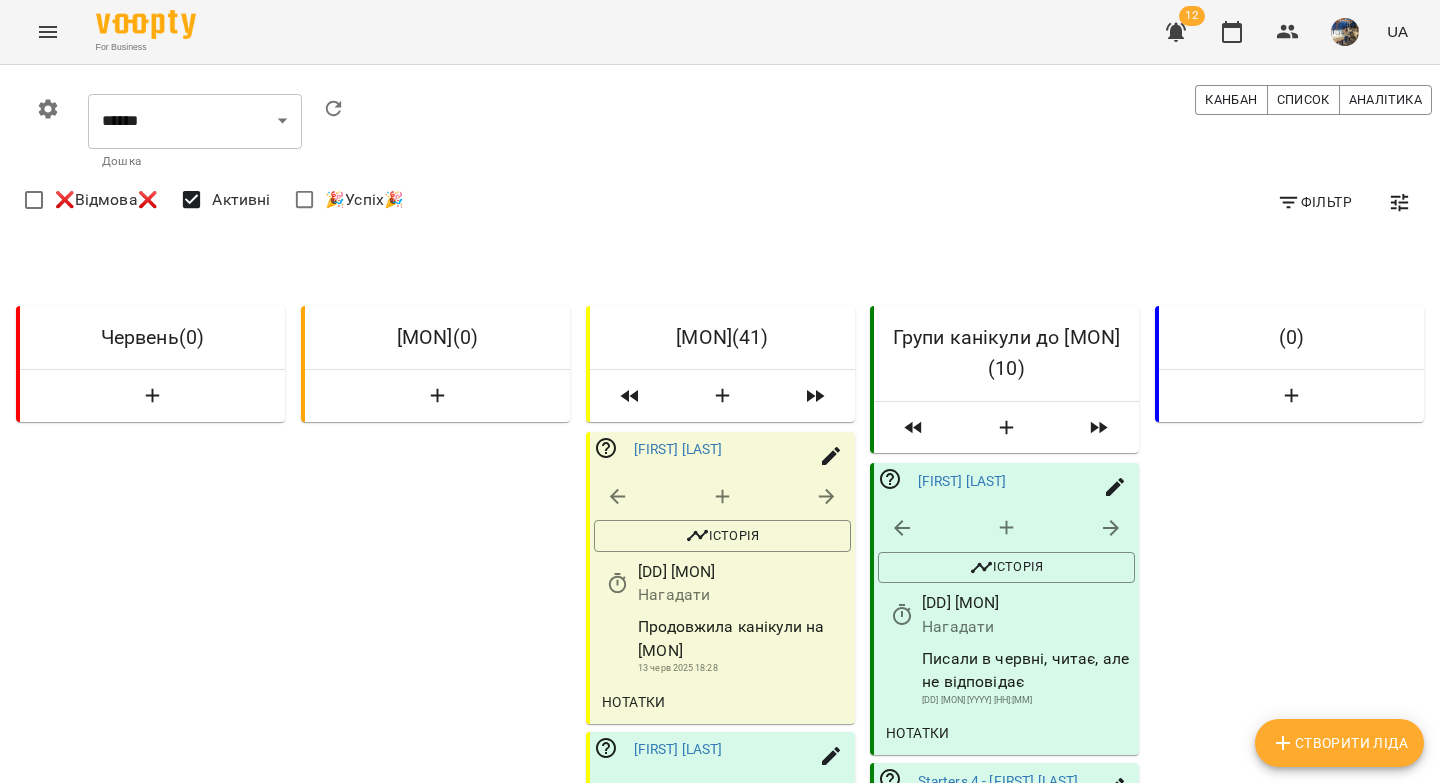 click 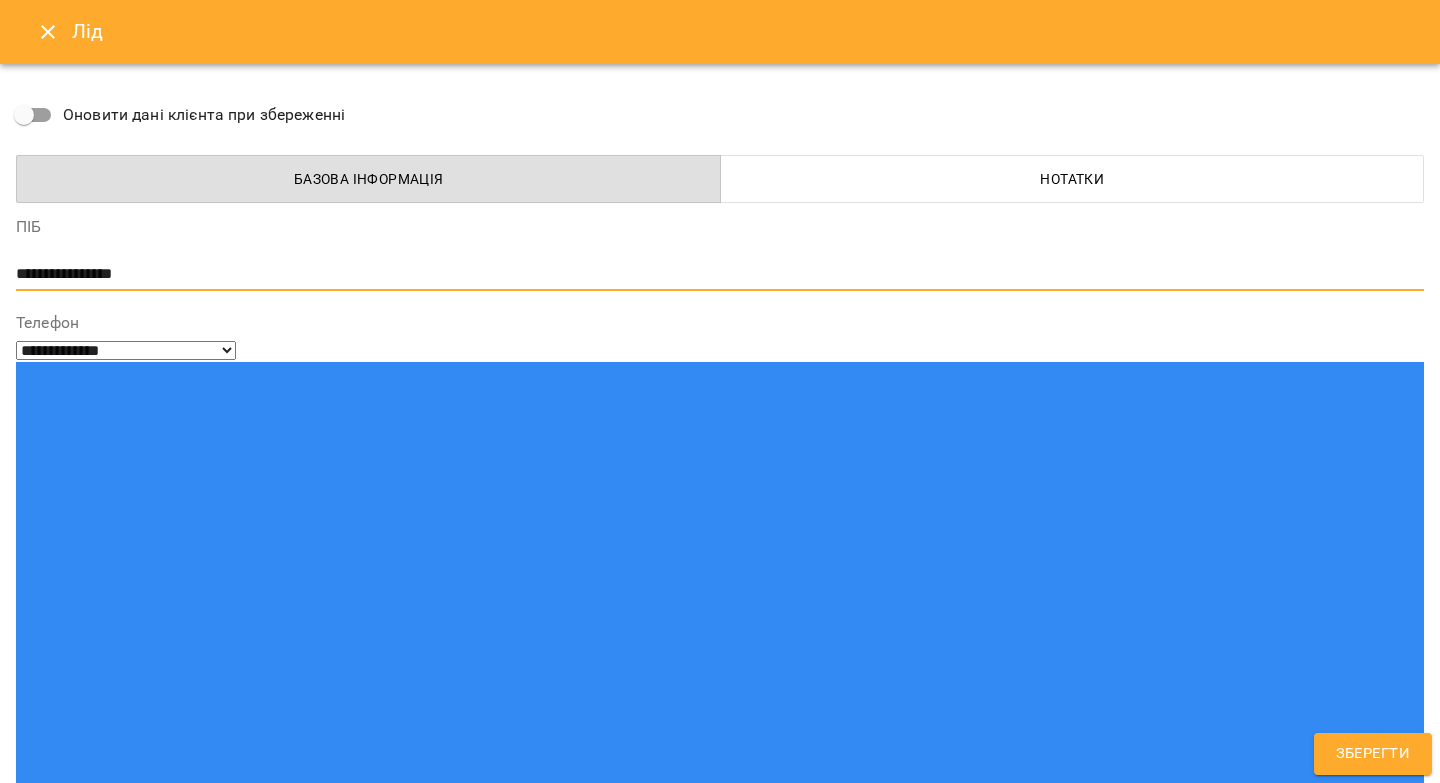 click on "**********" at bounding box center [712, 274] 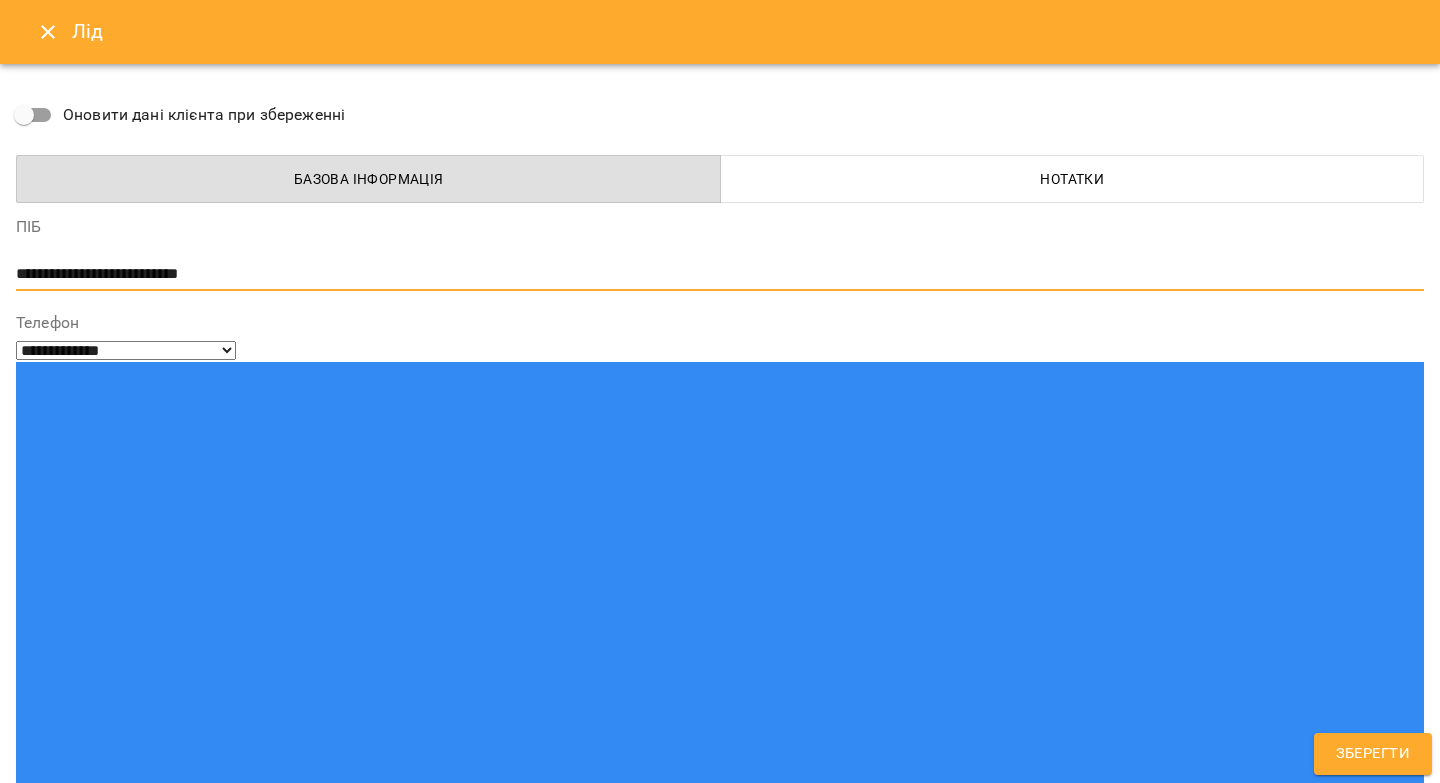 type on "**********" 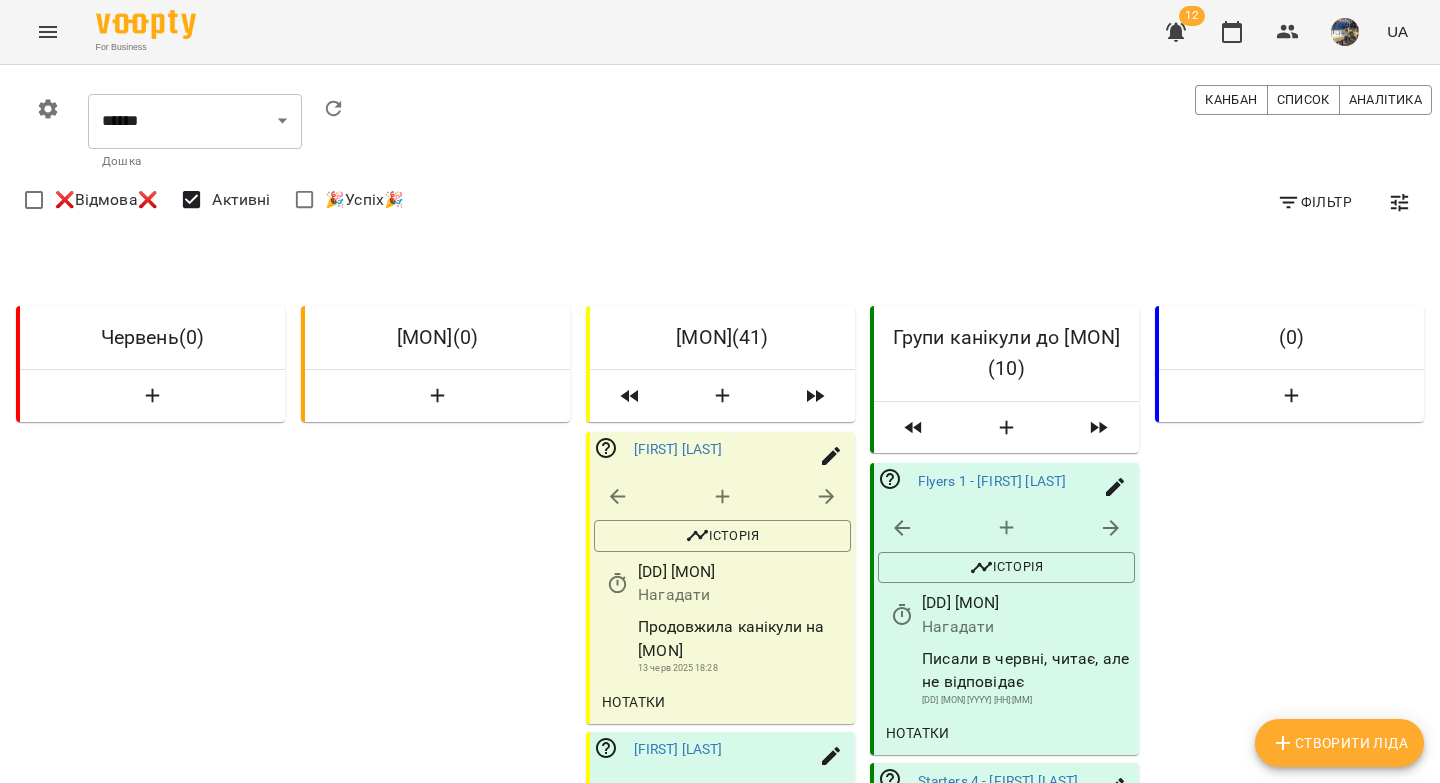 scroll, scrollTop: 2846, scrollLeft: 0, axis: vertical 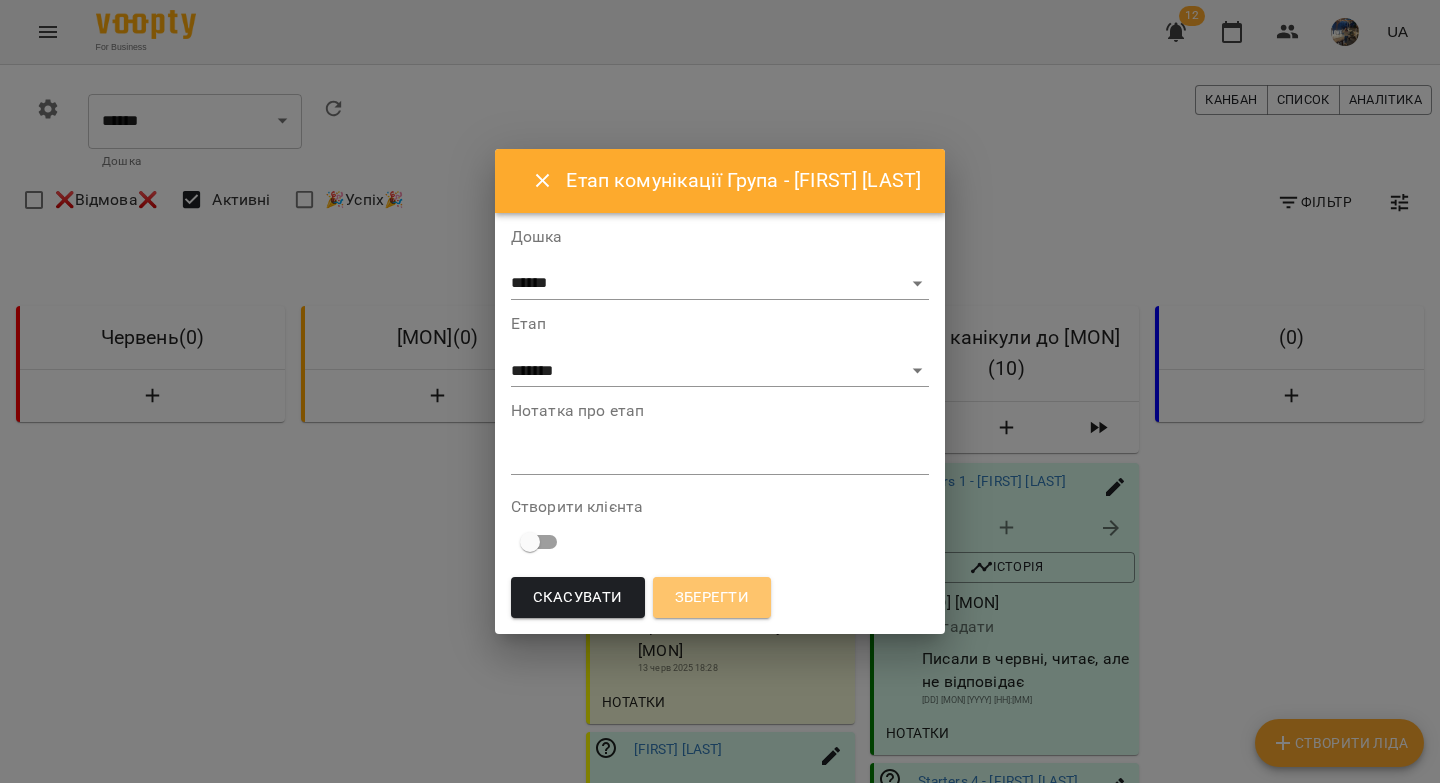 drag, startPoint x: 681, startPoint y: 600, endPoint x: 800, endPoint y: 516, distance: 145.66057 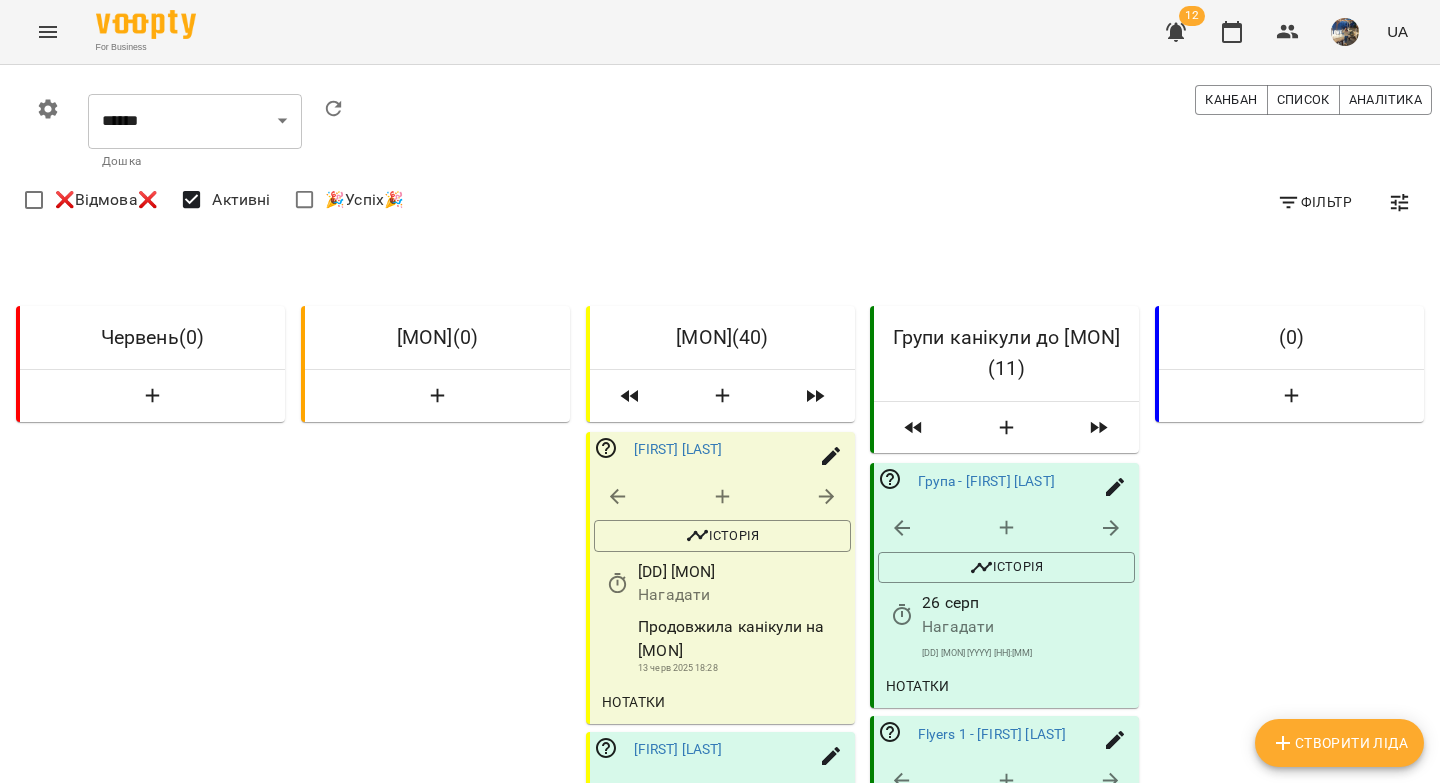 scroll, scrollTop: 2770, scrollLeft: 0, axis: vertical 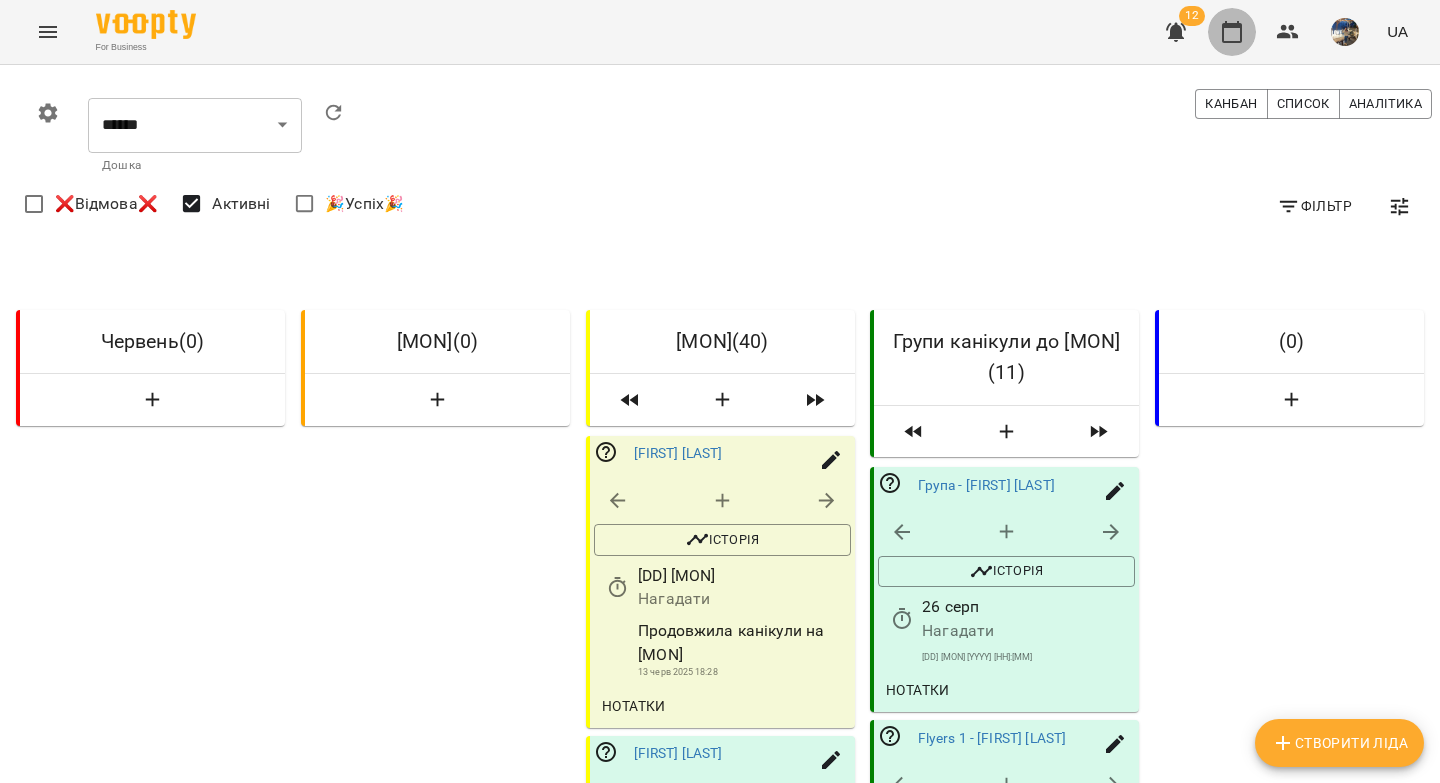 click 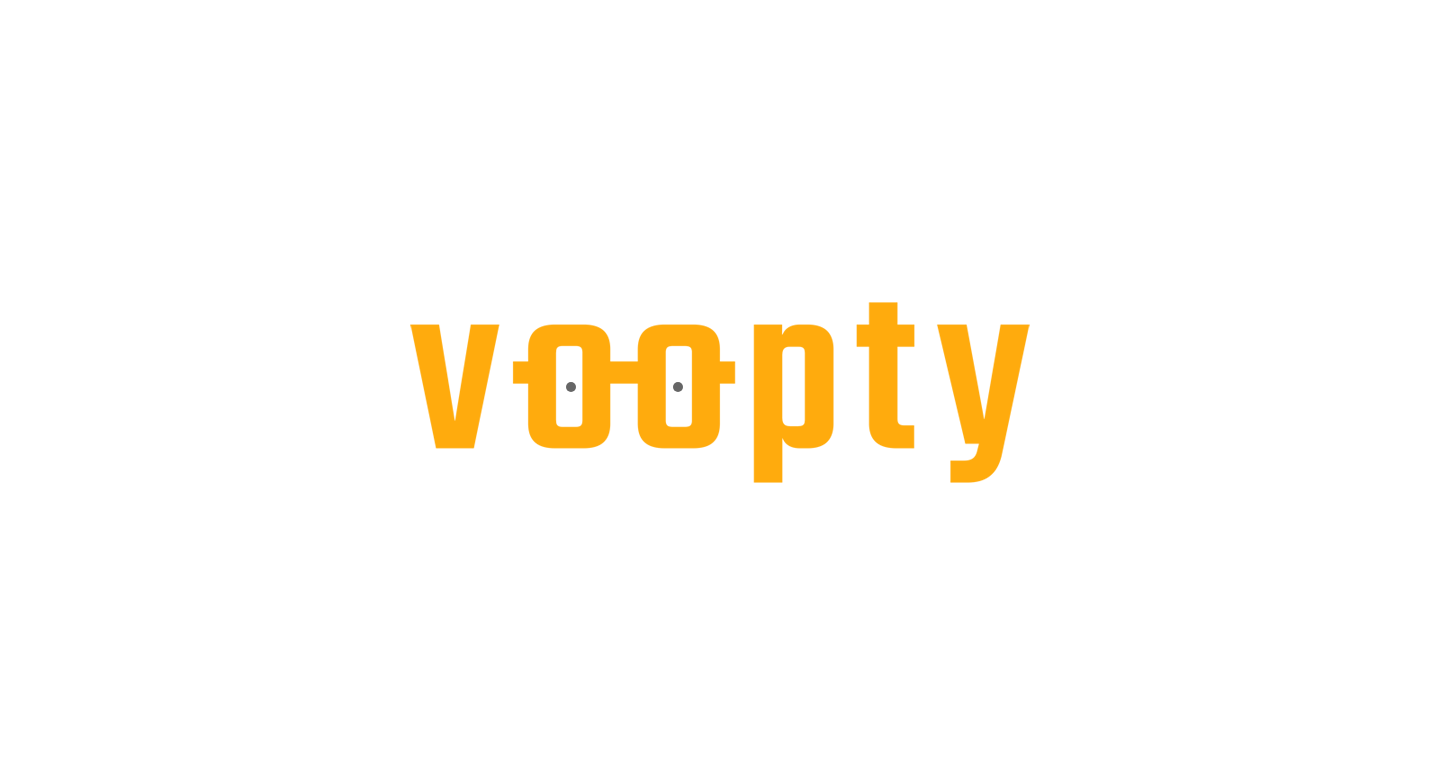 scroll, scrollTop: 0, scrollLeft: 0, axis: both 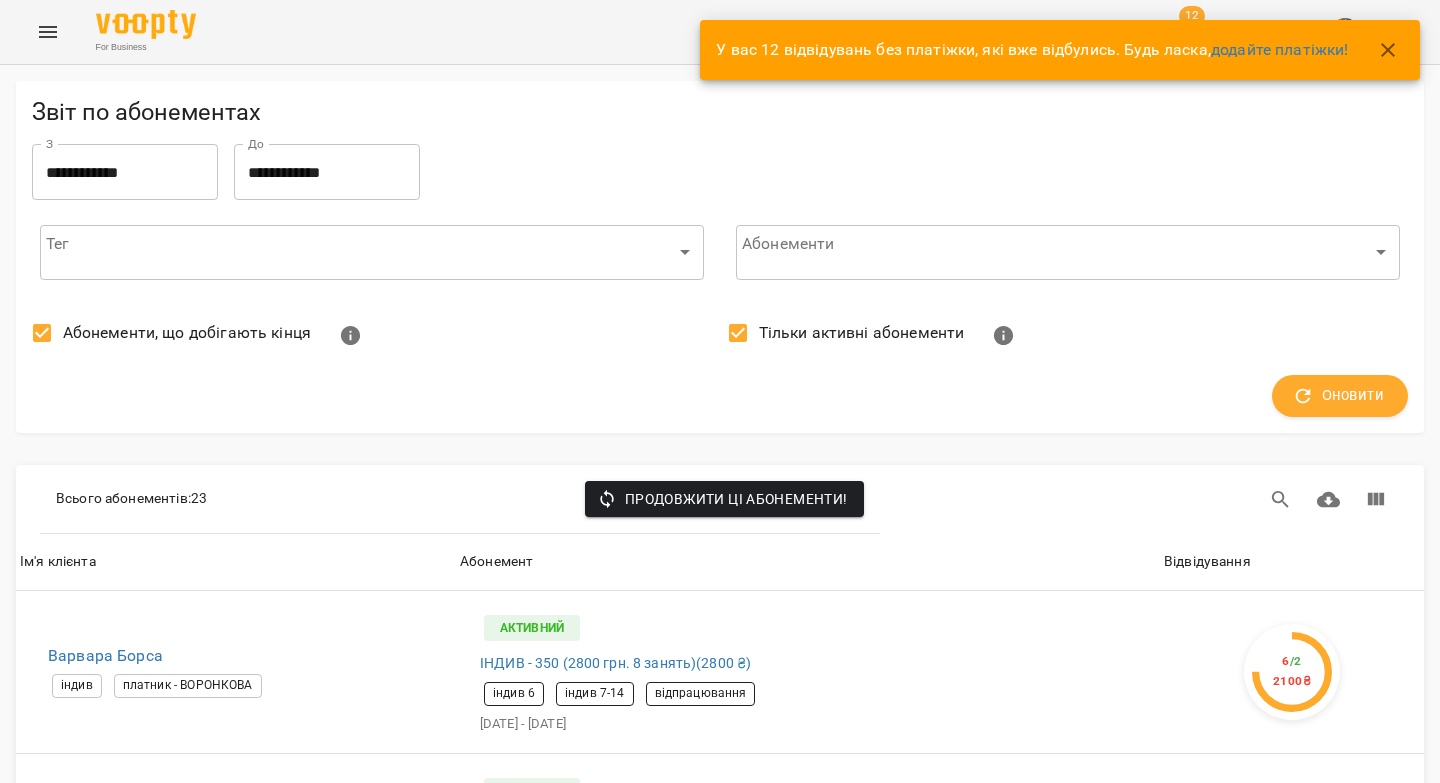 click on "У вас 12 відвідувань без платіжки, які вже відбулись. Будь ласка,  додайте платіжки!" at bounding box center [1060, 50] 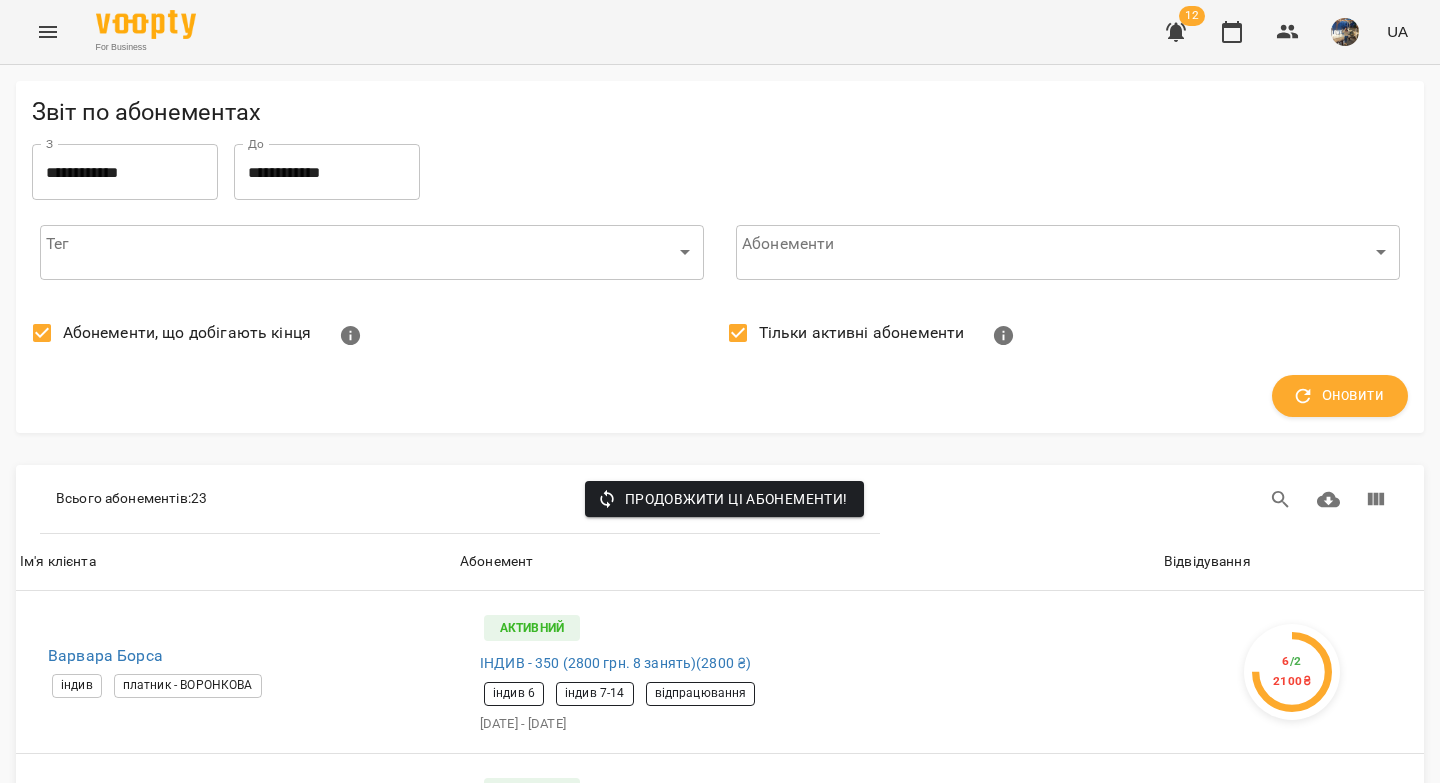 click 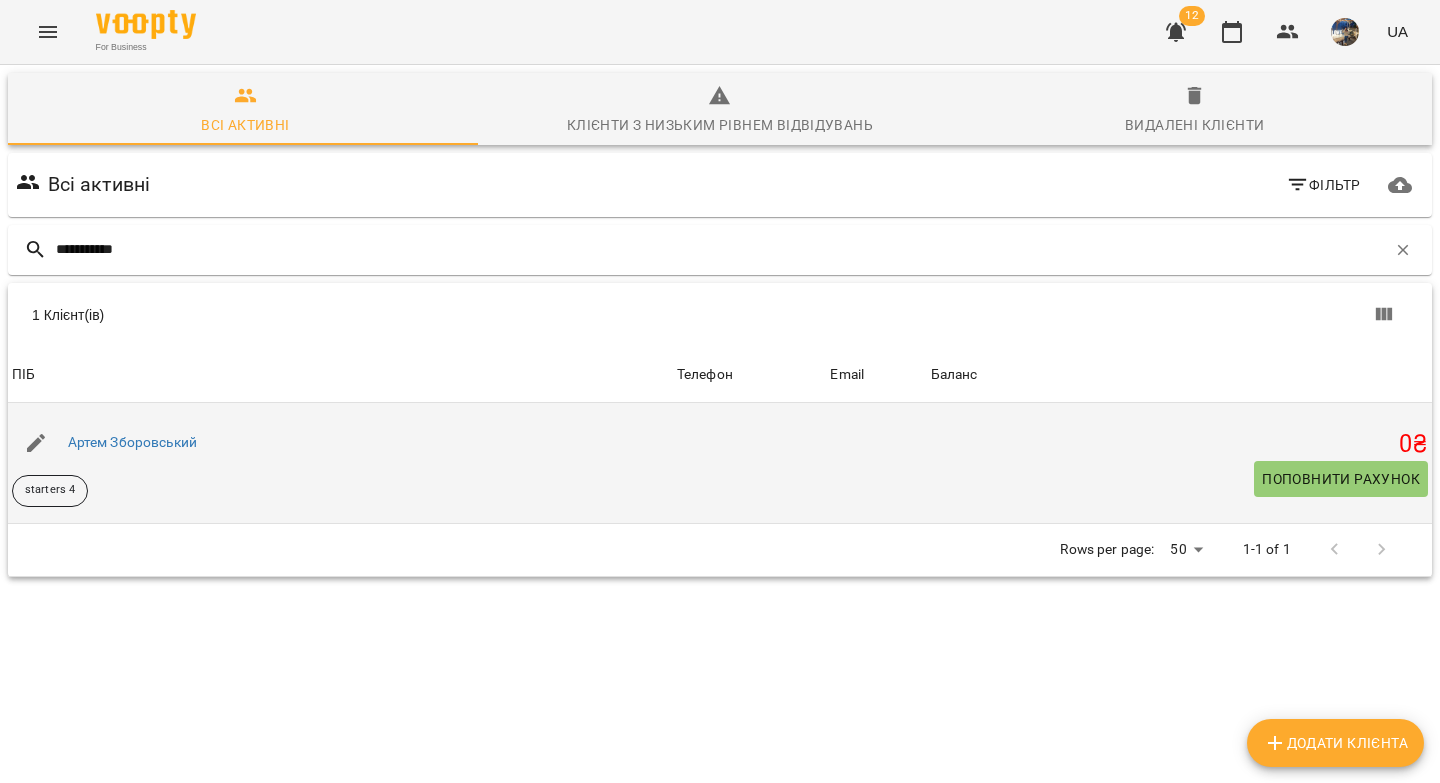 type on "**********" 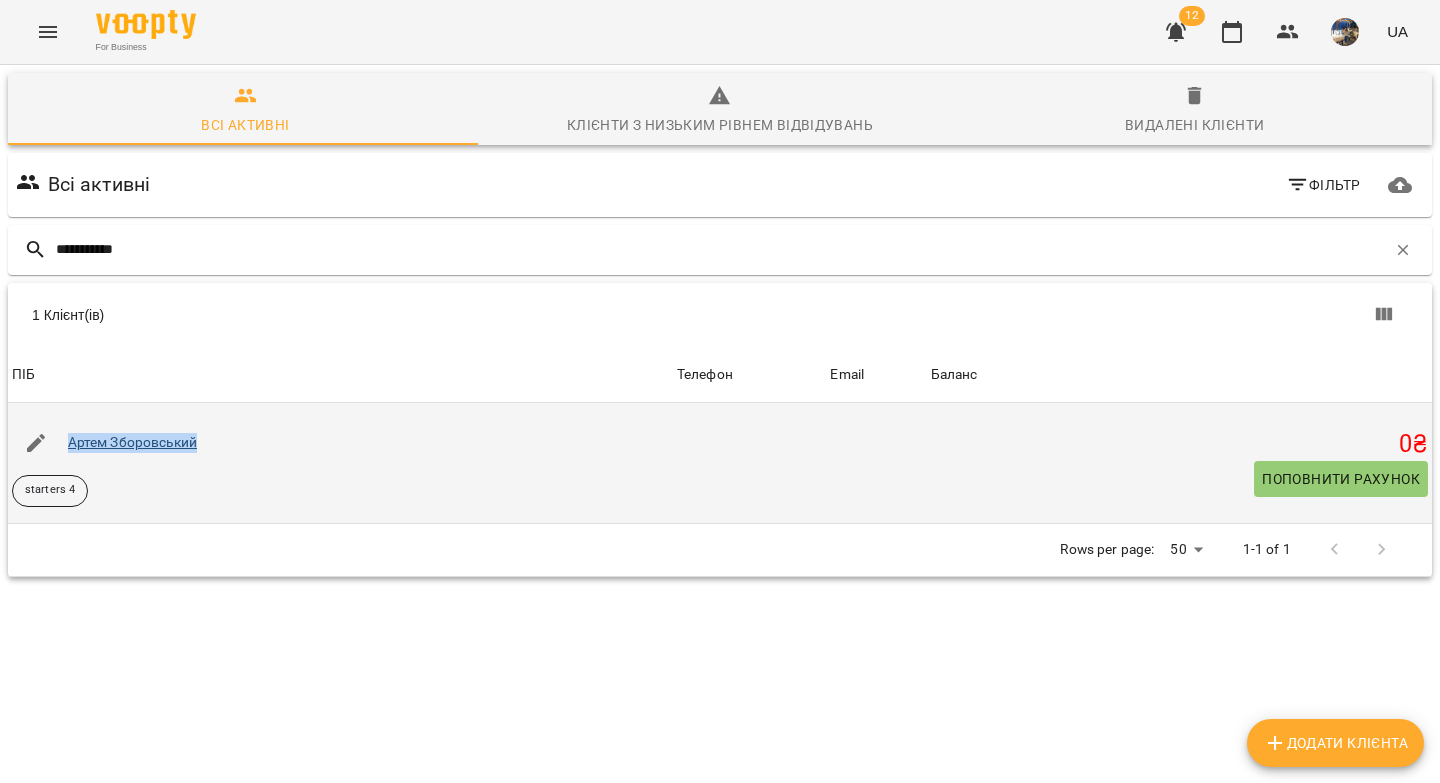 drag, startPoint x: 236, startPoint y: 448, endPoint x: 68, endPoint y: 441, distance: 168.14577 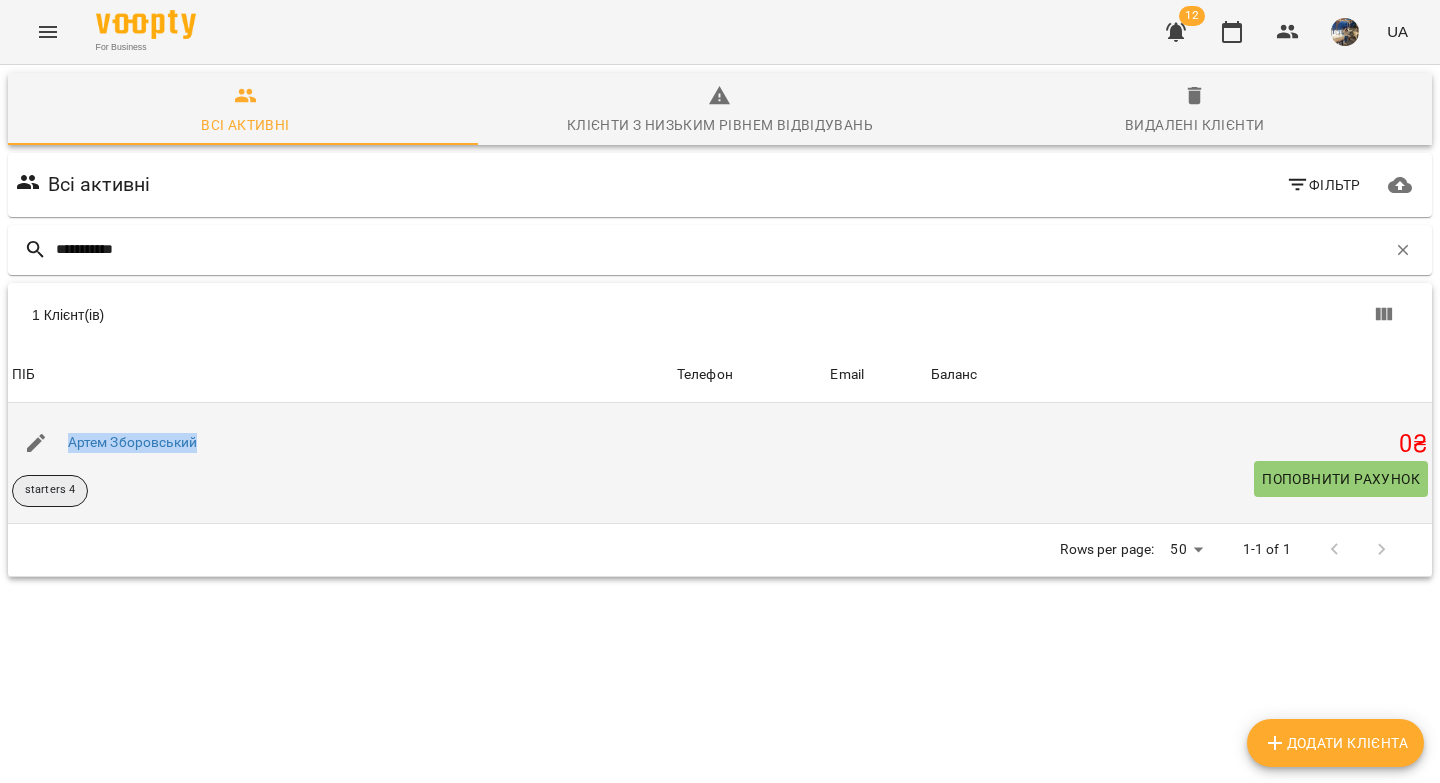 click on "starters 4" at bounding box center (50, 490) 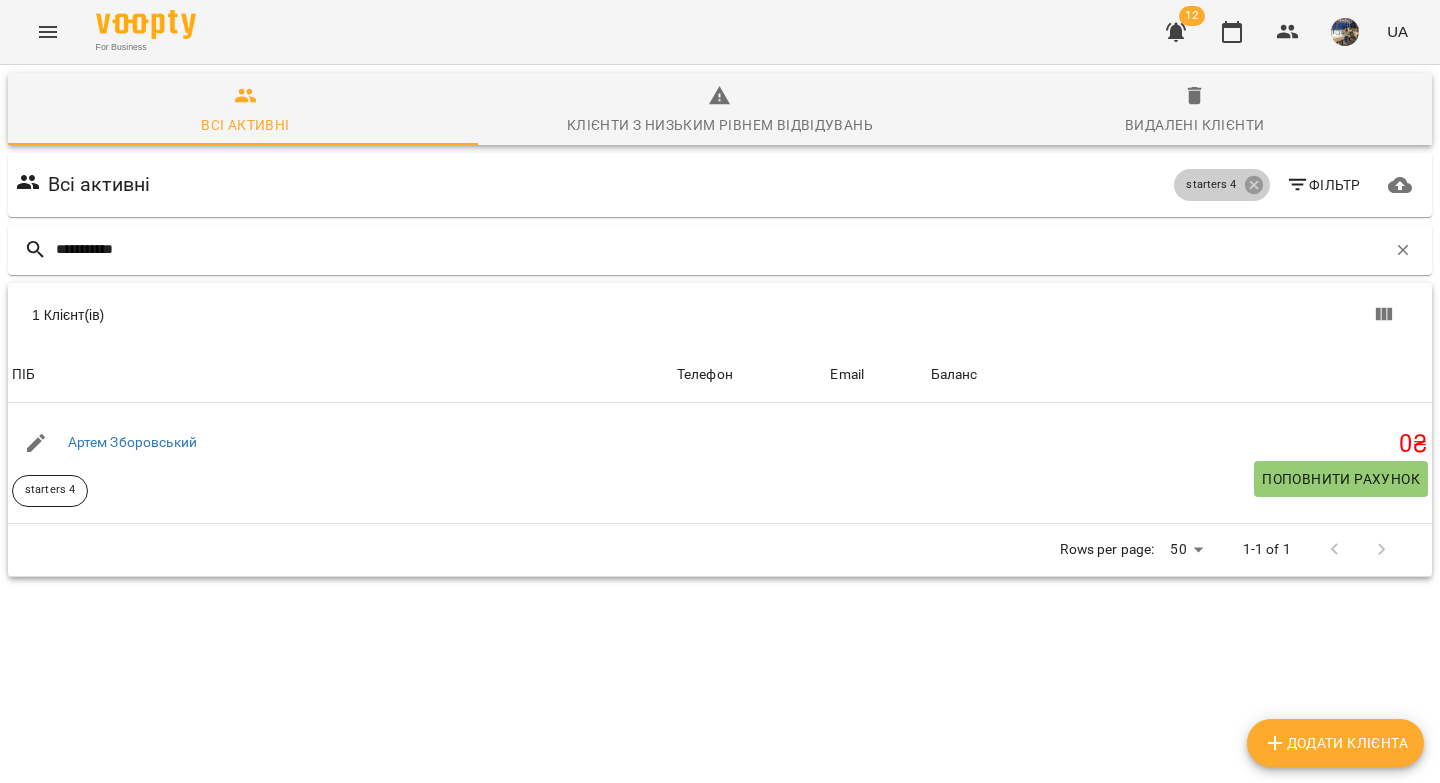 click on "starters 4" at bounding box center [1211, 185] 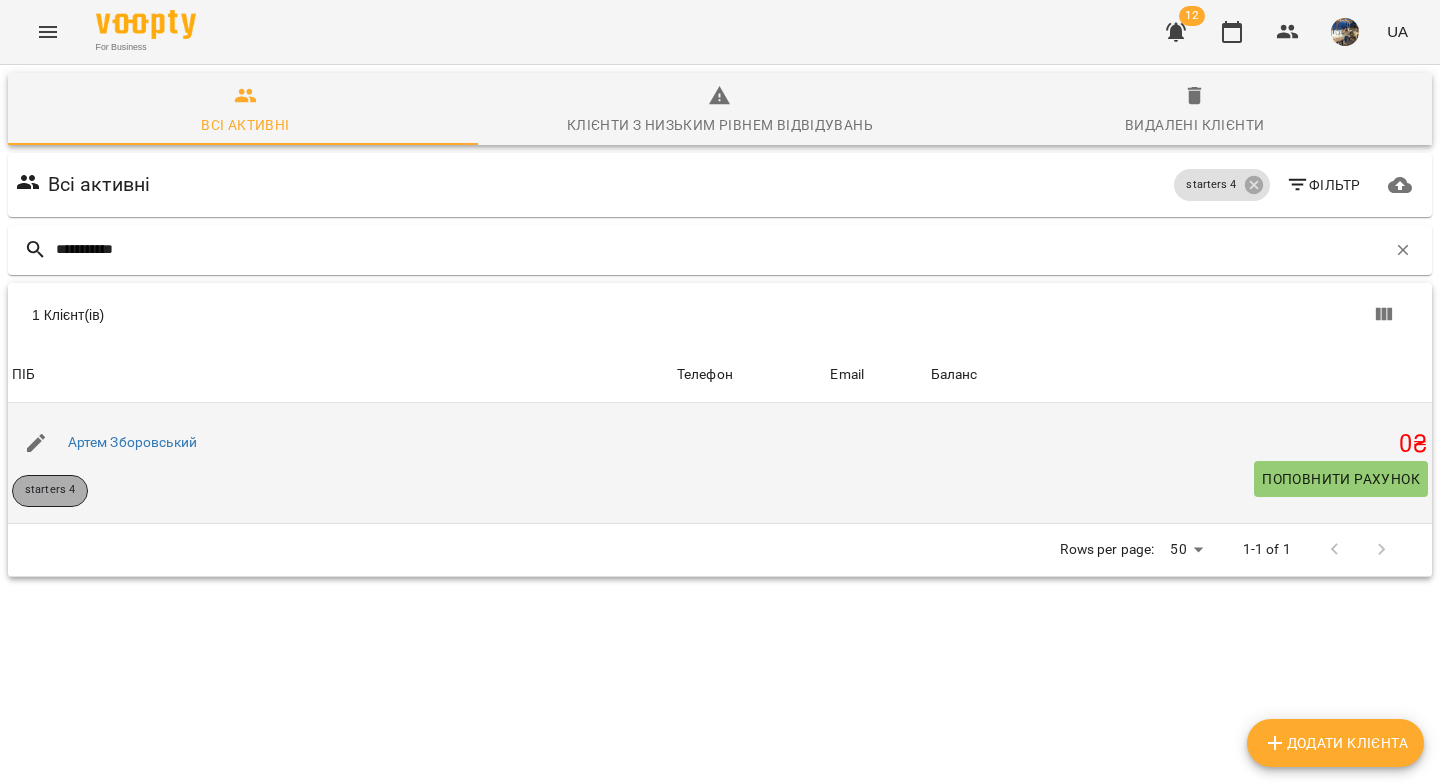 click on "starters 4" at bounding box center (50, 490) 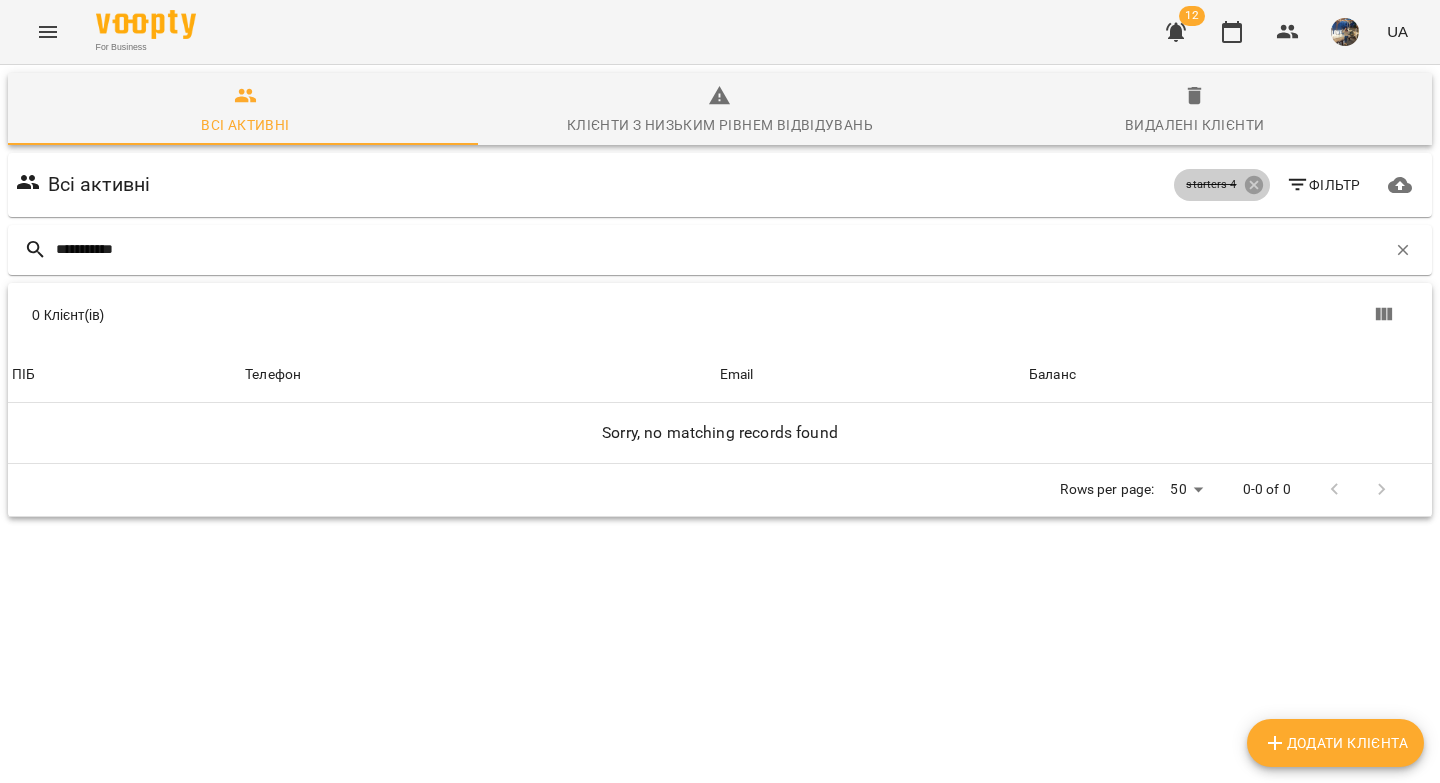 click 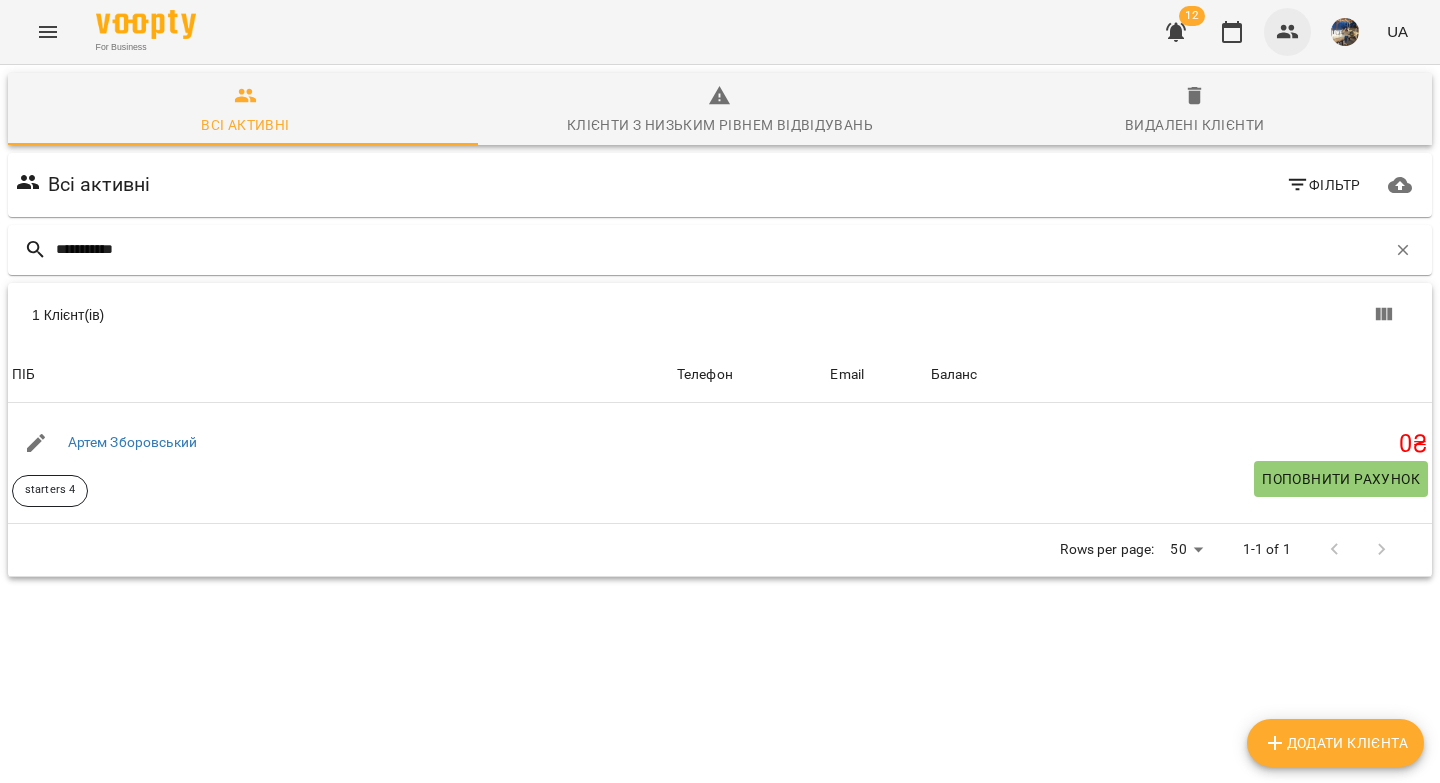 click 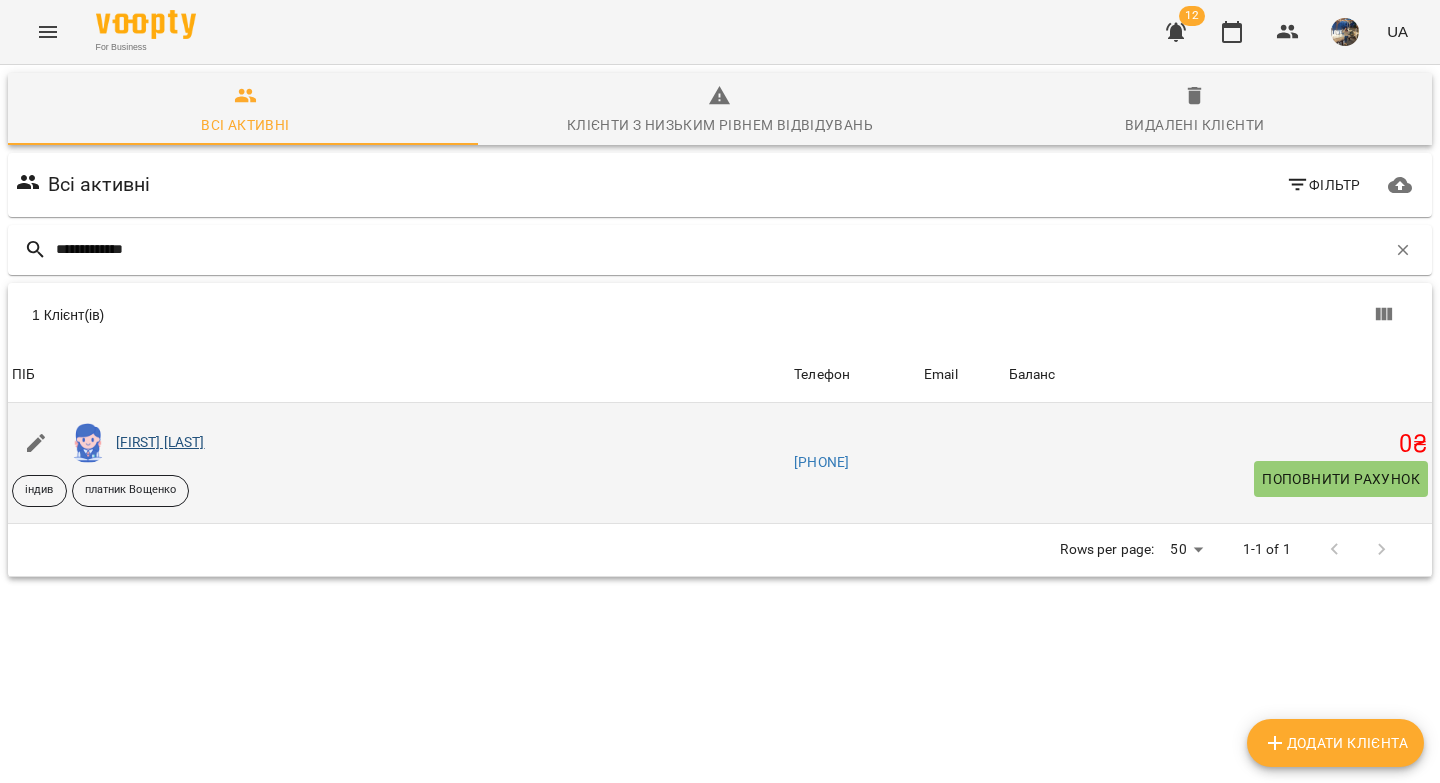 type on "**********" 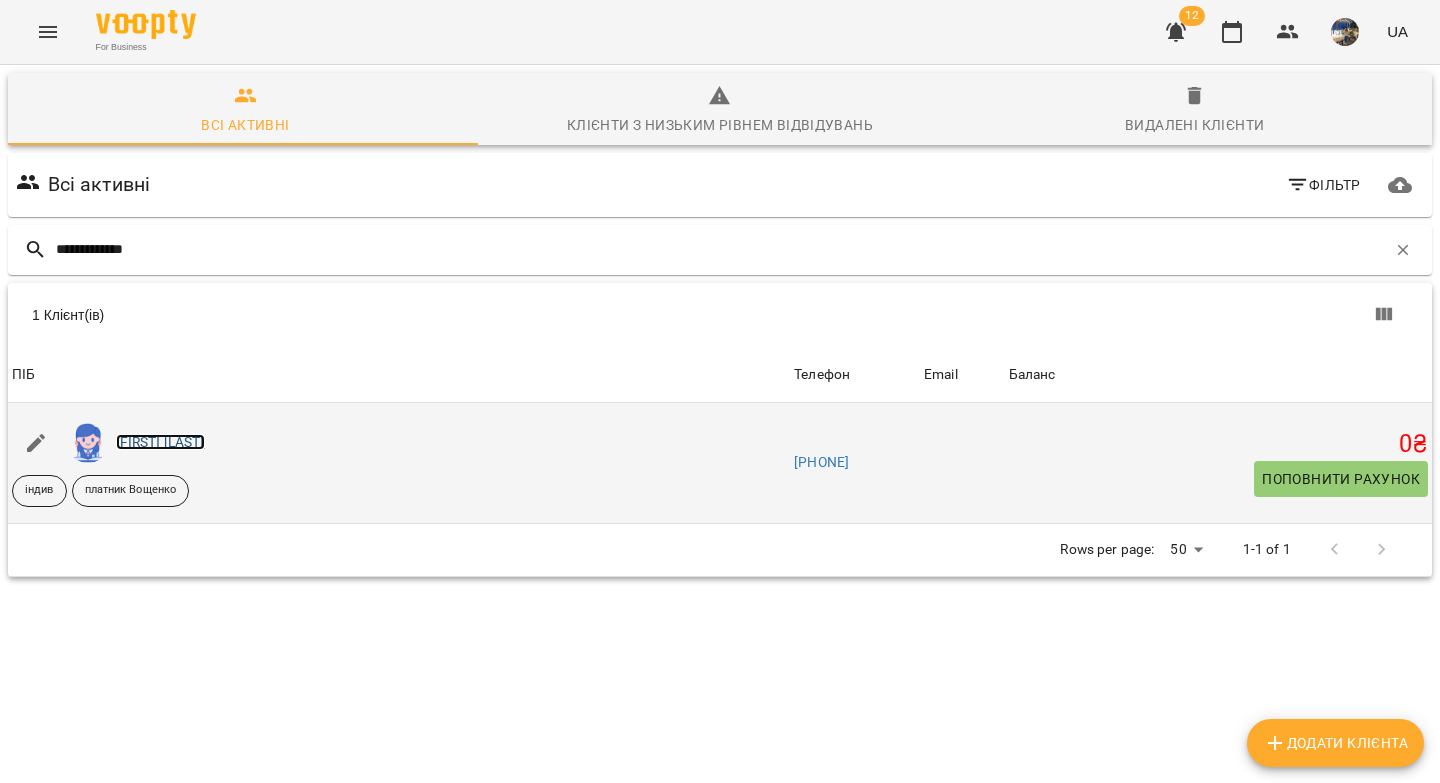 click on "[FIRST] [LAST]" at bounding box center [160, 442] 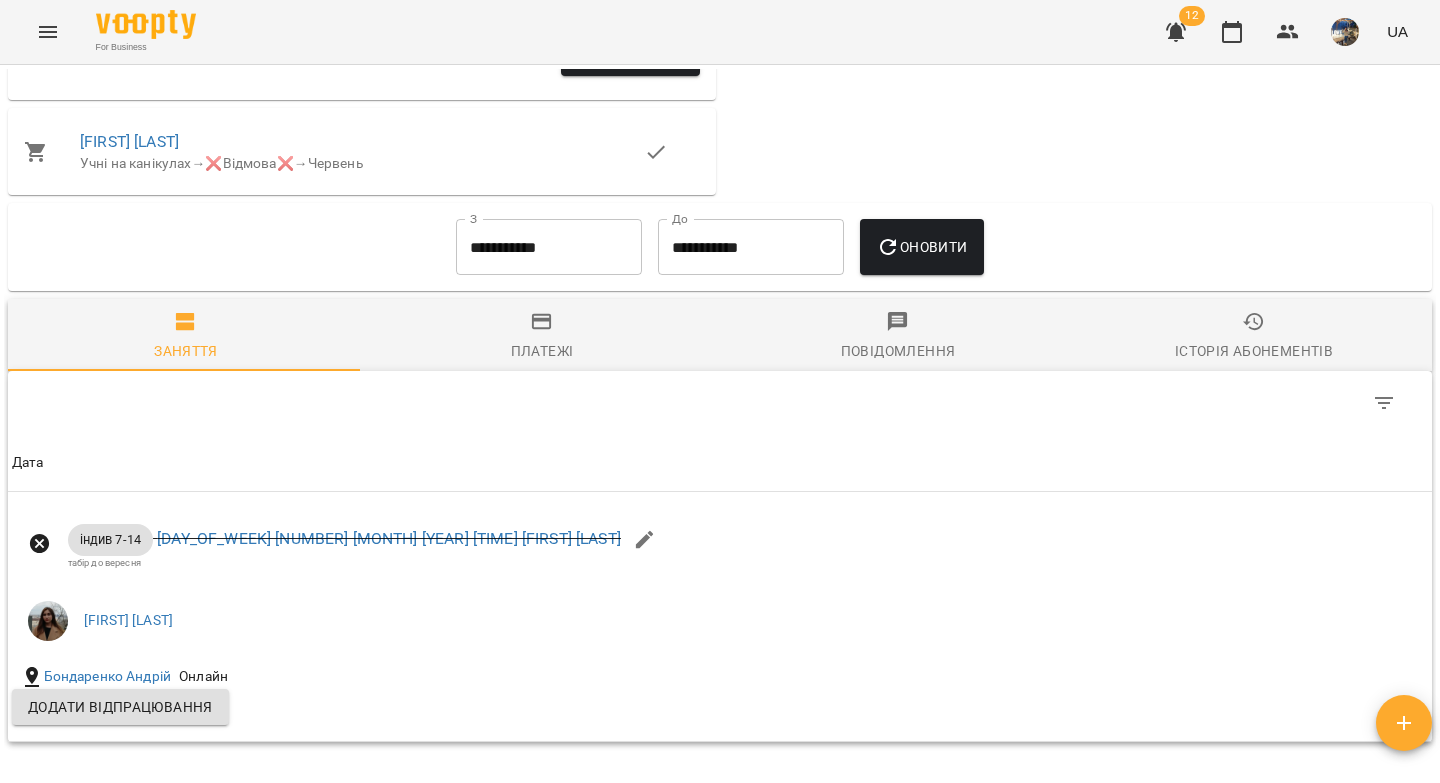 scroll, scrollTop: 1784, scrollLeft: 0, axis: vertical 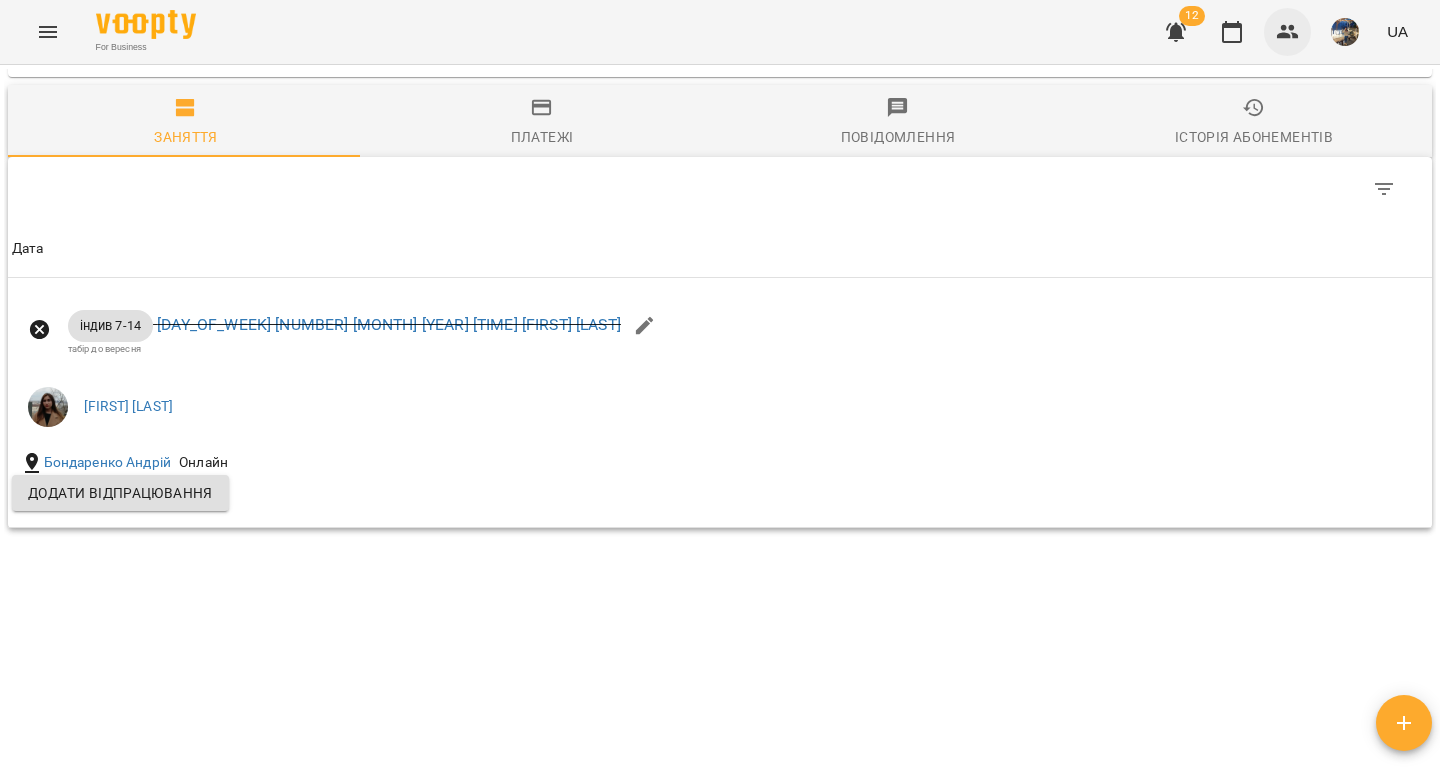 click 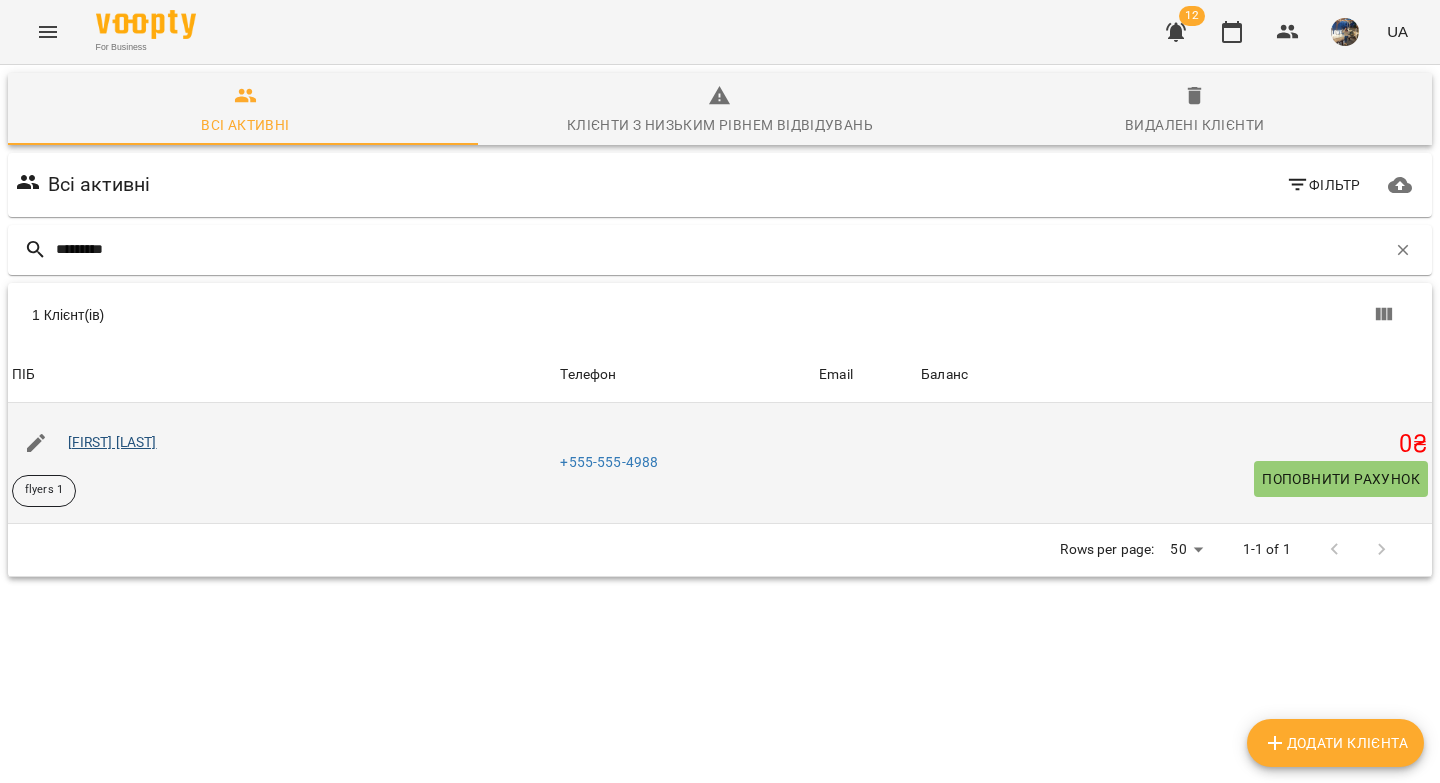 type on "********" 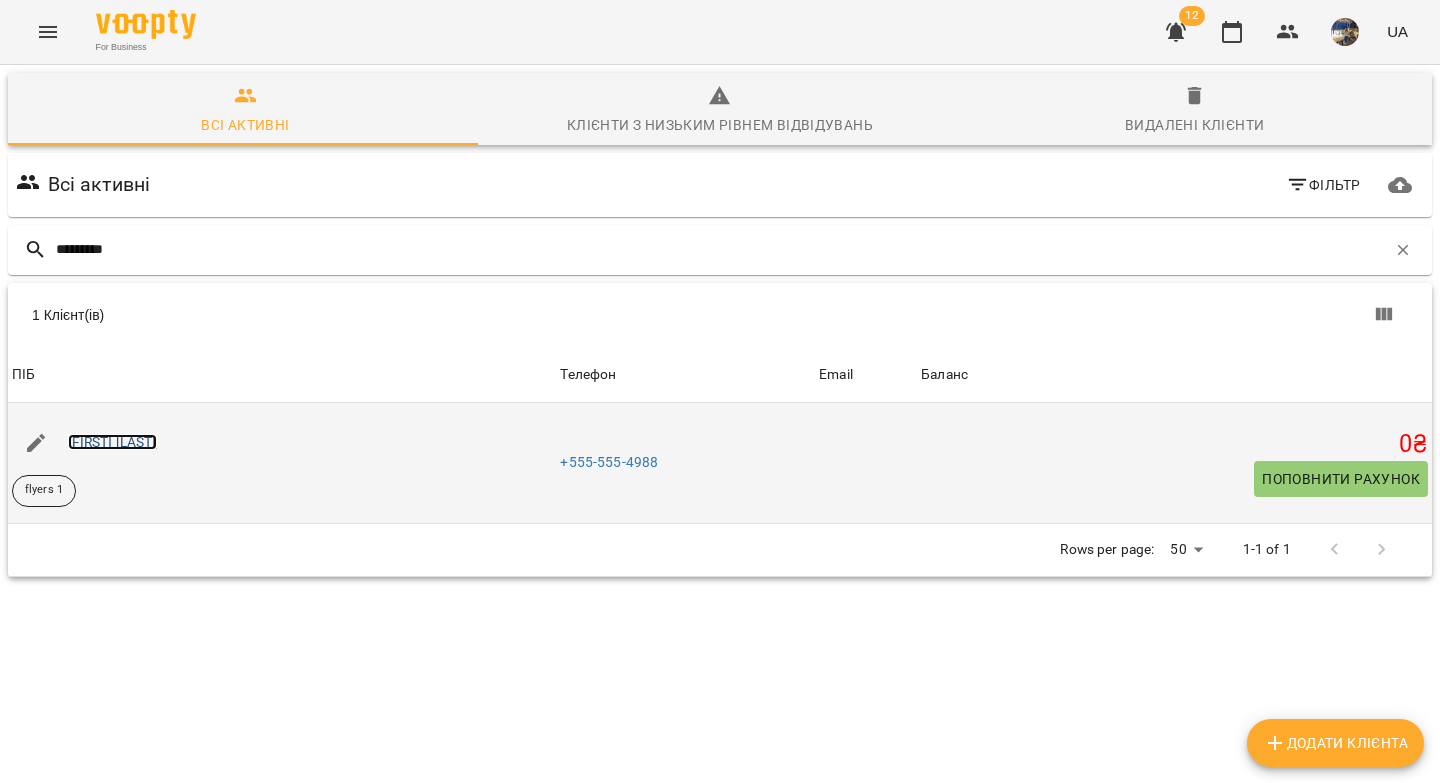 click on "[FIRST] [LAST]" at bounding box center (112, 442) 